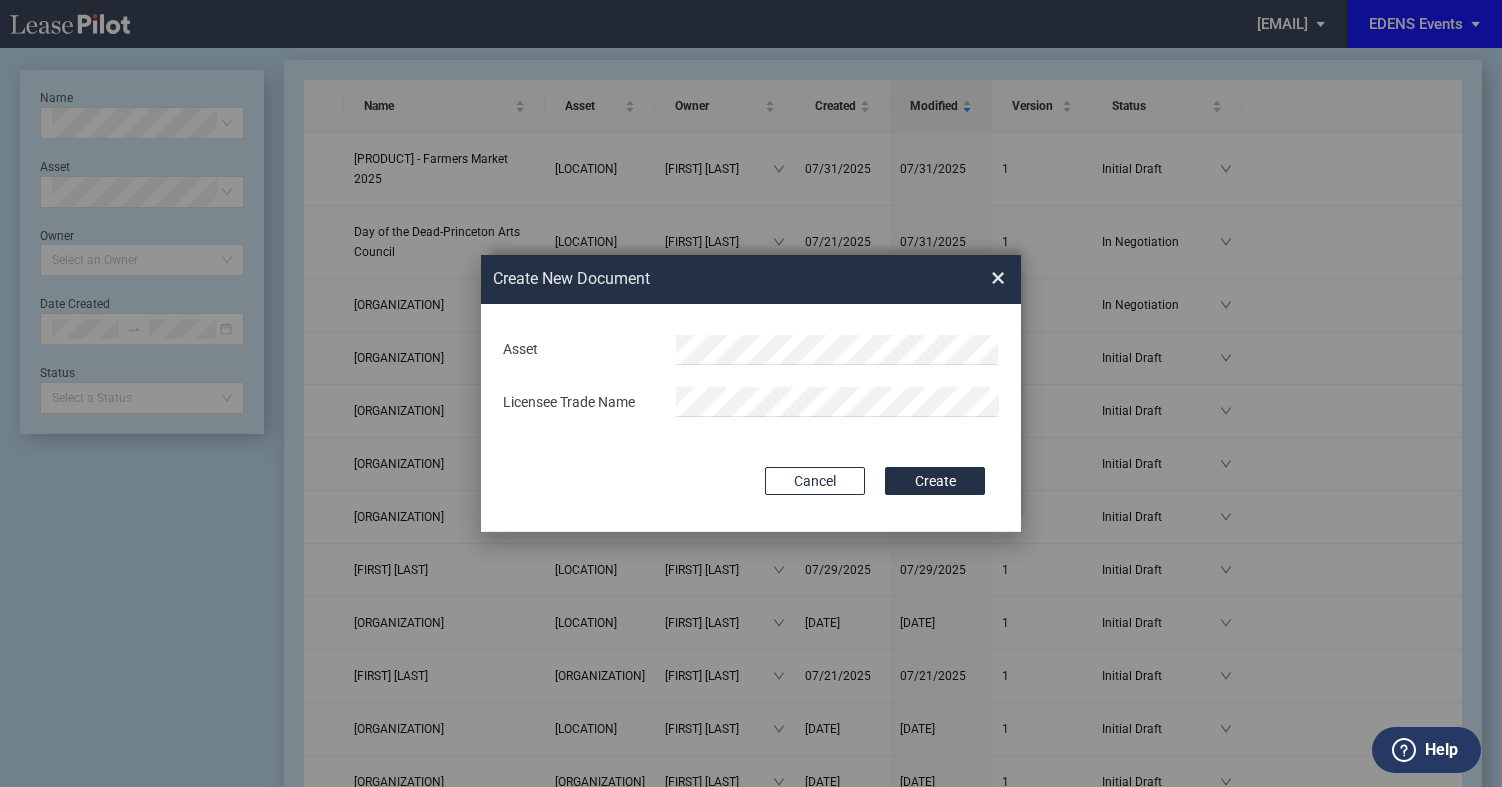 scroll, scrollTop: 0, scrollLeft: 0, axis: both 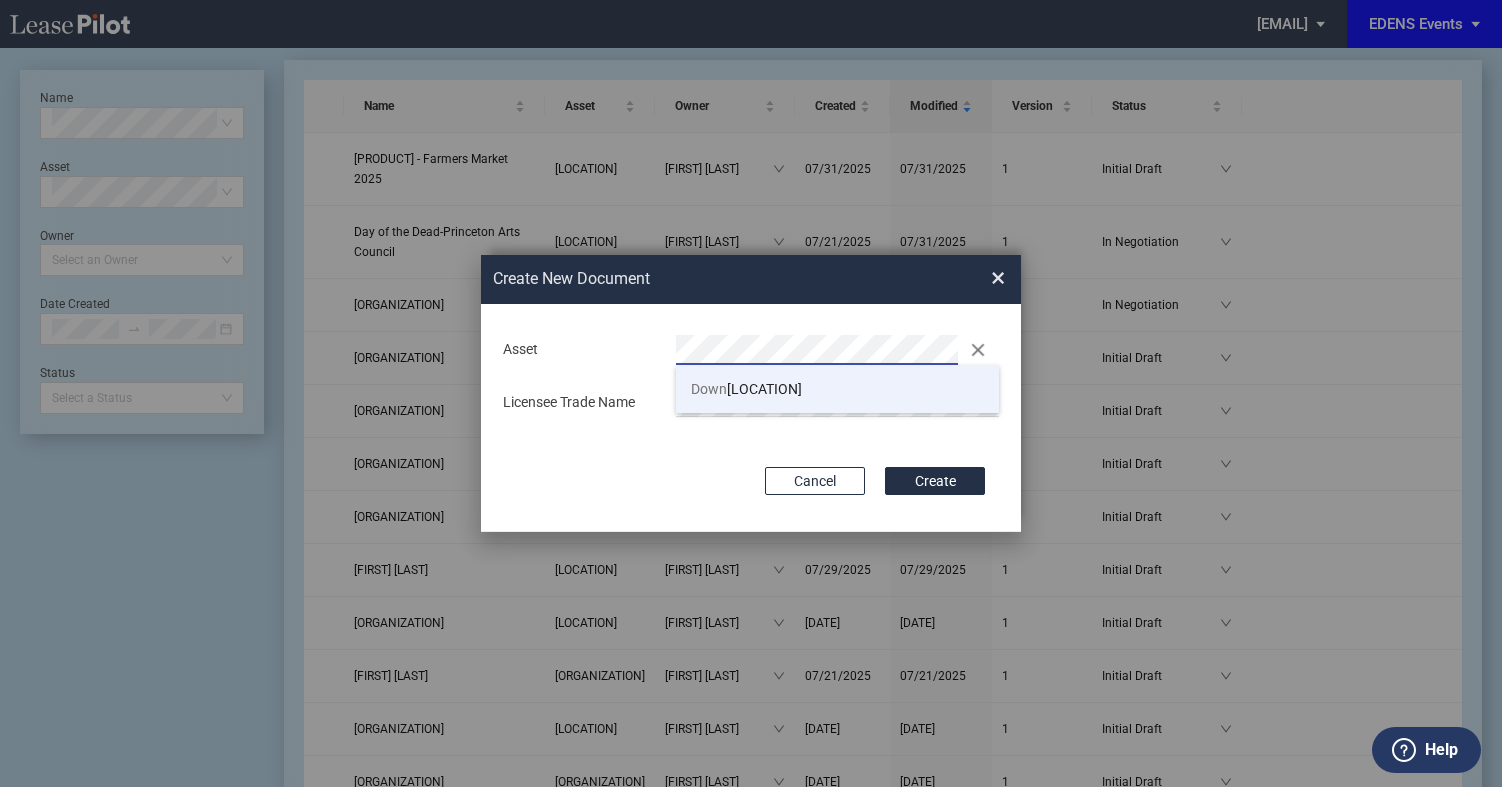 click on "[LOCATION]" at bounding box center (746, 389) 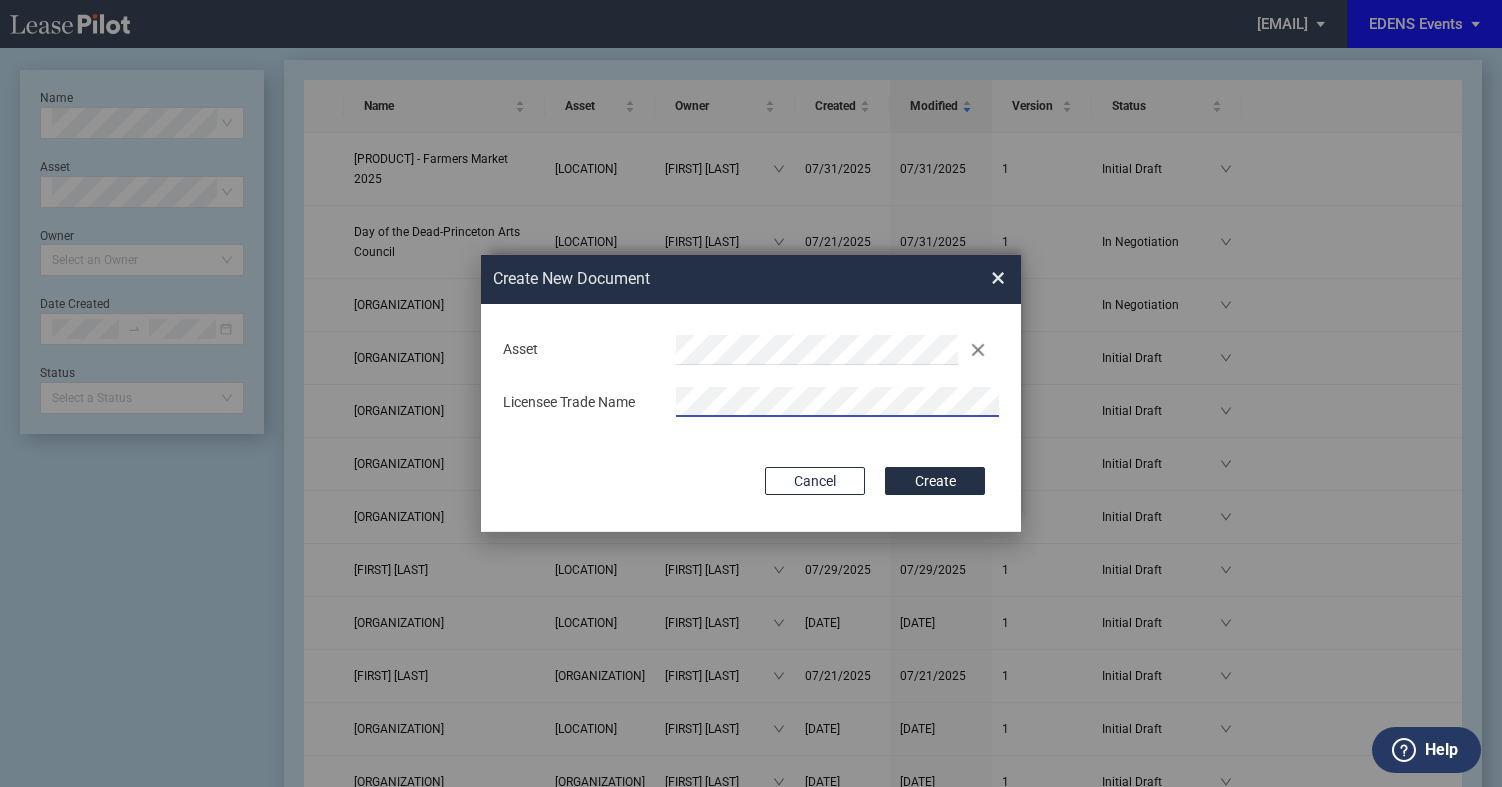 click on "Licensee Trade Name" at bounding box center (751, 402) 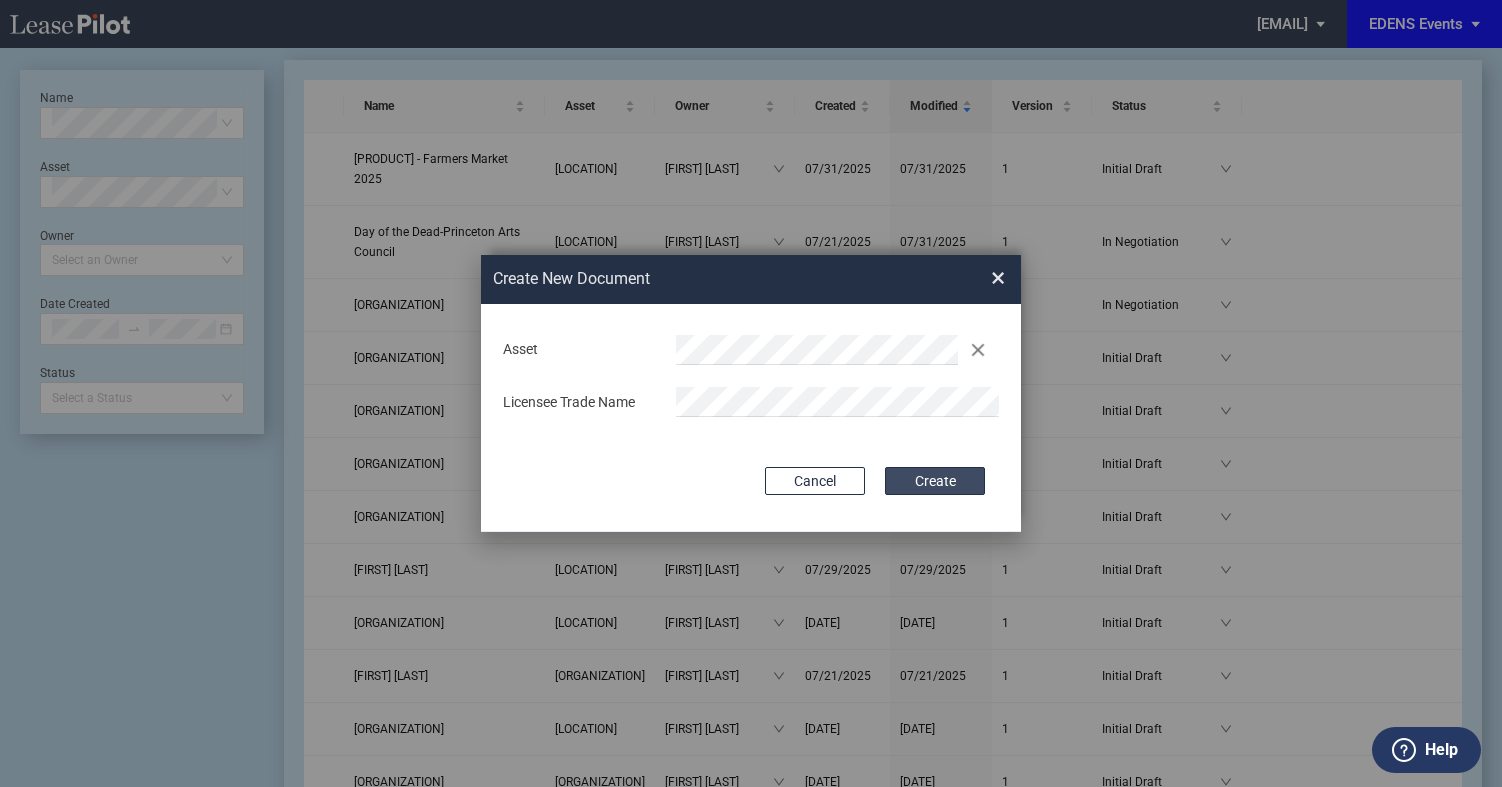 click on "Create" at bounding box center [935, 481] 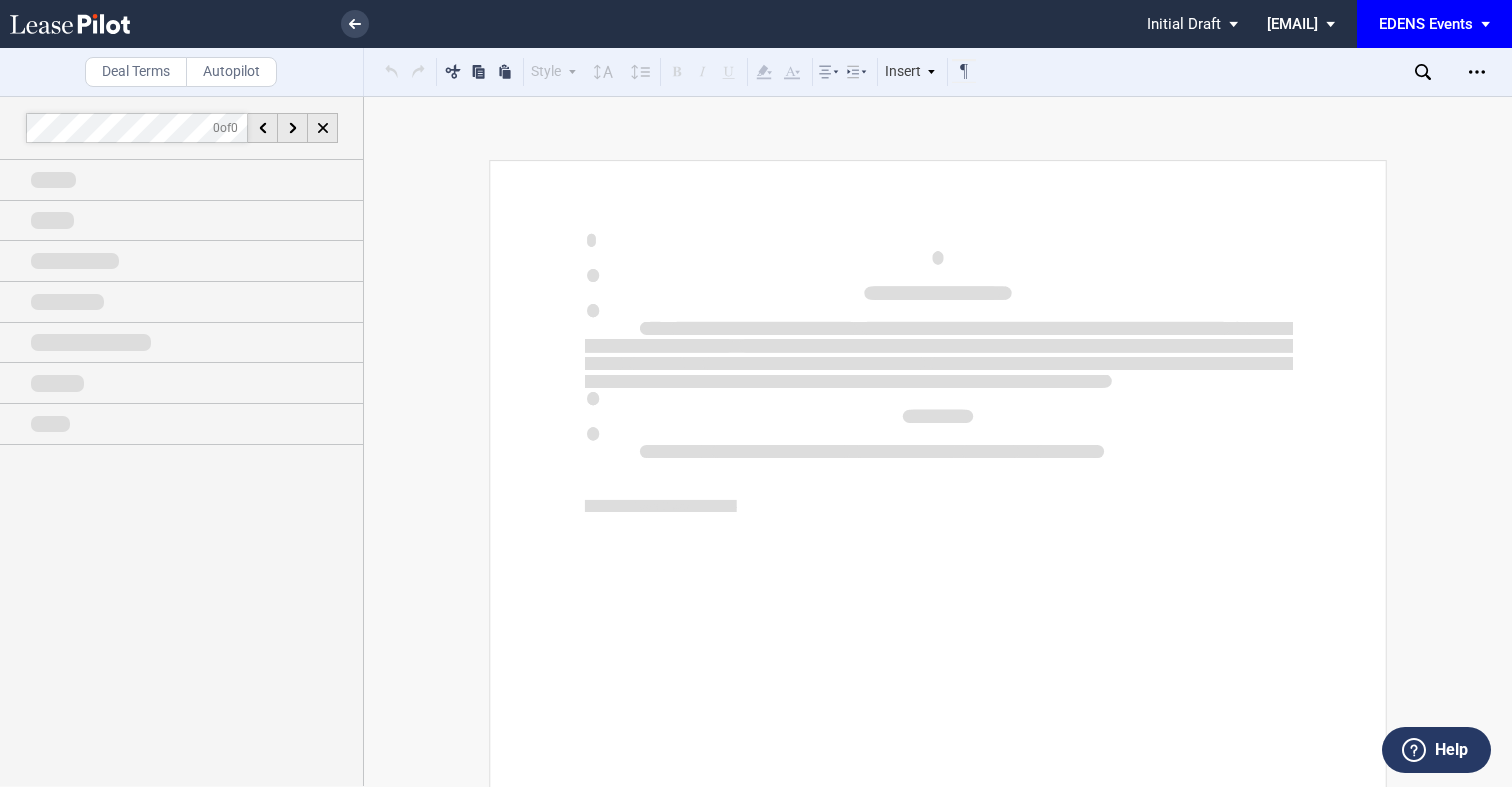 scroll, scrollTop: 0, scrollLeft: 0, axis: both 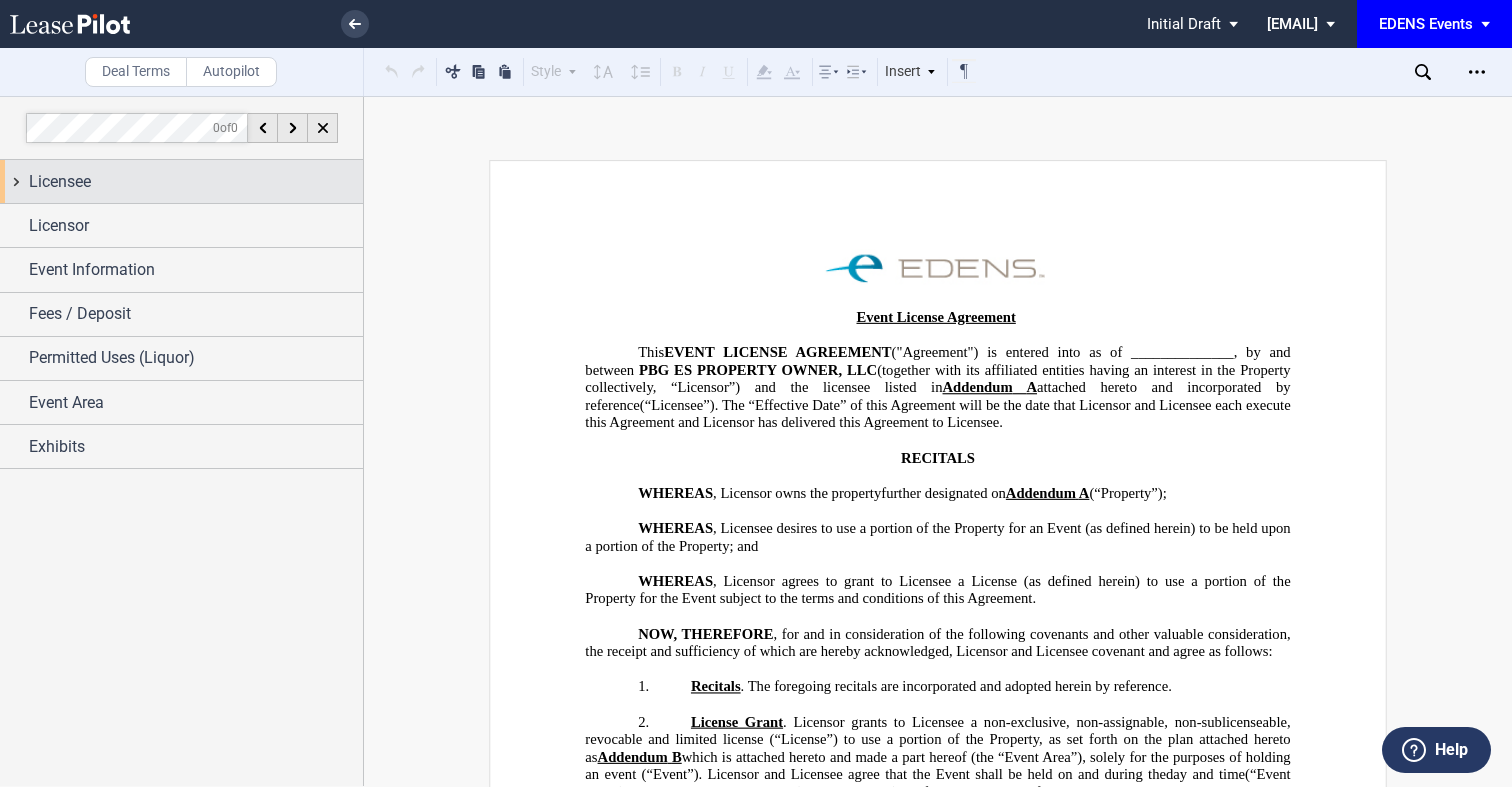 click on "Licensee" at bounding box center (196, 182) 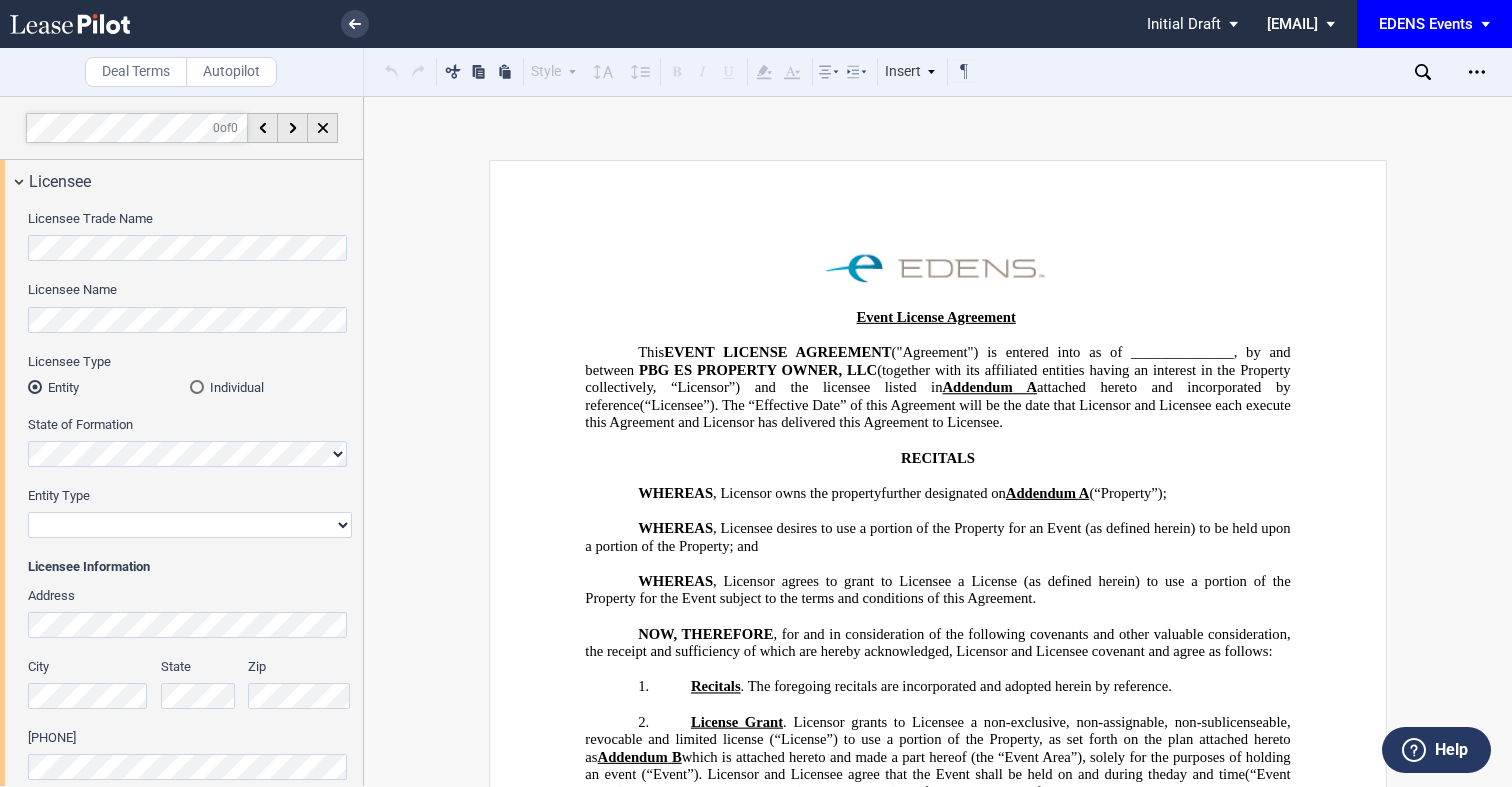 click on "Licensee Name" at bounding box center [190, 316] 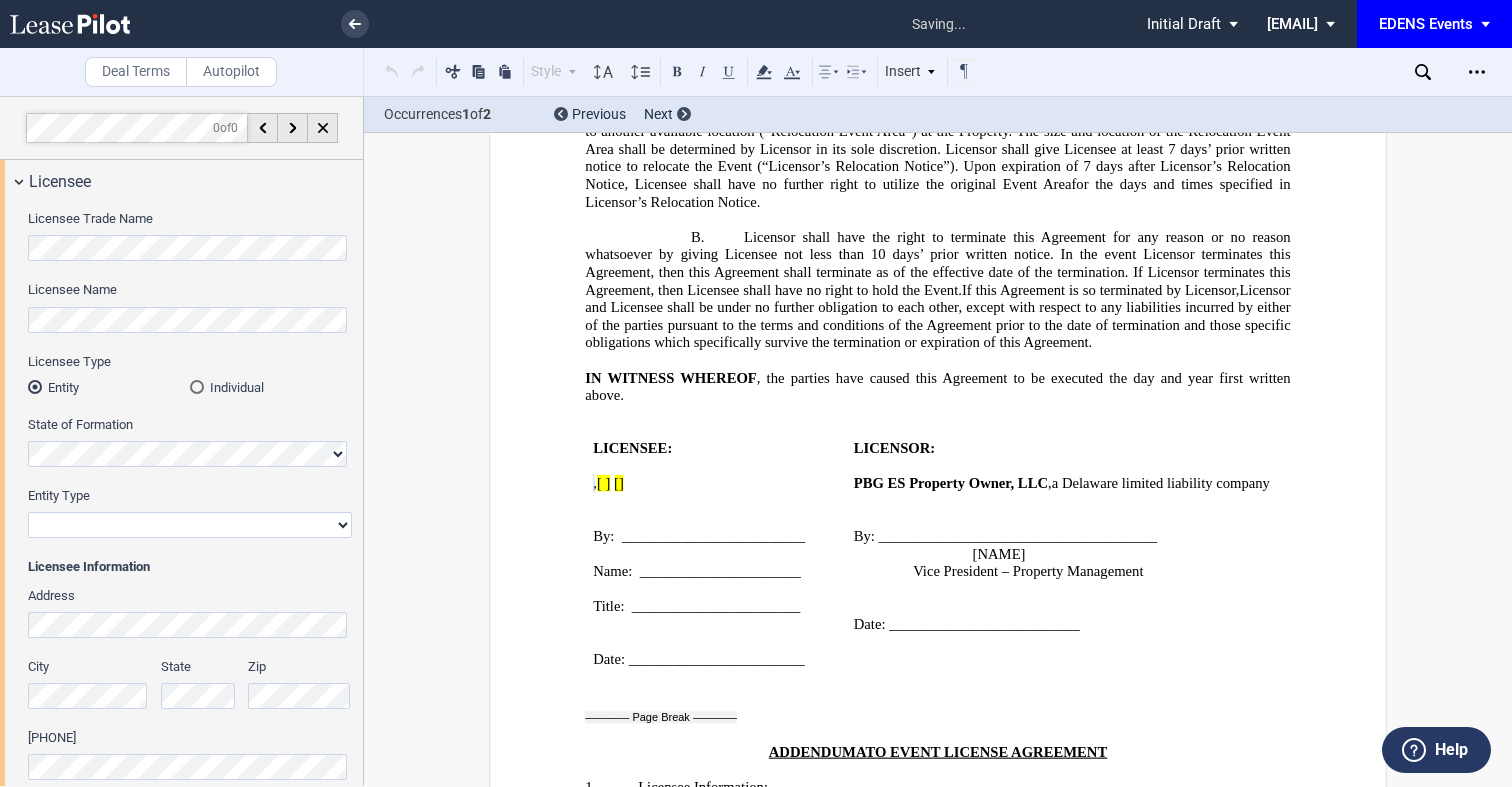scroll, scrollTop: 3001, scrollLeft: 0, axis: vertical 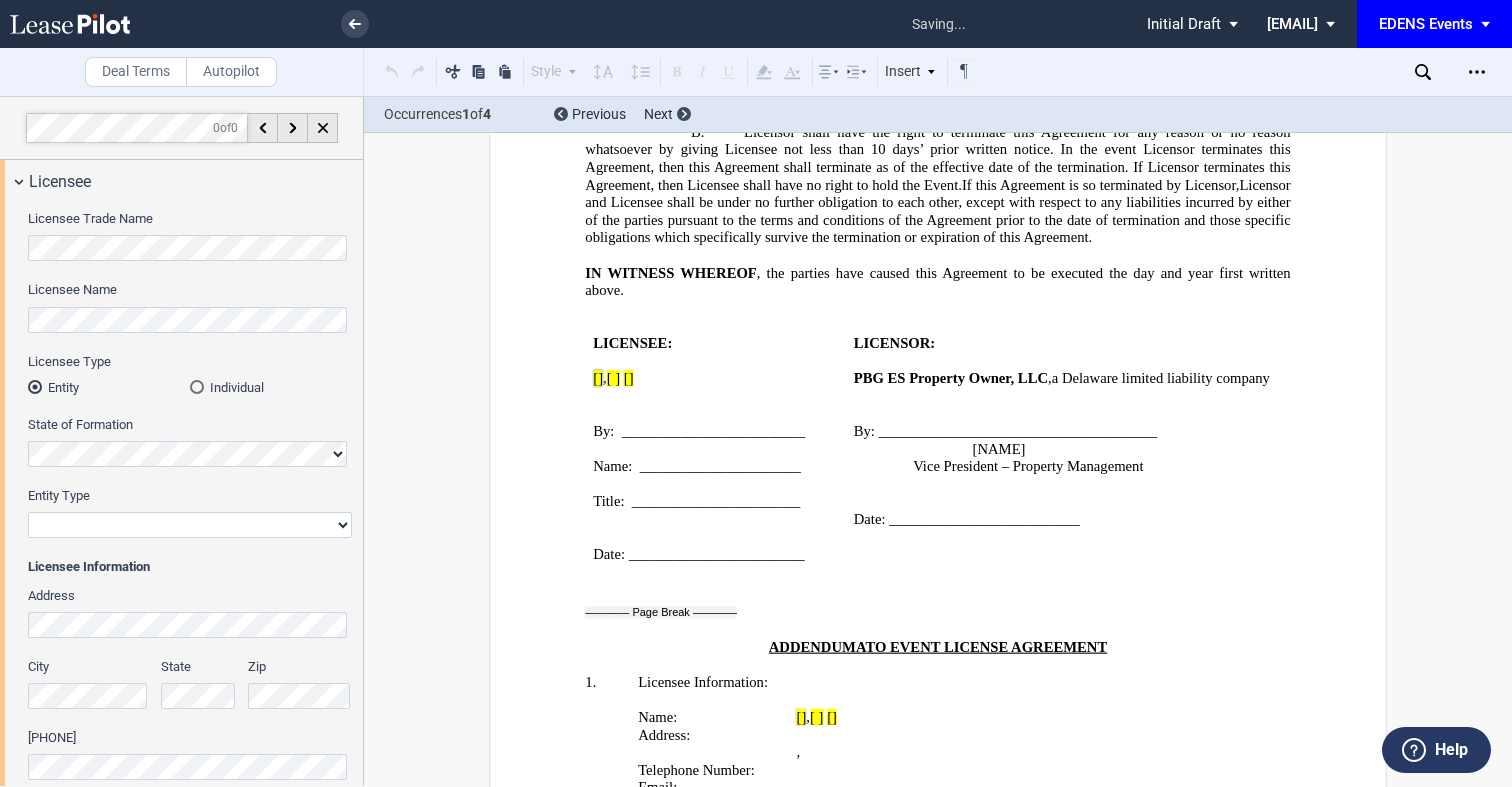 click on "Licensee Trade Name
Licensee Name
Licensee Type
Entity
Individual
Entity Type
Corporation
Limited Liability Company
General Partnership
Limited Partnership
Non-Profit Corporation
Other" at bounding box center [181, 578] 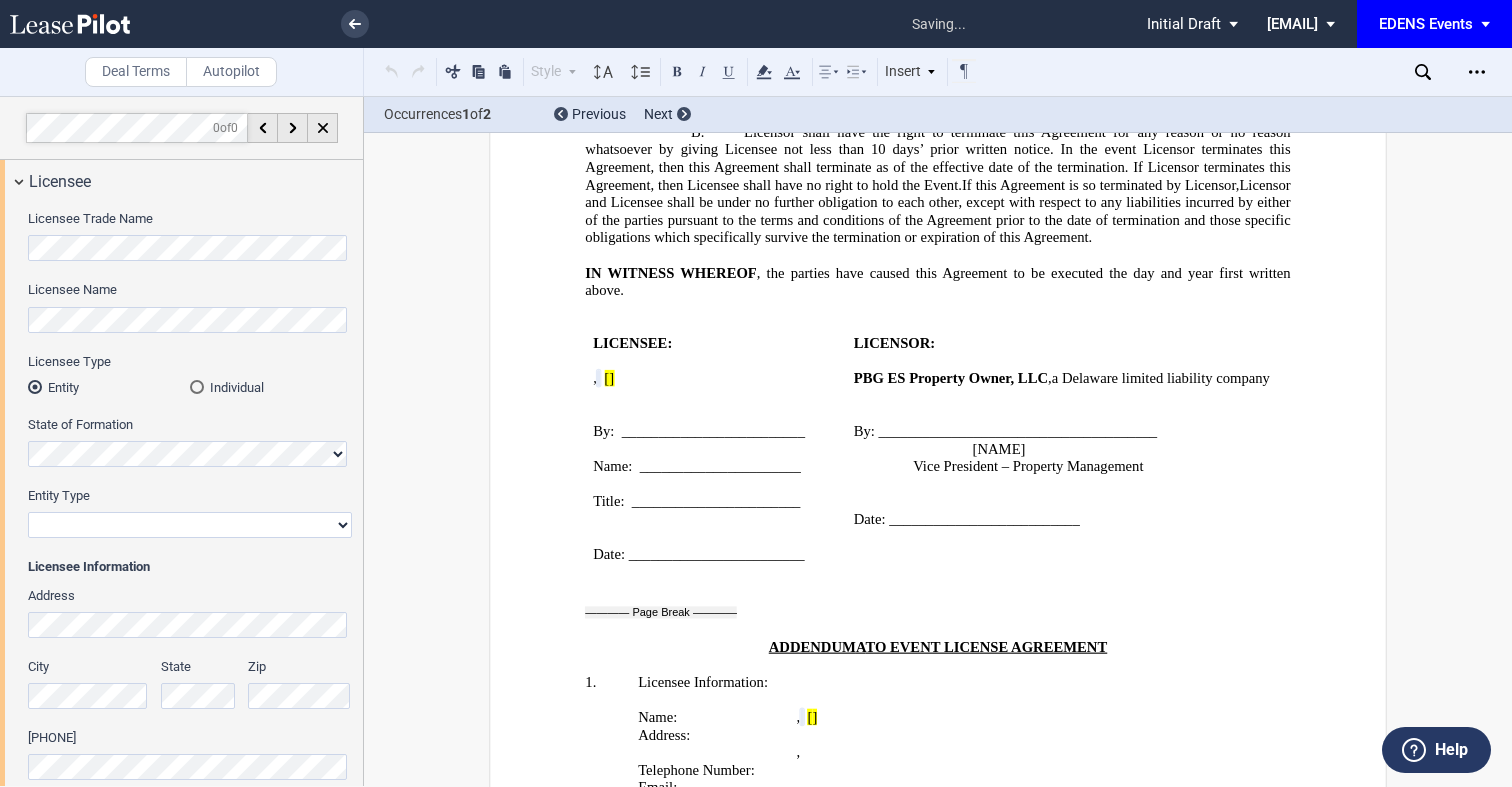 click on "Corporation
Limited Liability Company
General Partnership
Limited Partnership
Non-Profit Corporation
Other" at bounding box center [190, 525] 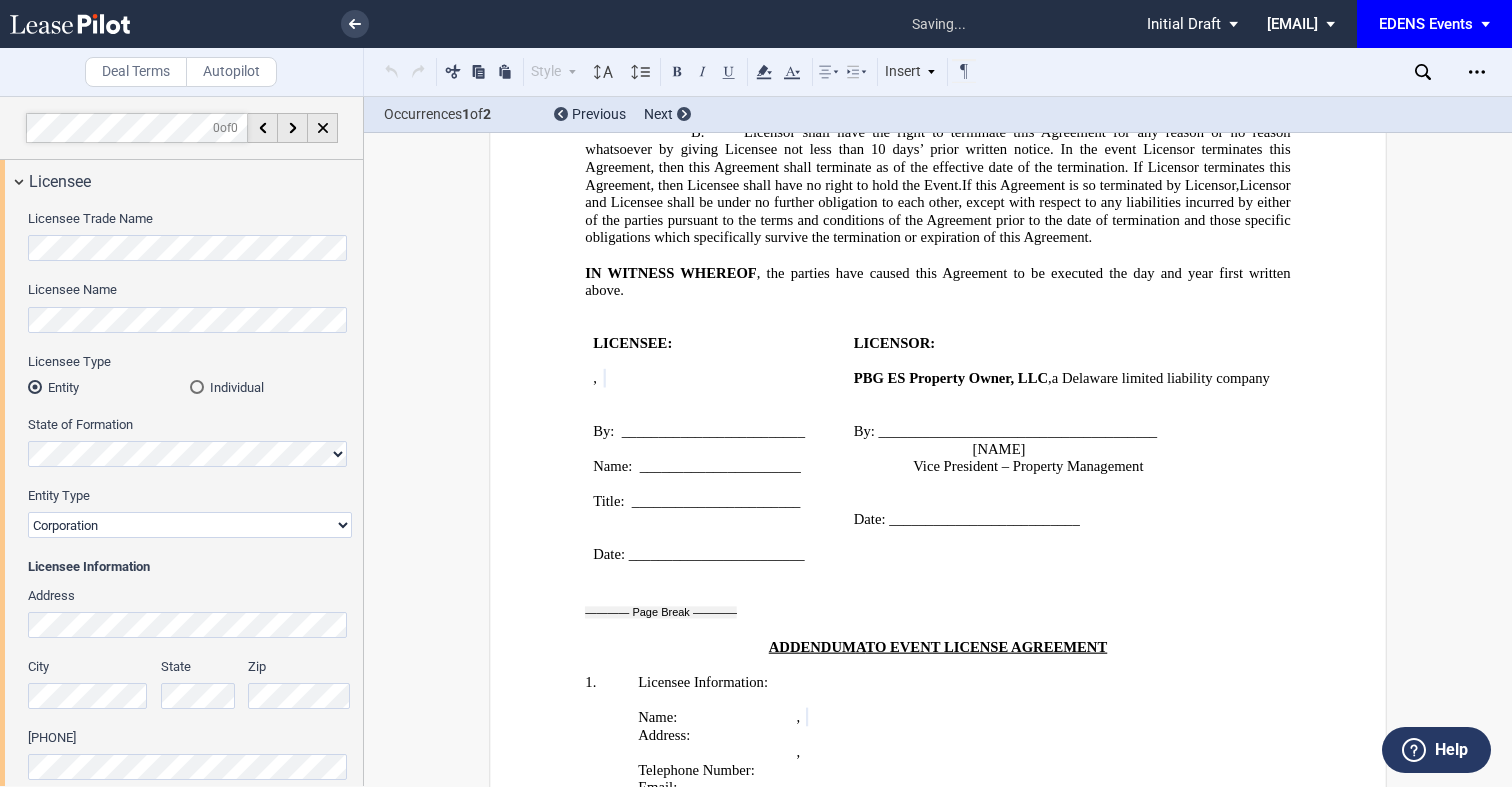 click on "Corporation
Limited Liability Company
General Partnership
Limited Partnership
Non-Profit Corporation
Other" at bounding box center [190, 525] 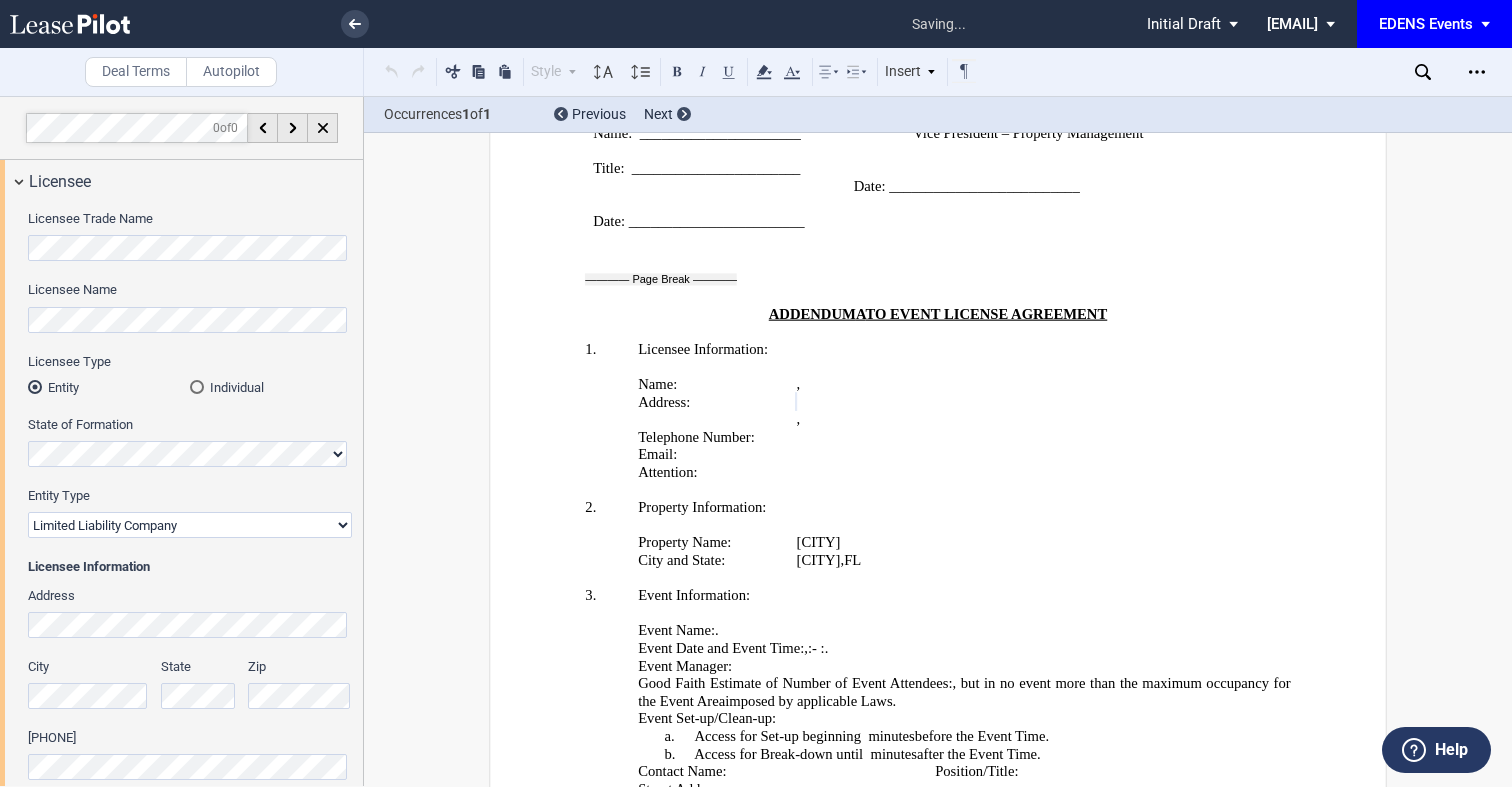 scroll, scrollTop: 3375, scrollLeft: 0, axis: vertical 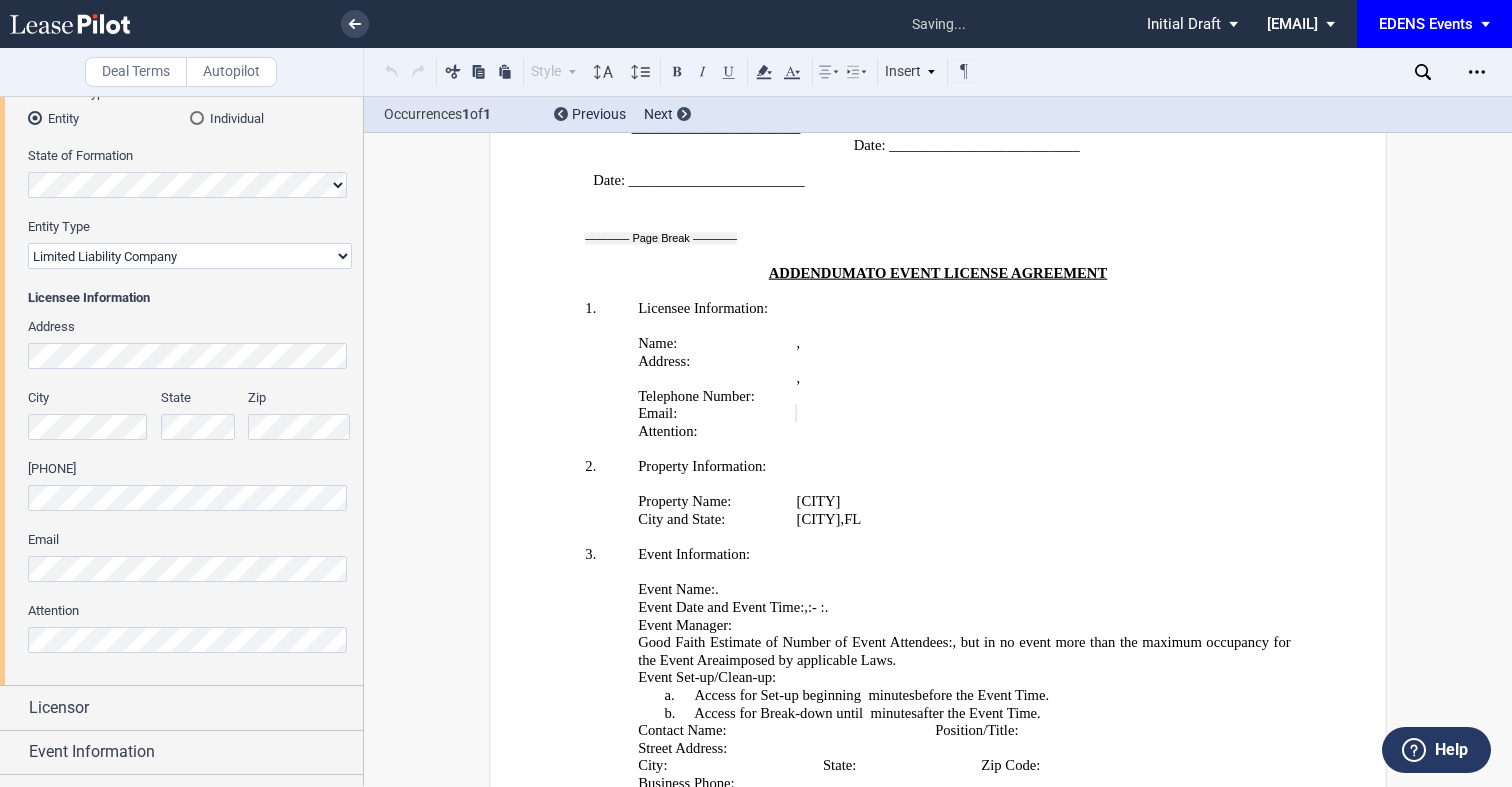 click on "Address City State Zip Telephone Number Email Attention" at bounding box center (190, 496) 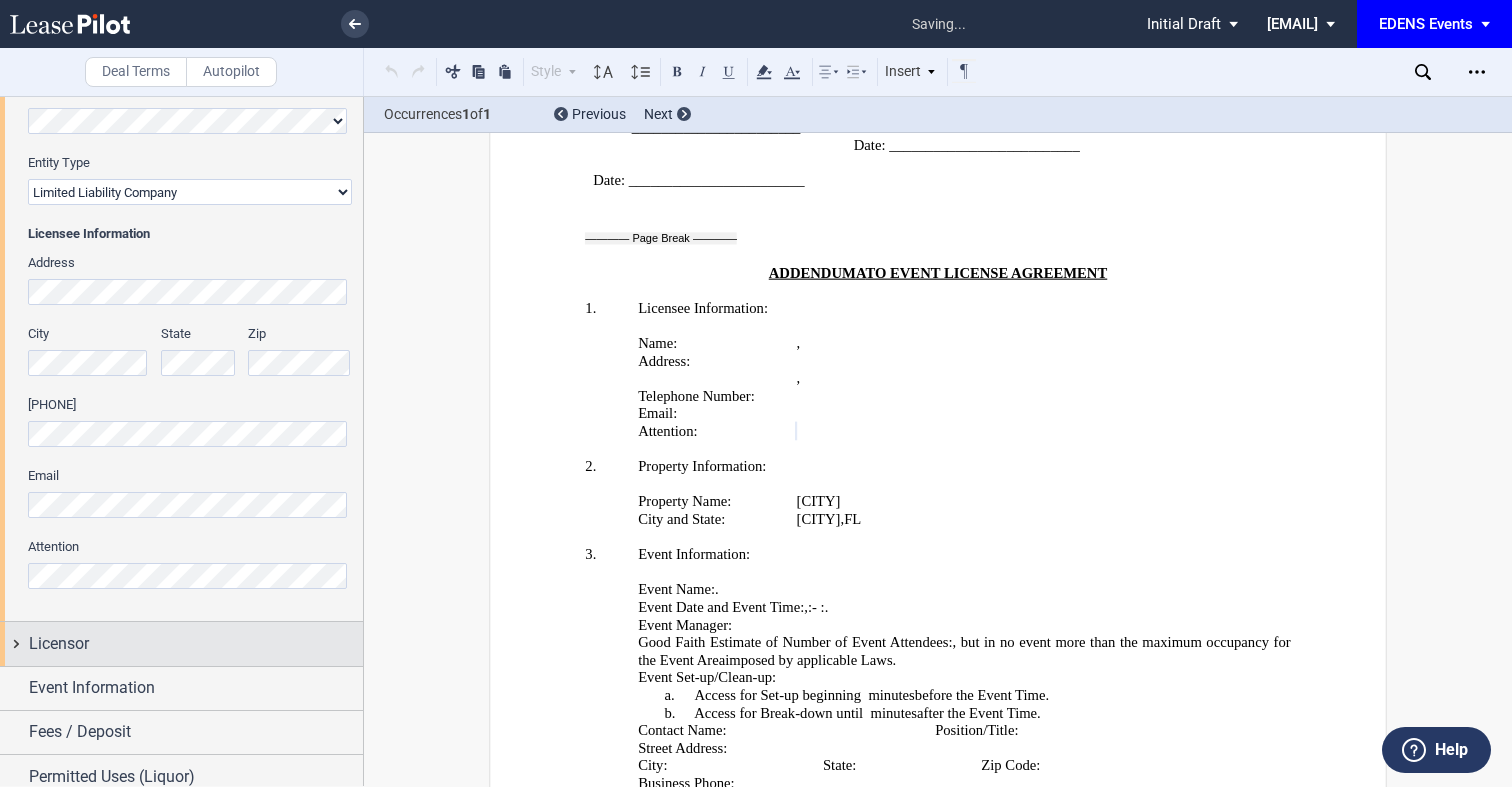 click on "Licensor" at bounding box center (181, 643) 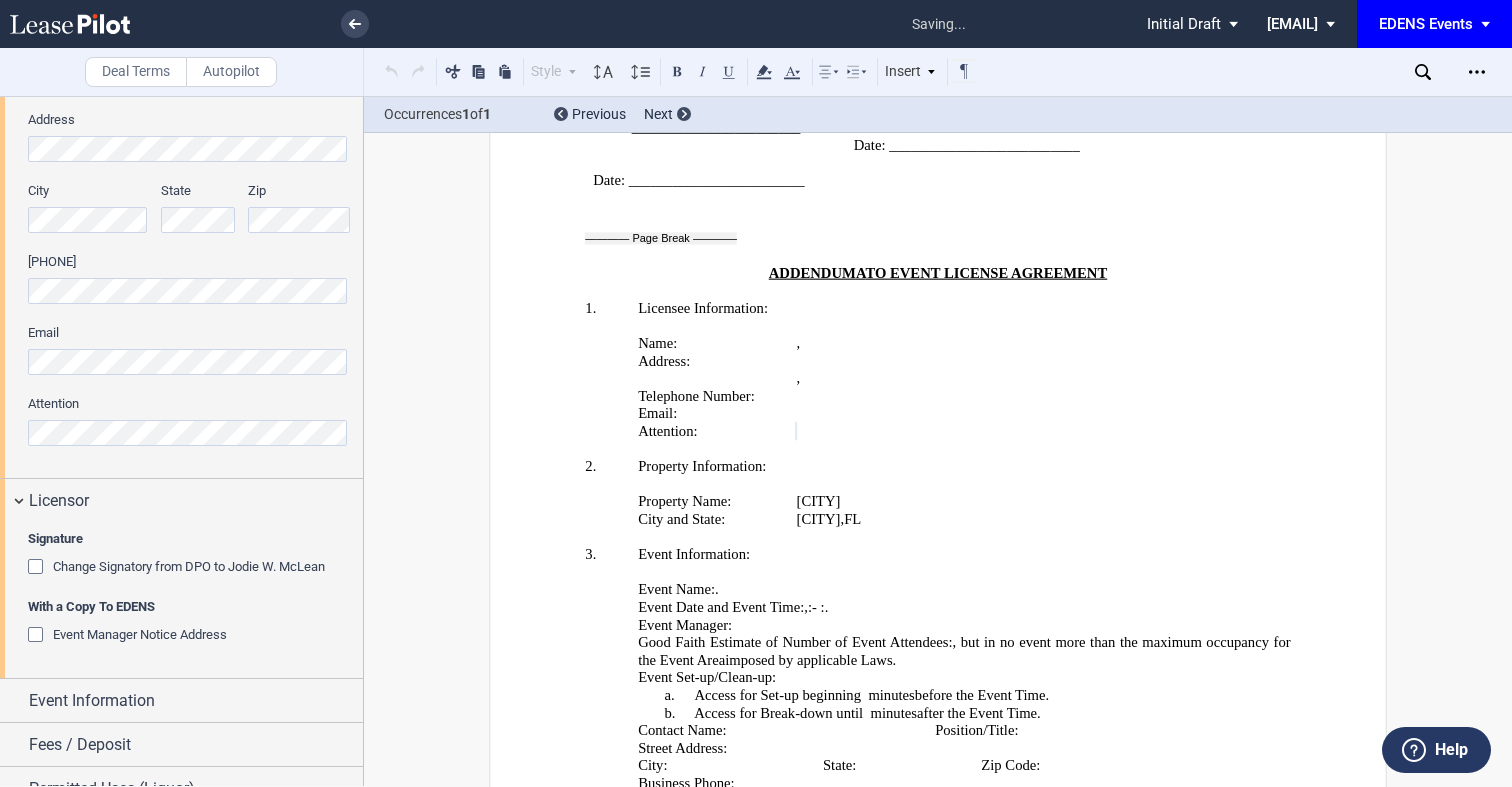 scroll, scrollTop: 491, scrollLeft: 0, axis: vertical 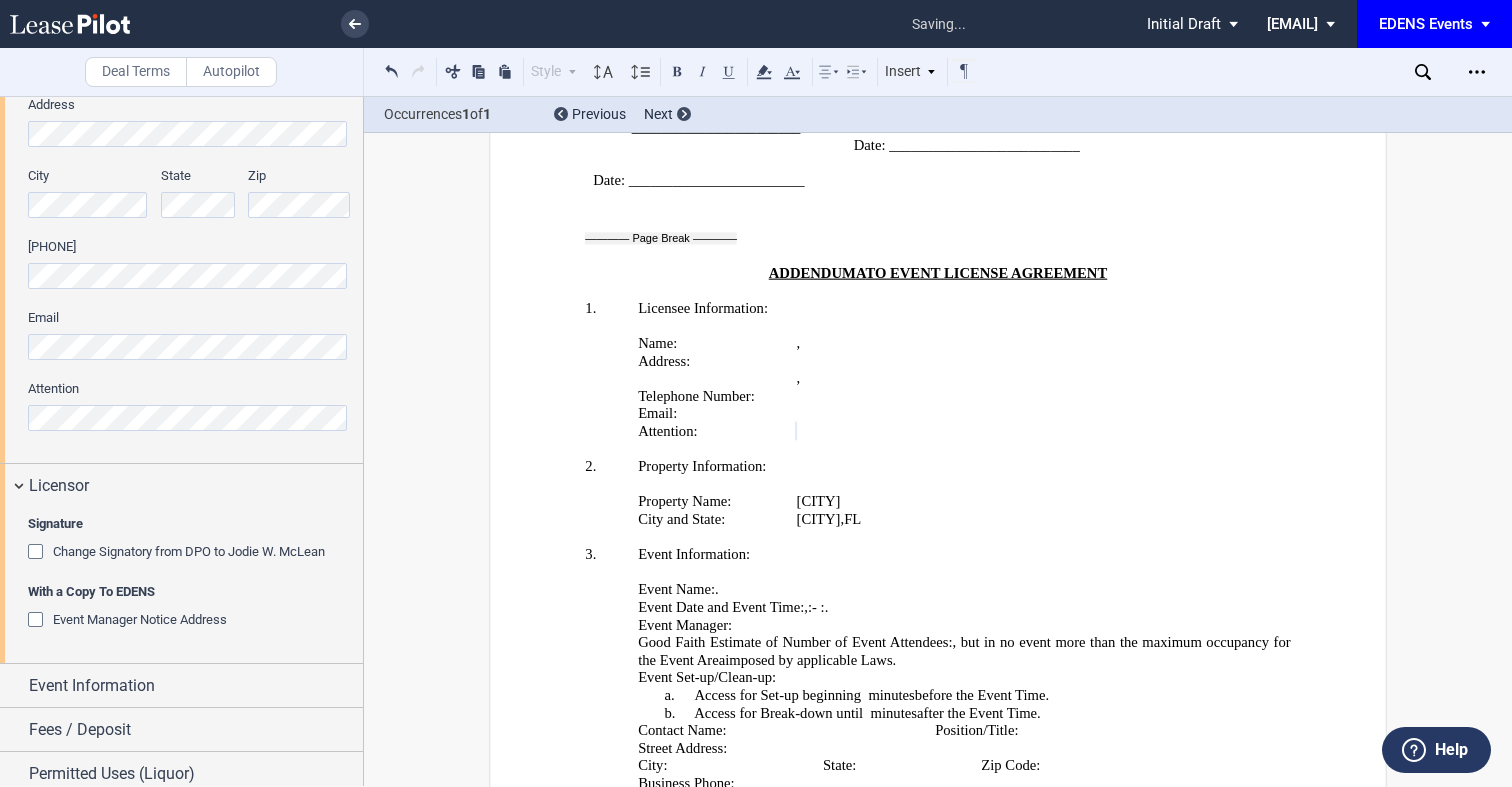 click on "Event Manager Notice Address" 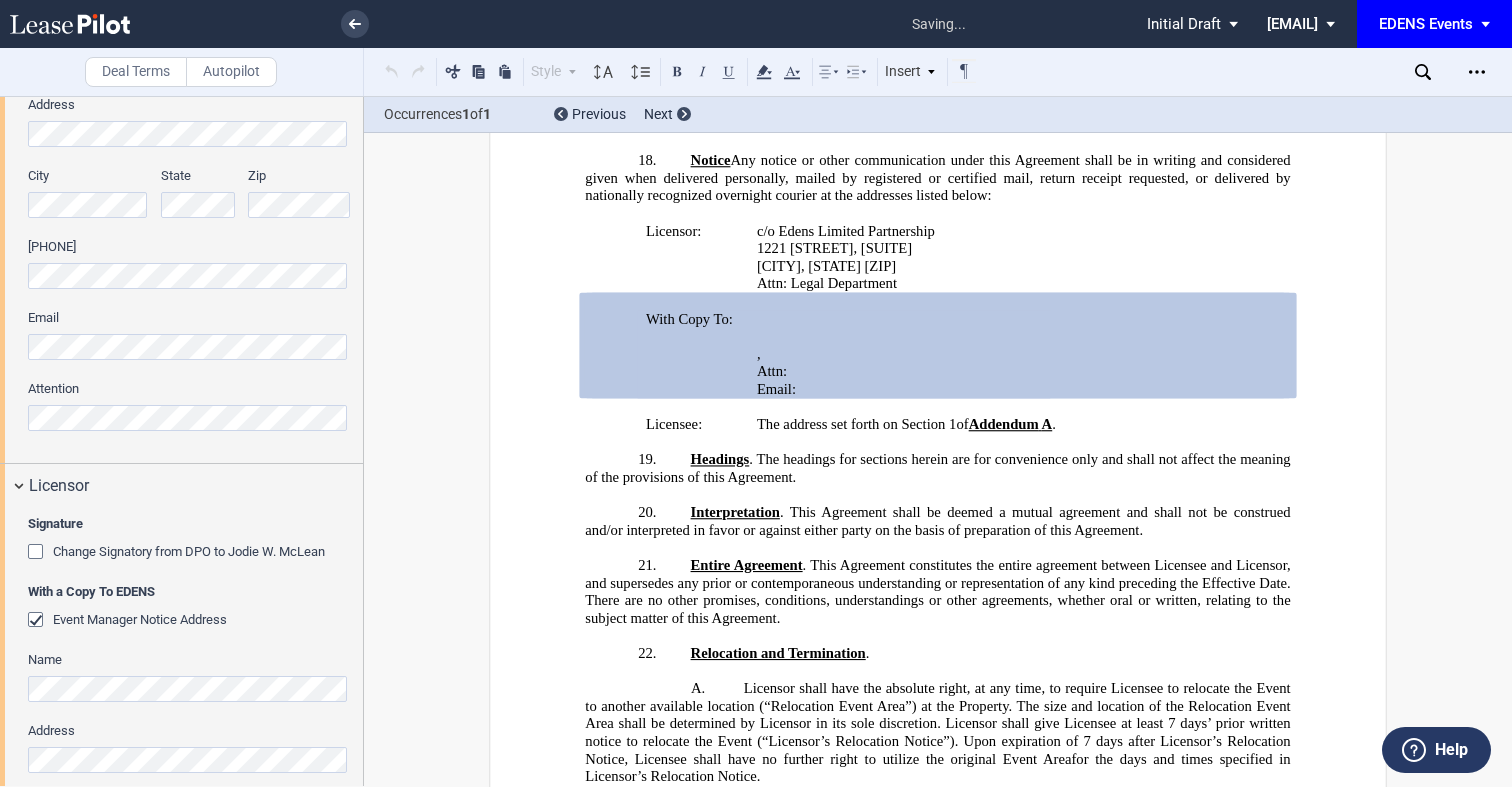 scroll, scrollTop: 2390, scrollLeft: 0, axis: vertical 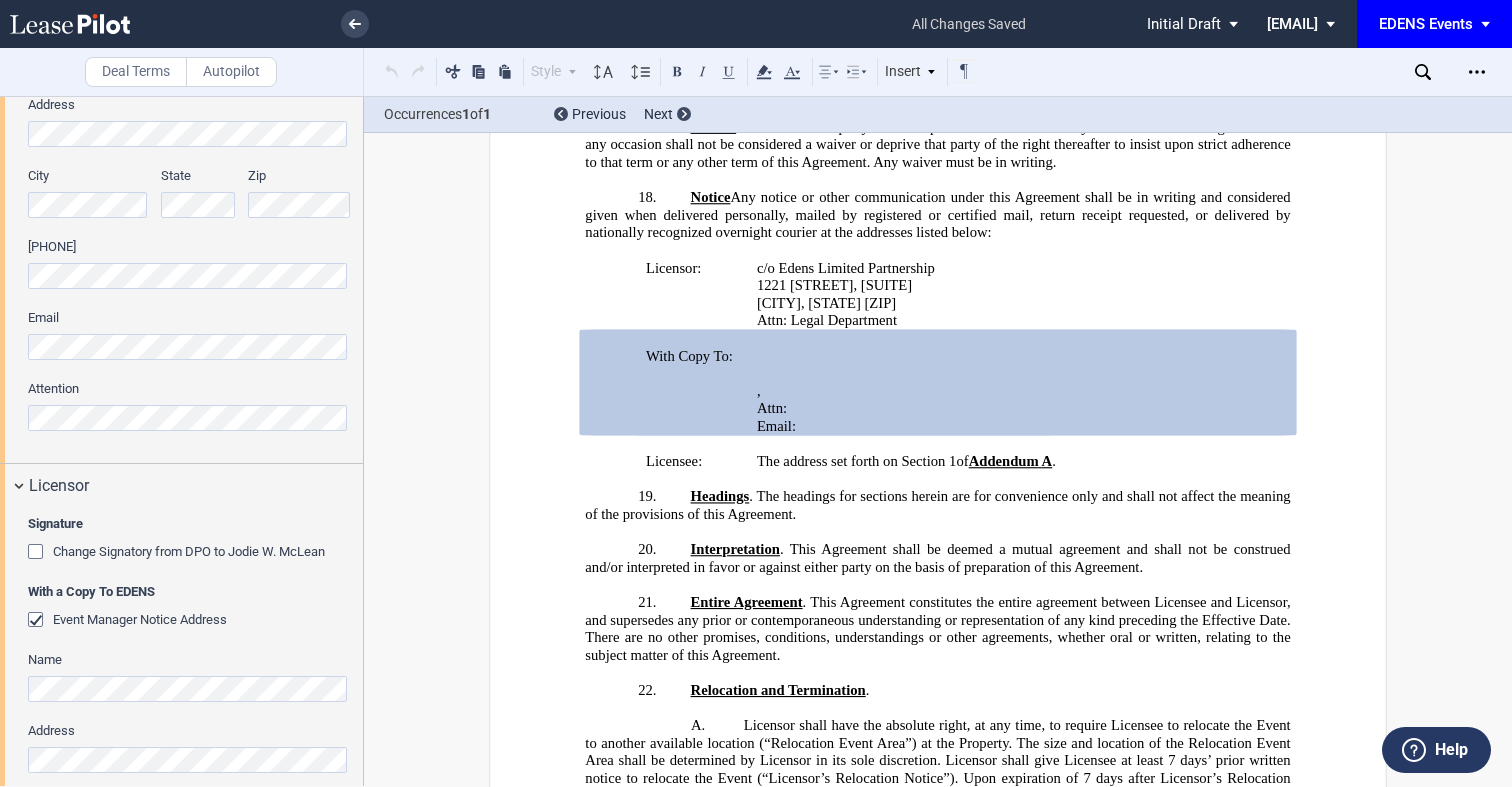 click on "Address" 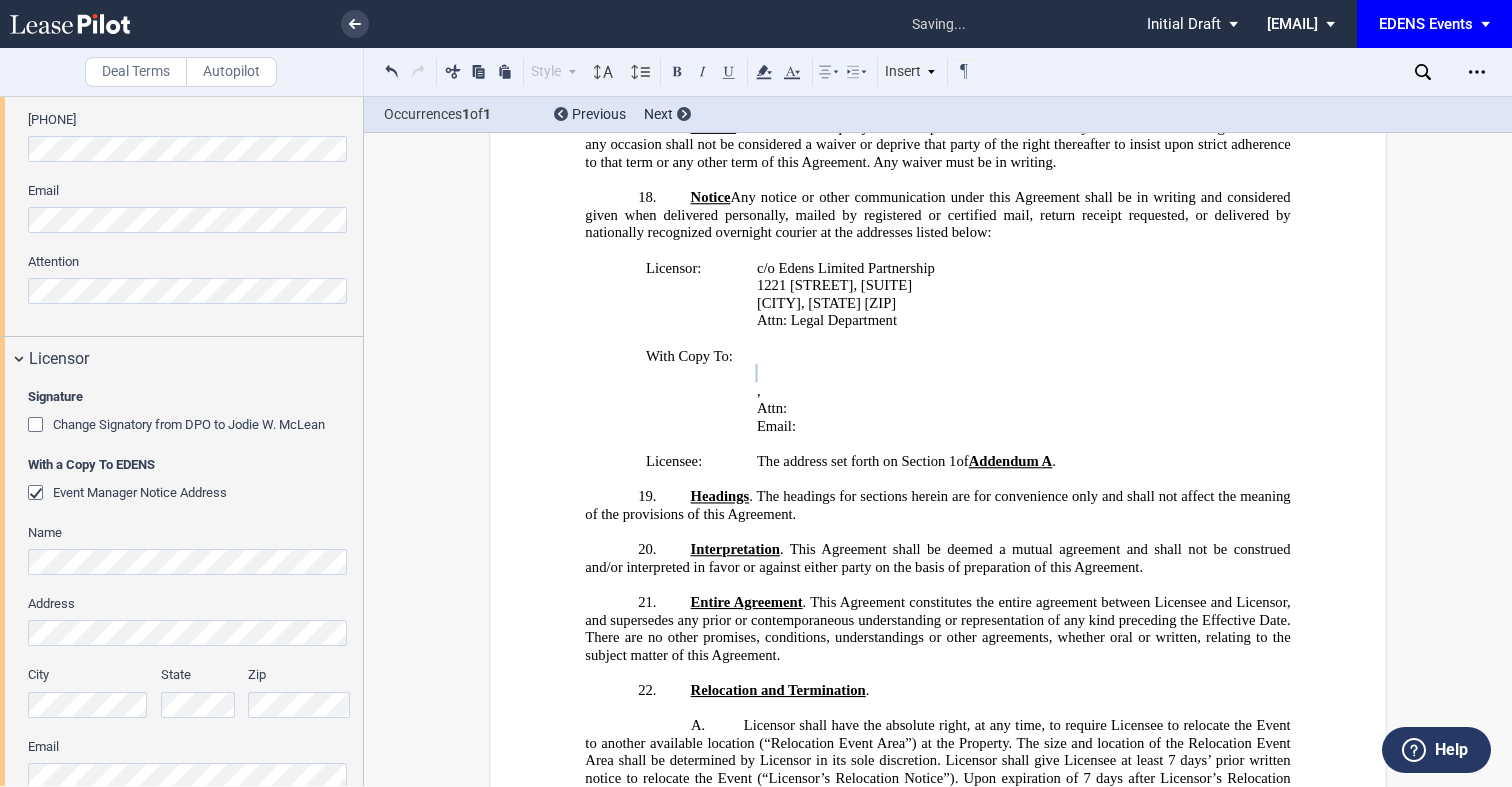 scroll, scrollTop: 631, scrollLeft: 0, axis: vertical 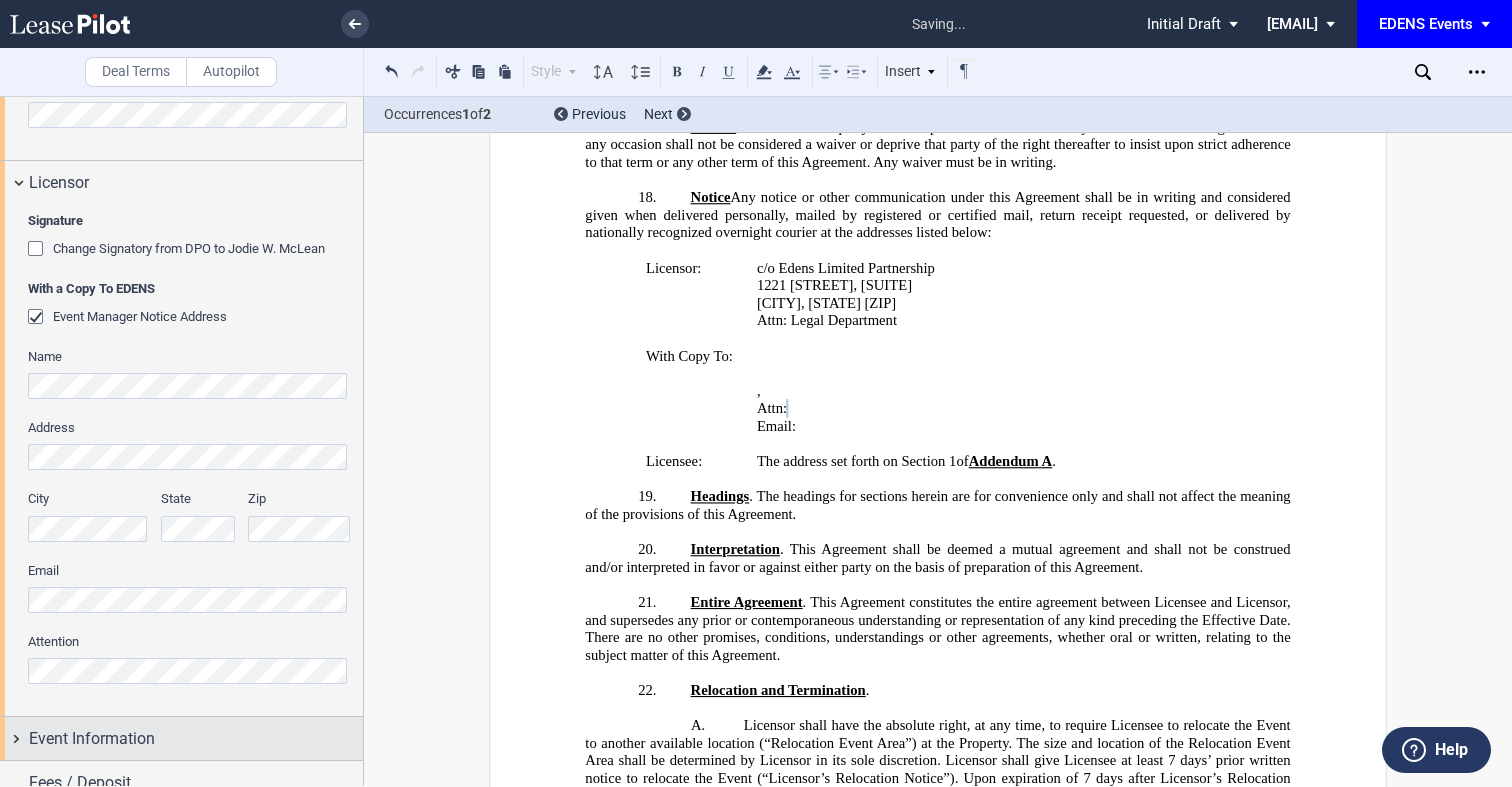 click on "Event Information" at bounding box center (92, 739) 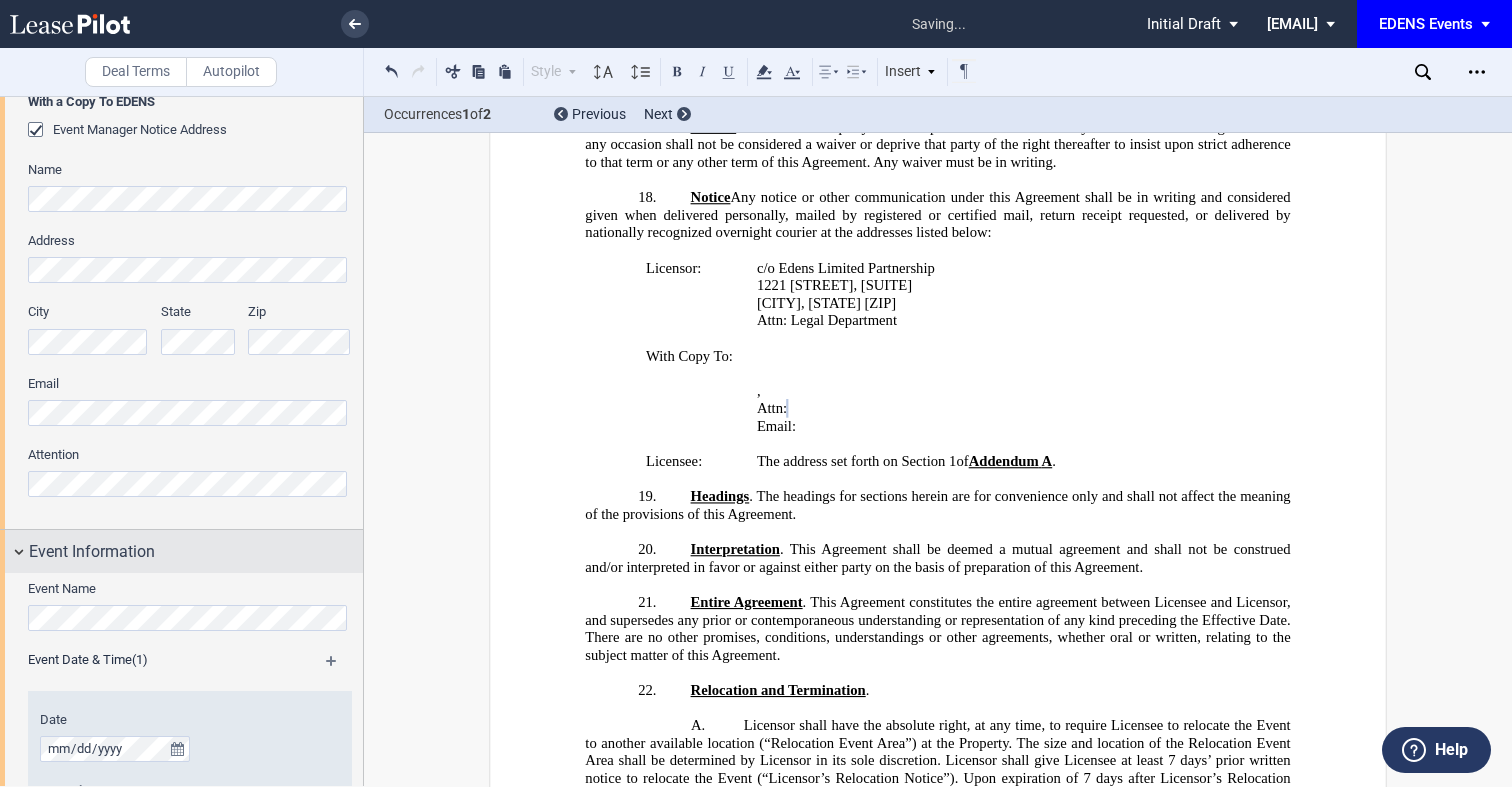 scroll, scrollTop: 983, scrollLeft: 0, axis: vertical 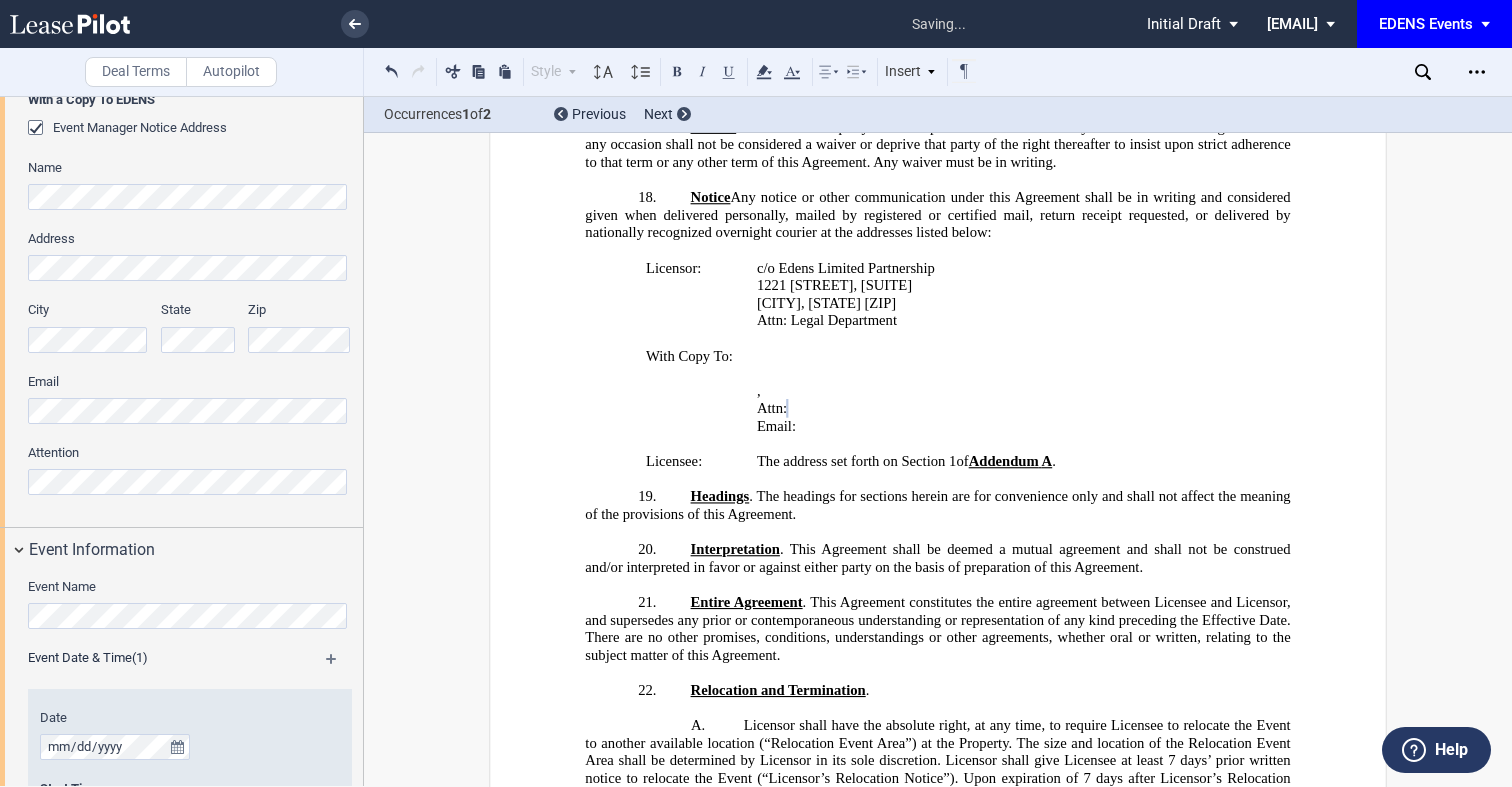 click on "Event Name" 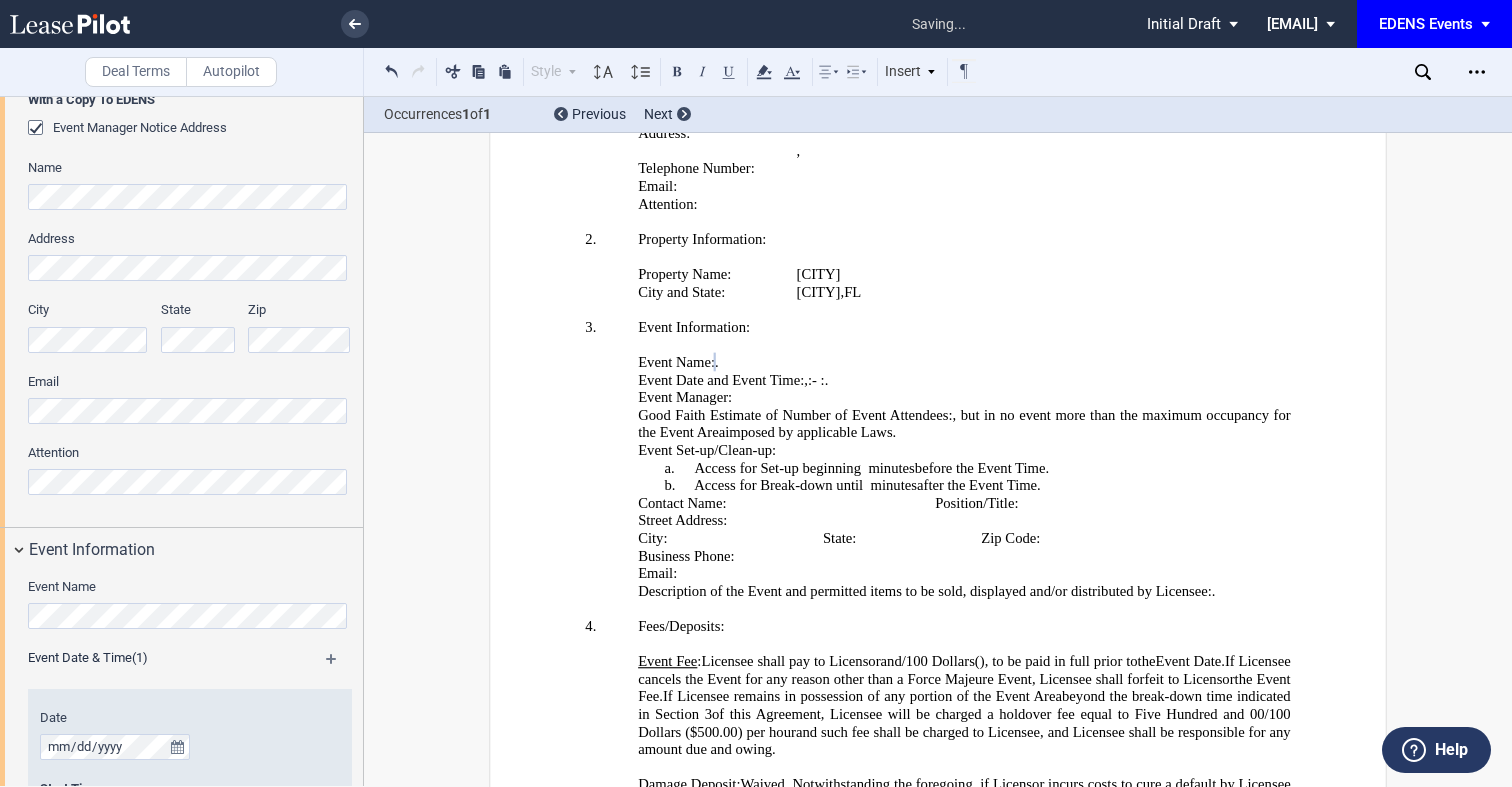 scroll, scrollTop: 3709, scrollLeft: 0, axis: vertical 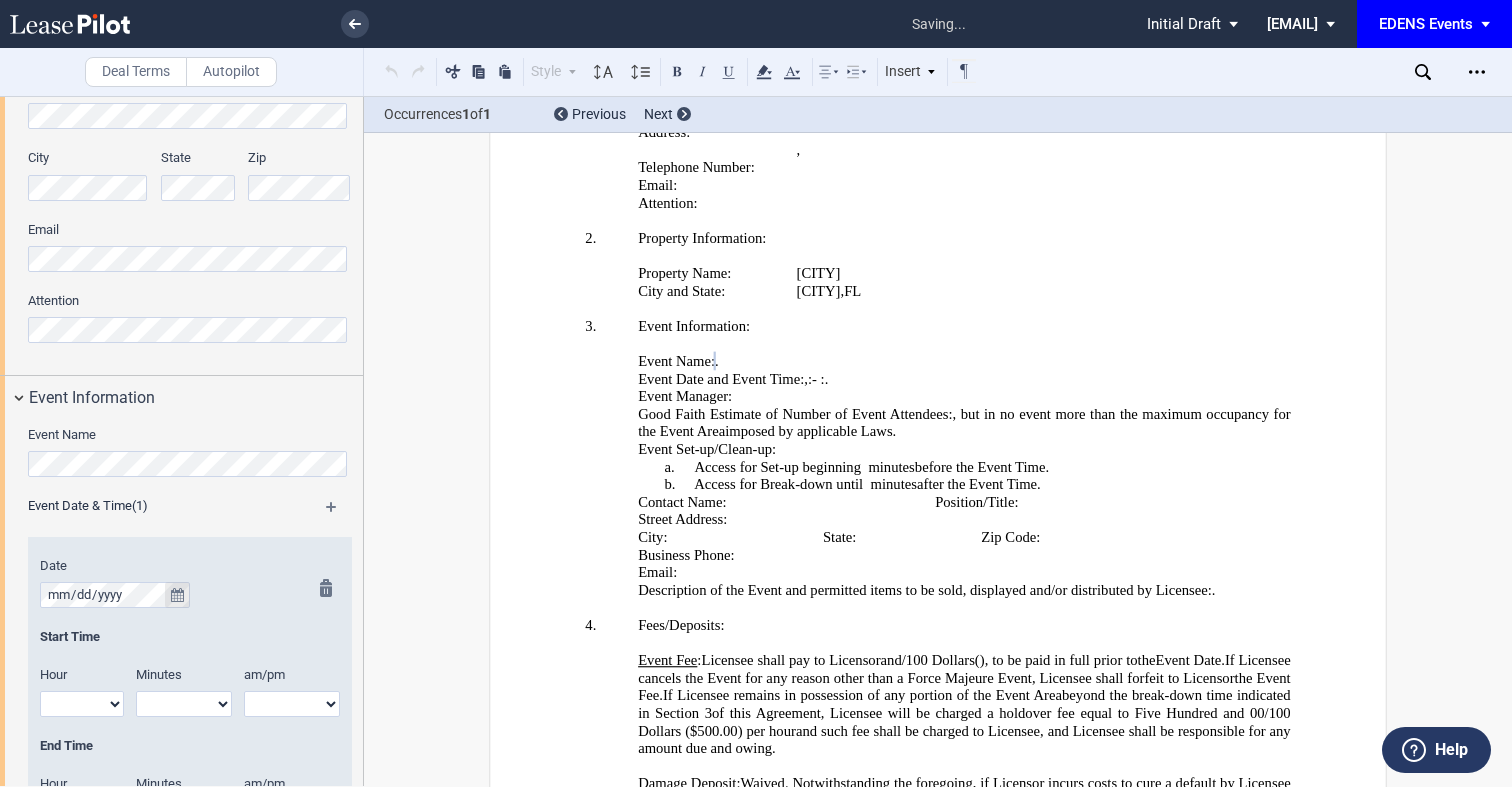 click 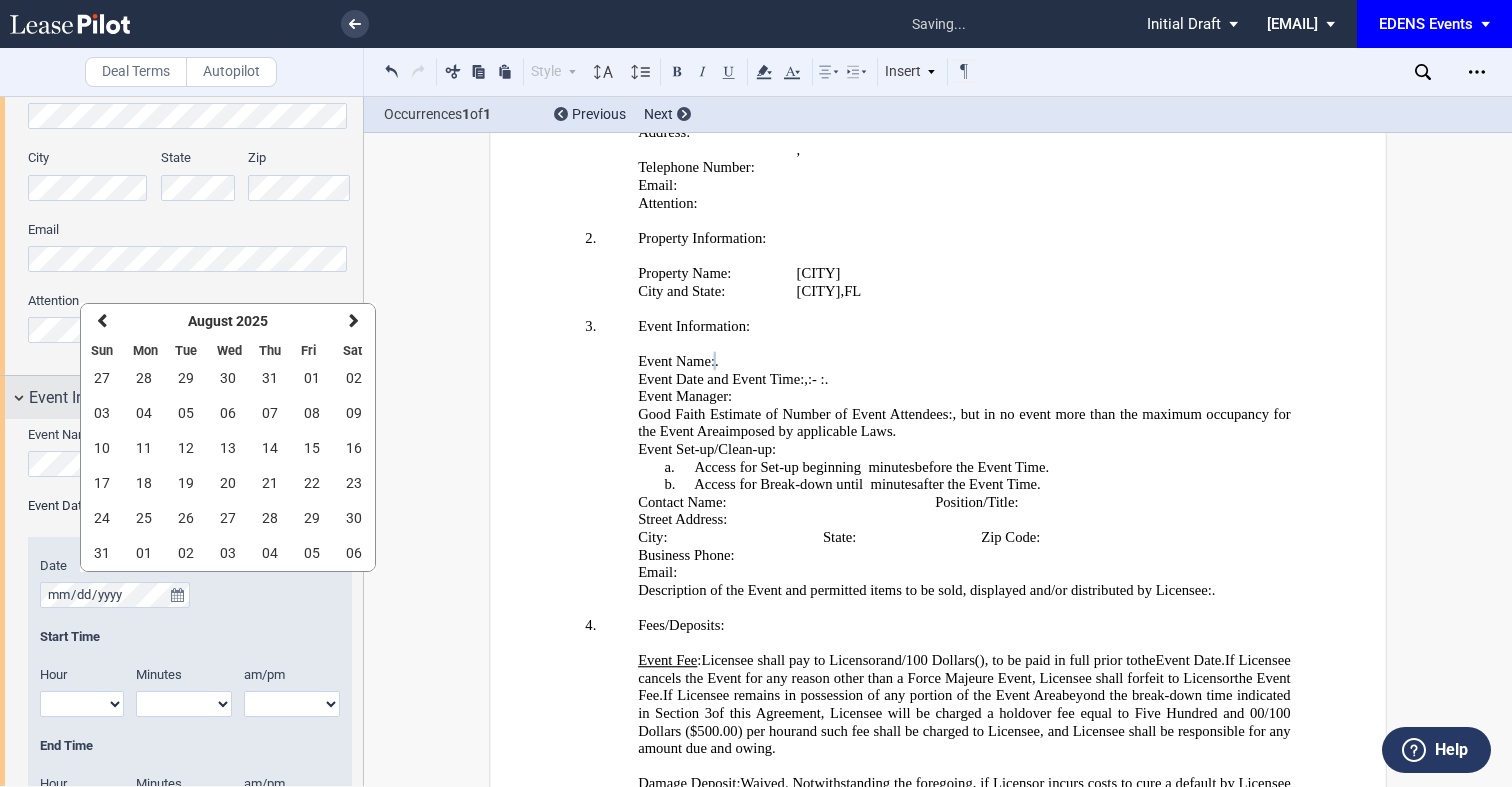click on "09" at bounding box center (354, 413) 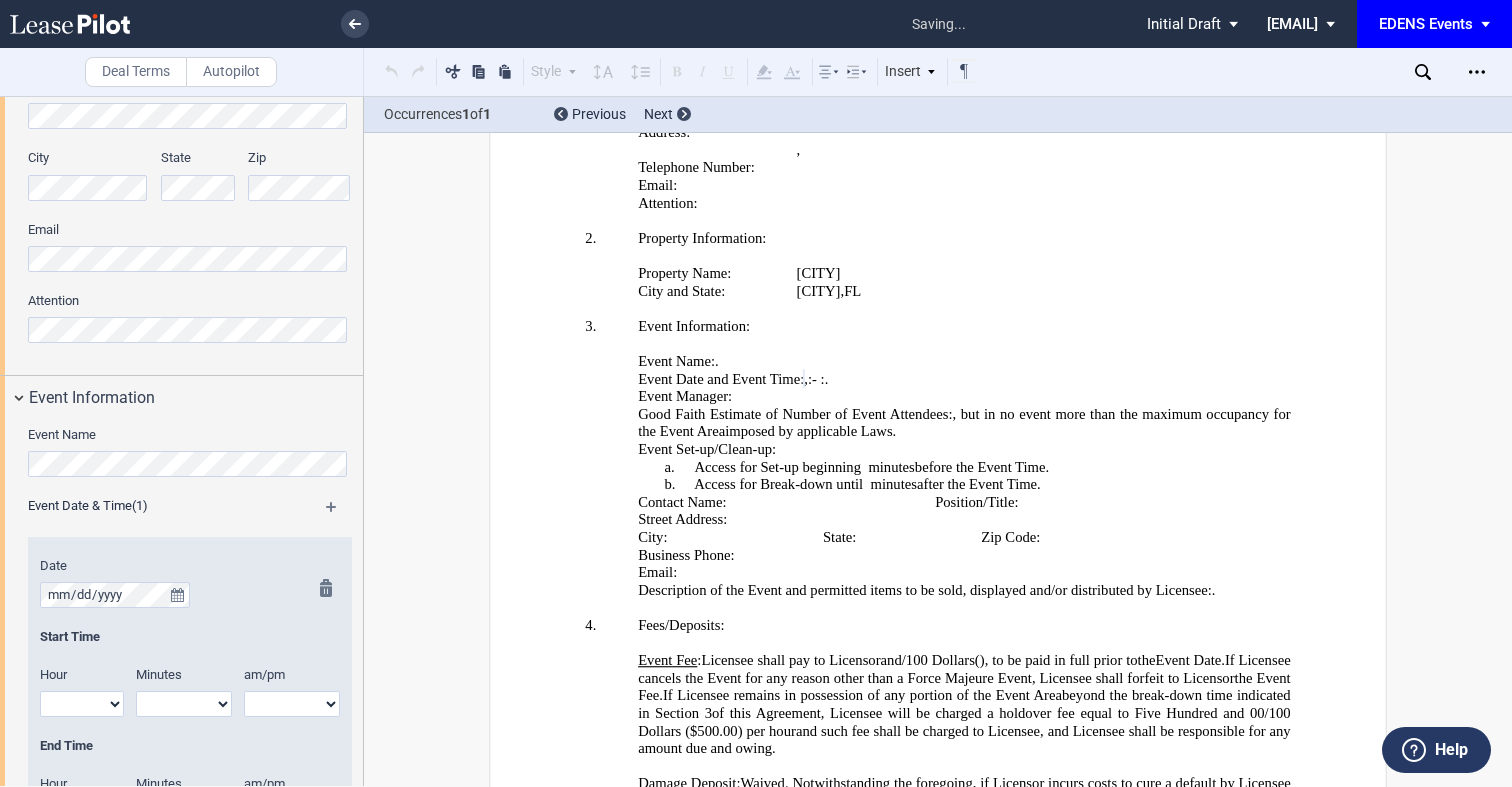 click on "1
2
3
4
5
6
7
8
9
10
11
12" at bounding box center (82, 704) 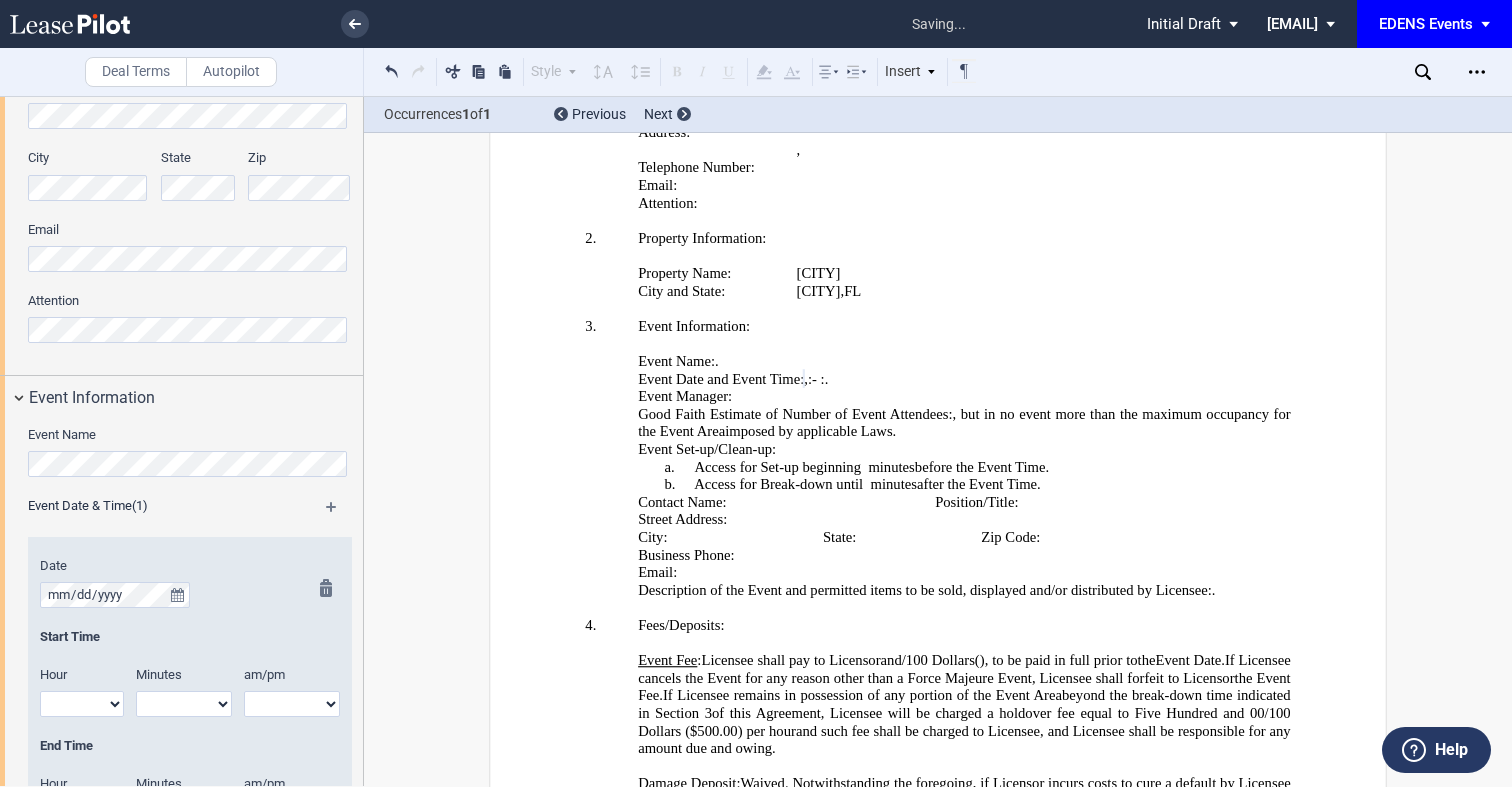 select on "3" 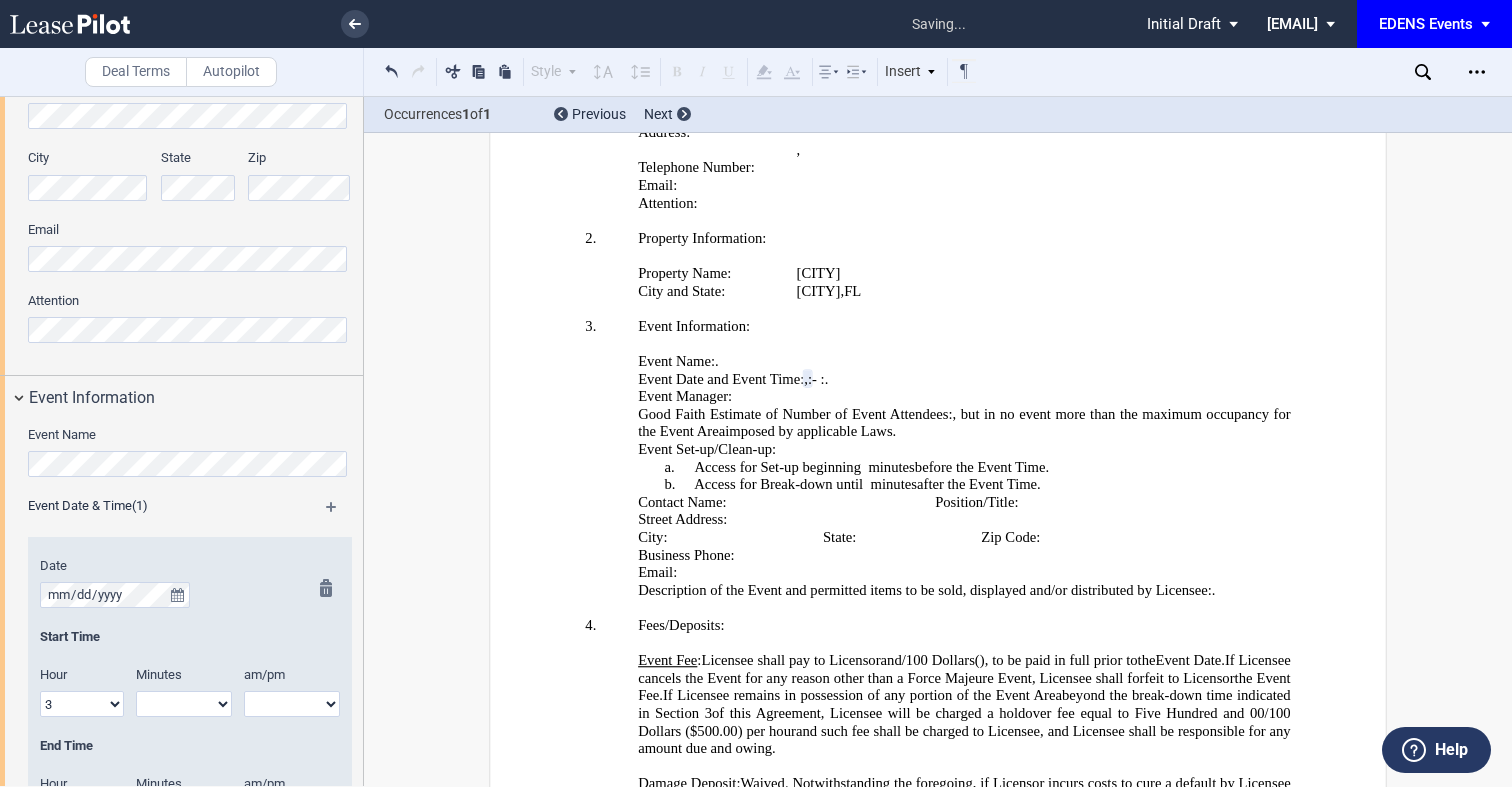 click on "Minutes" 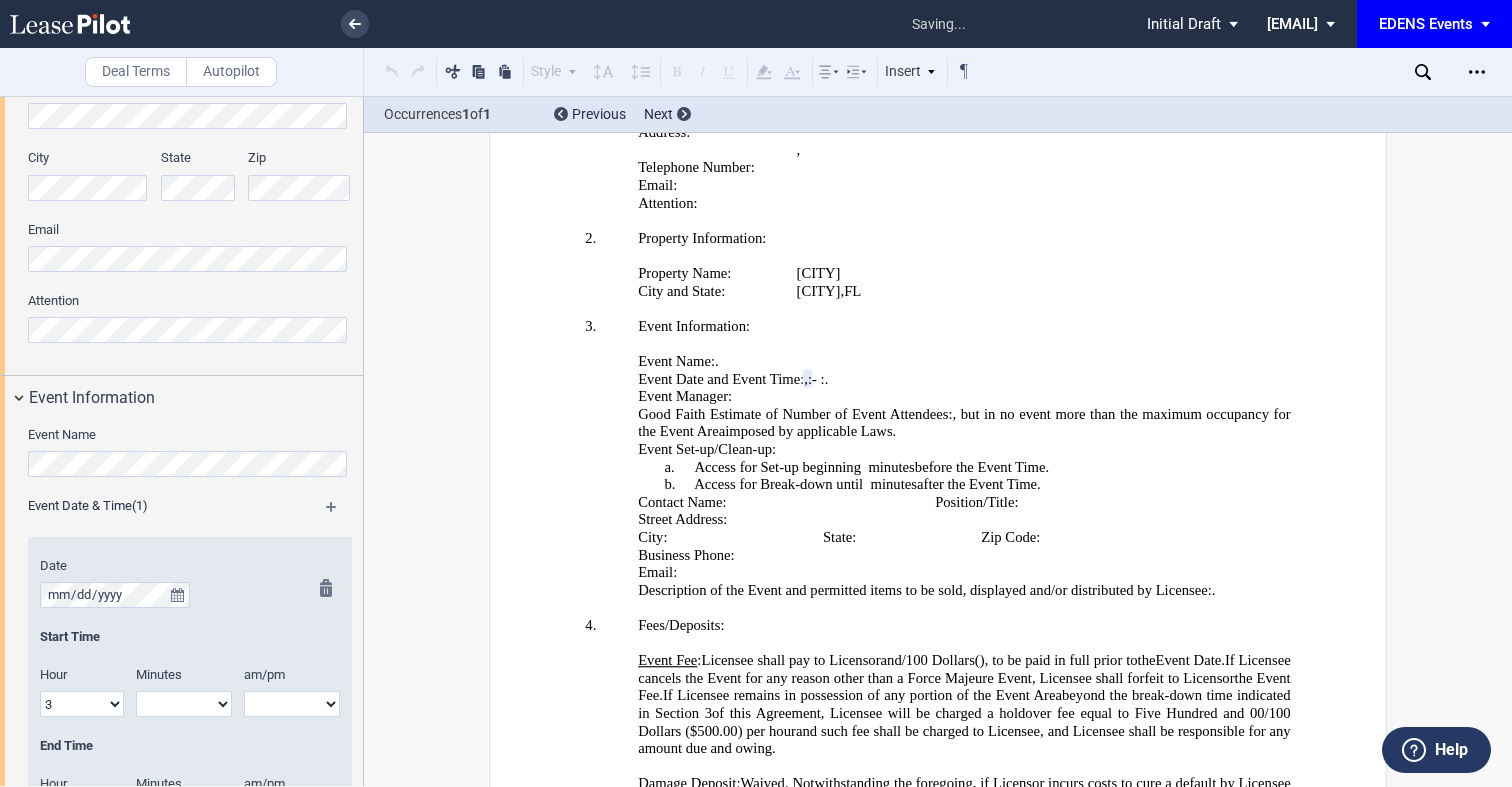 click on "00
05
10
15
20
25
30
35
40
45
50
55" at bounding box center (184, 704) 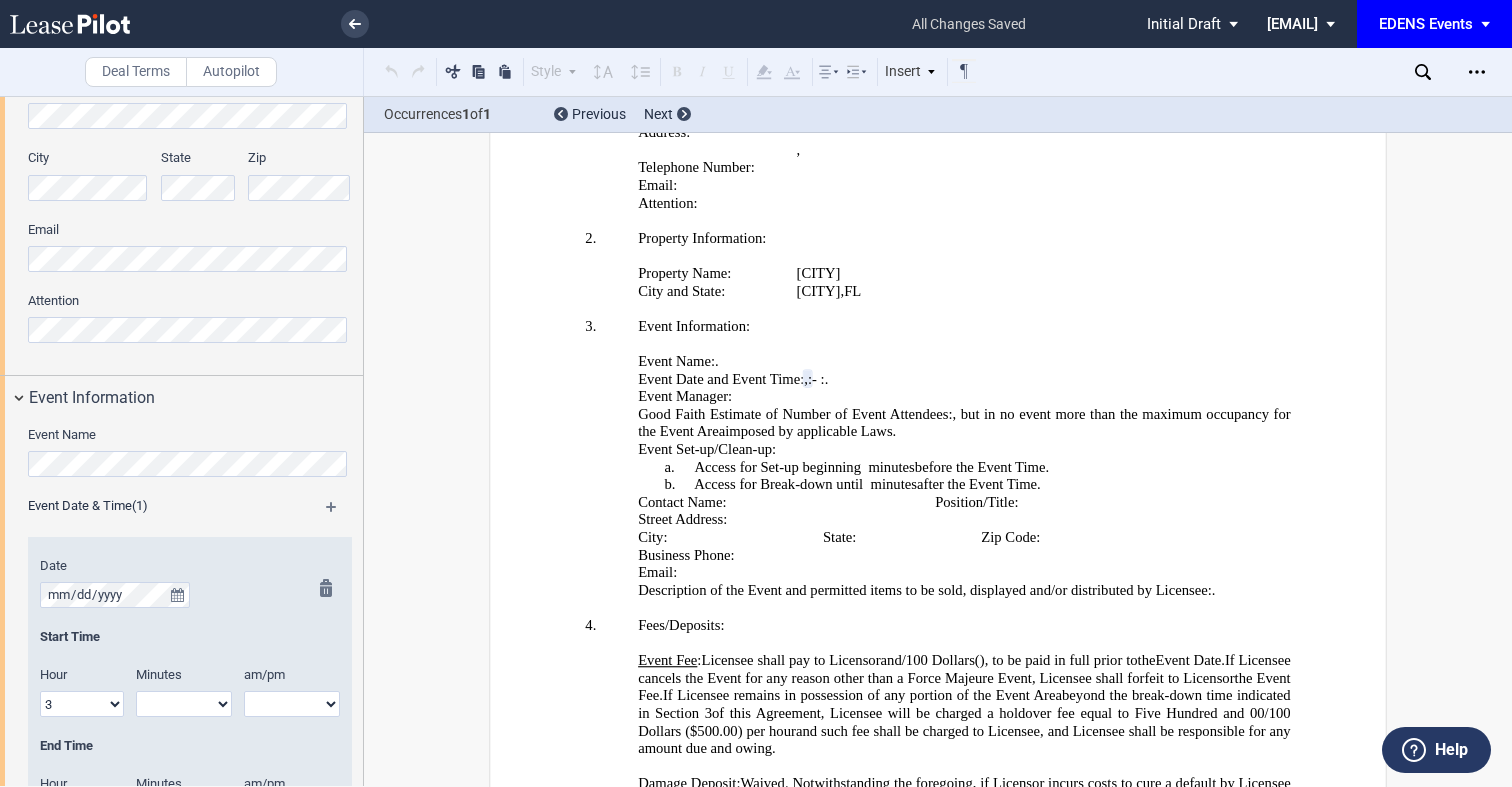 select on "00" 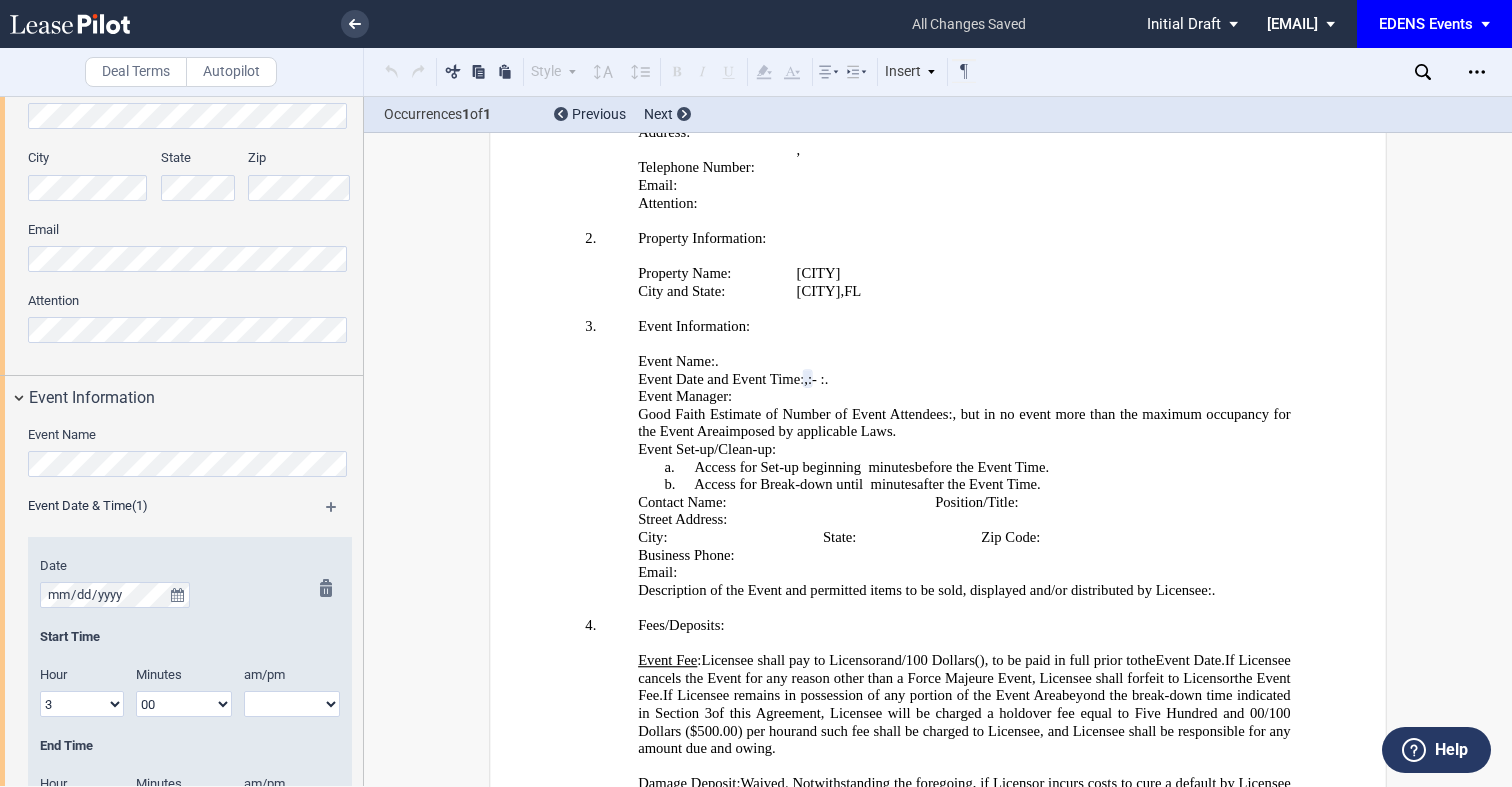 click on "am/pm" 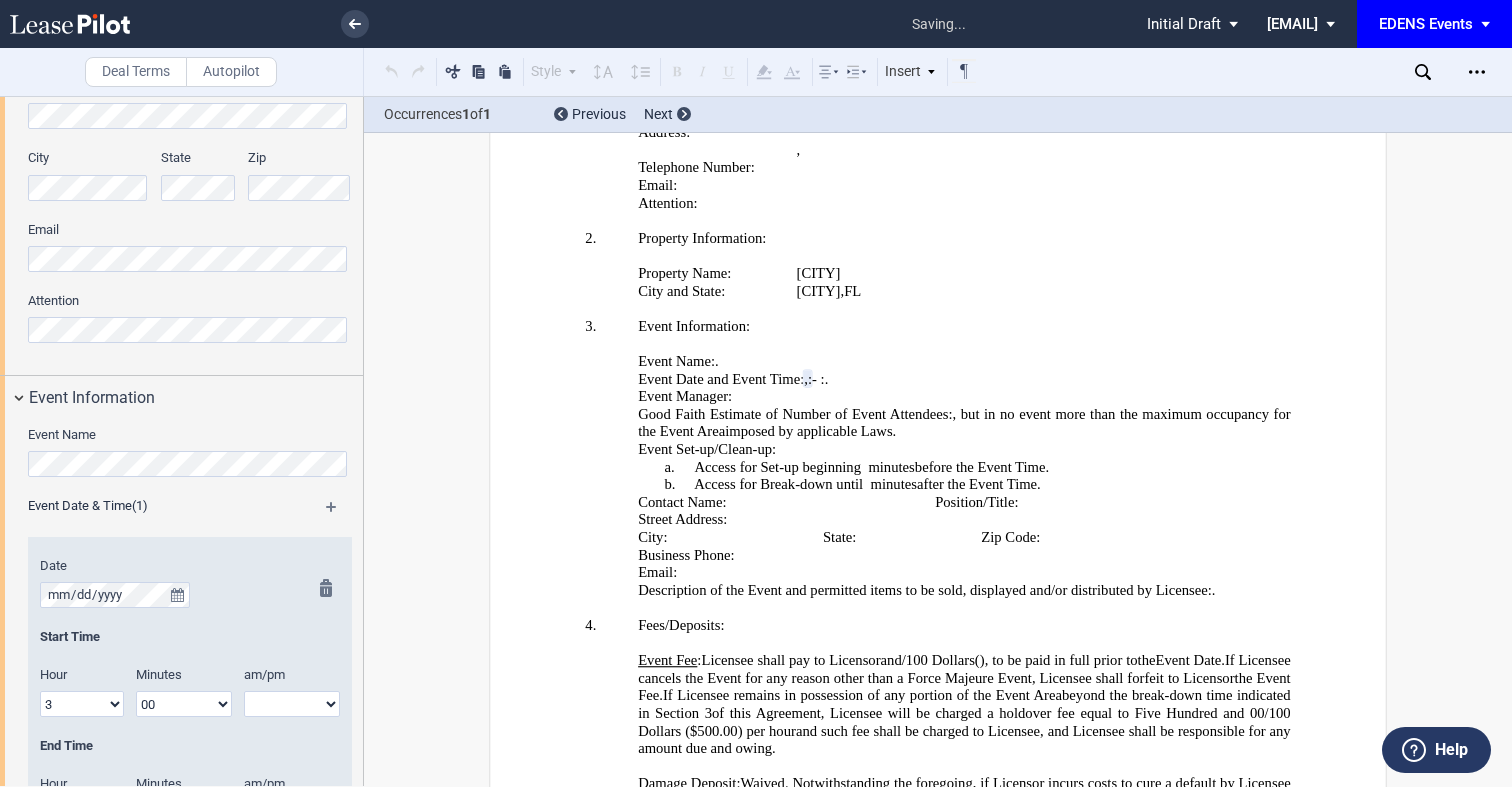 click on "am
pm" at bounding box center [292, 704] 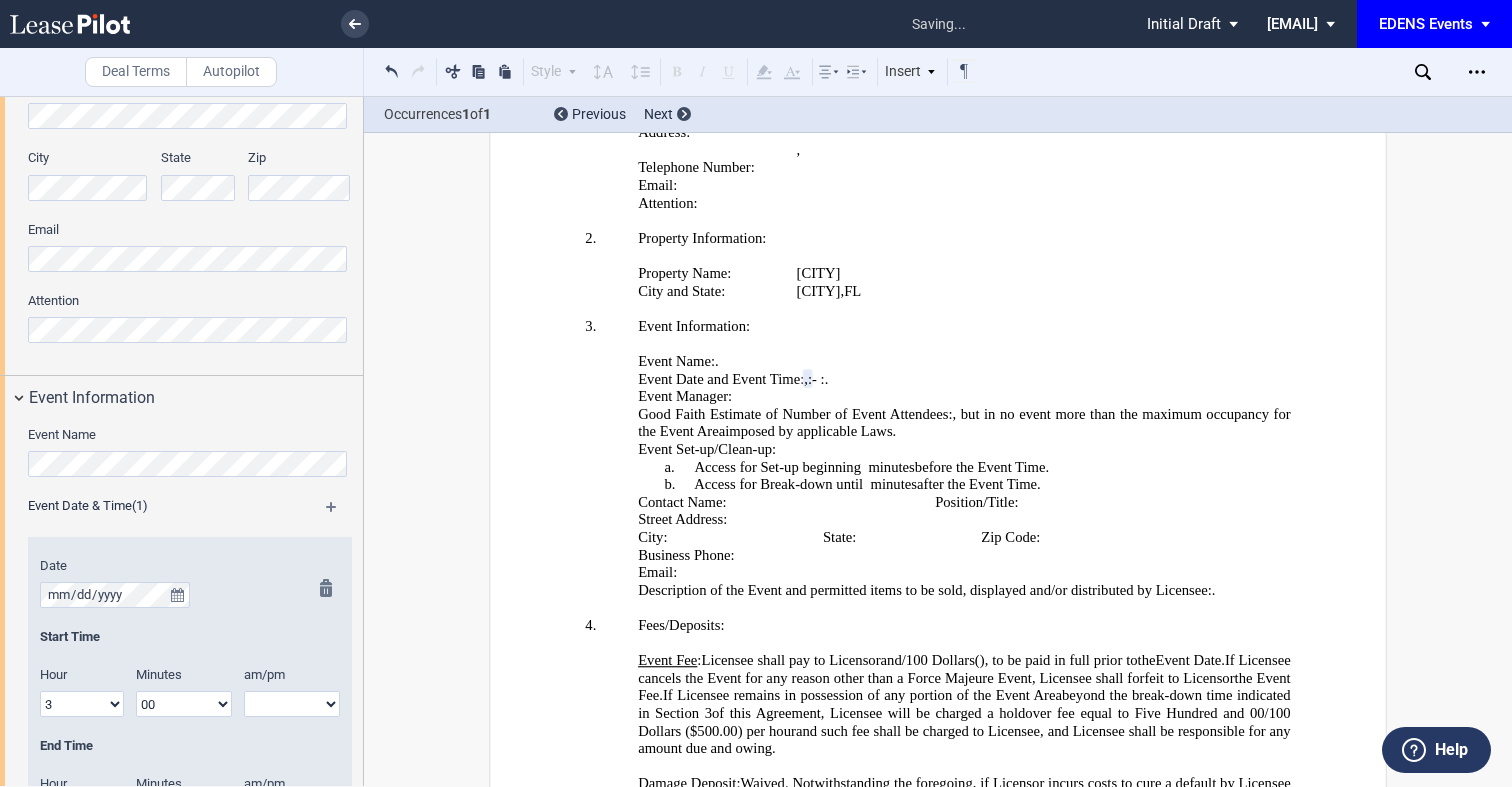 select on "pm" 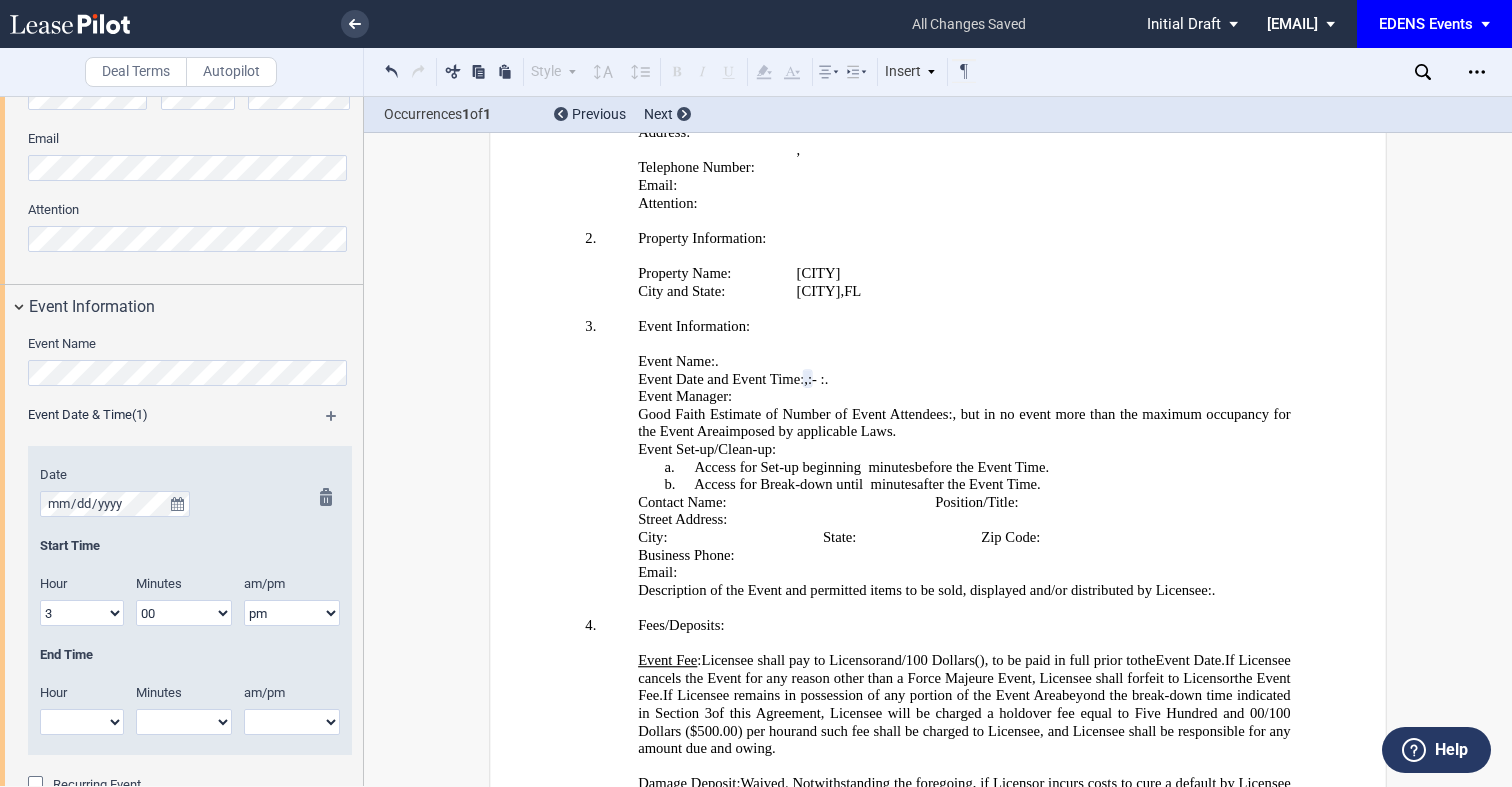scroll, scrollTop: 1255, scrollLeft: 0, axis: vertical 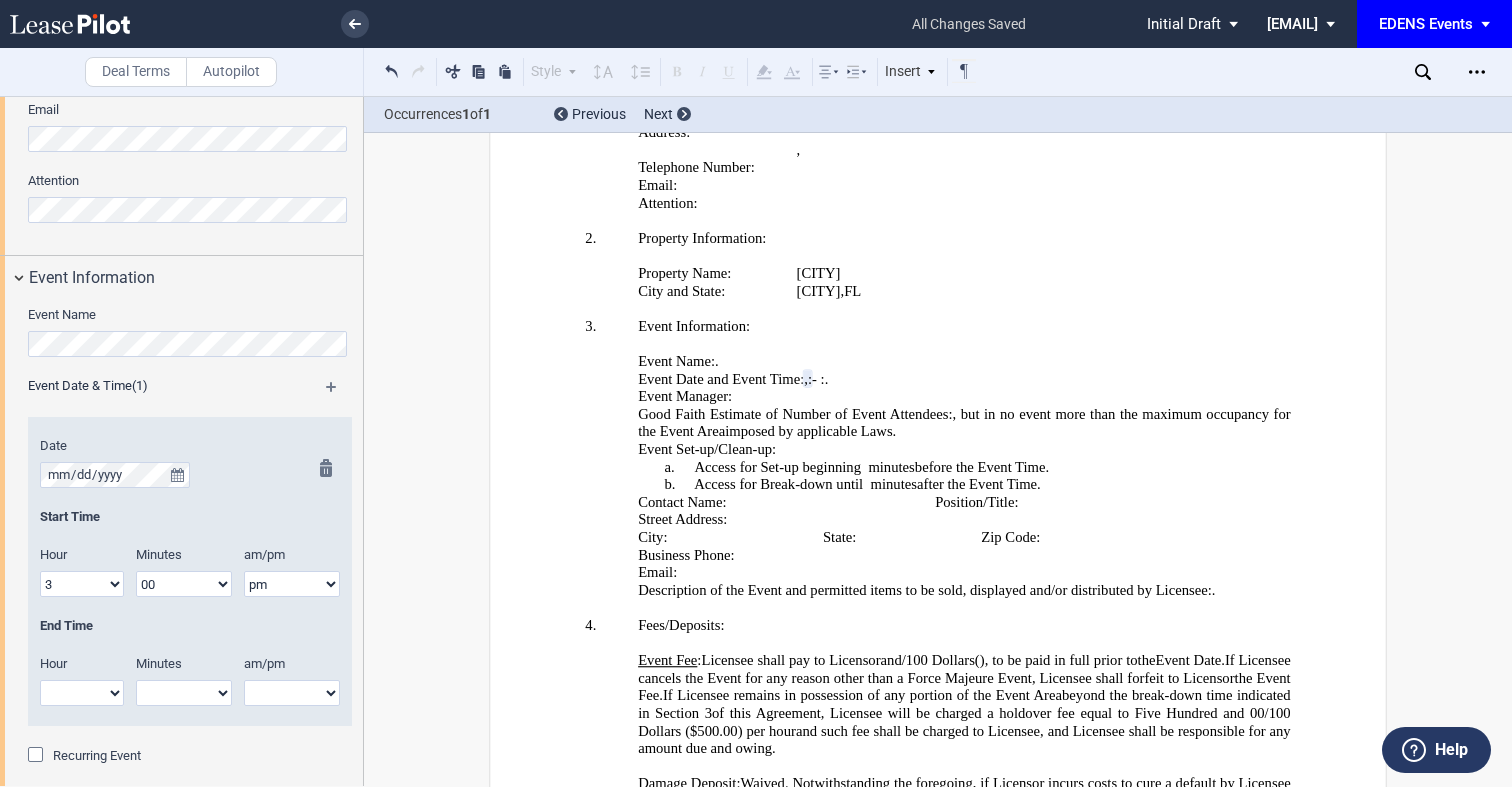 click on "1
2
3
4
5
6
7
8
9
10
11
12" at bounding box center (82, 693) 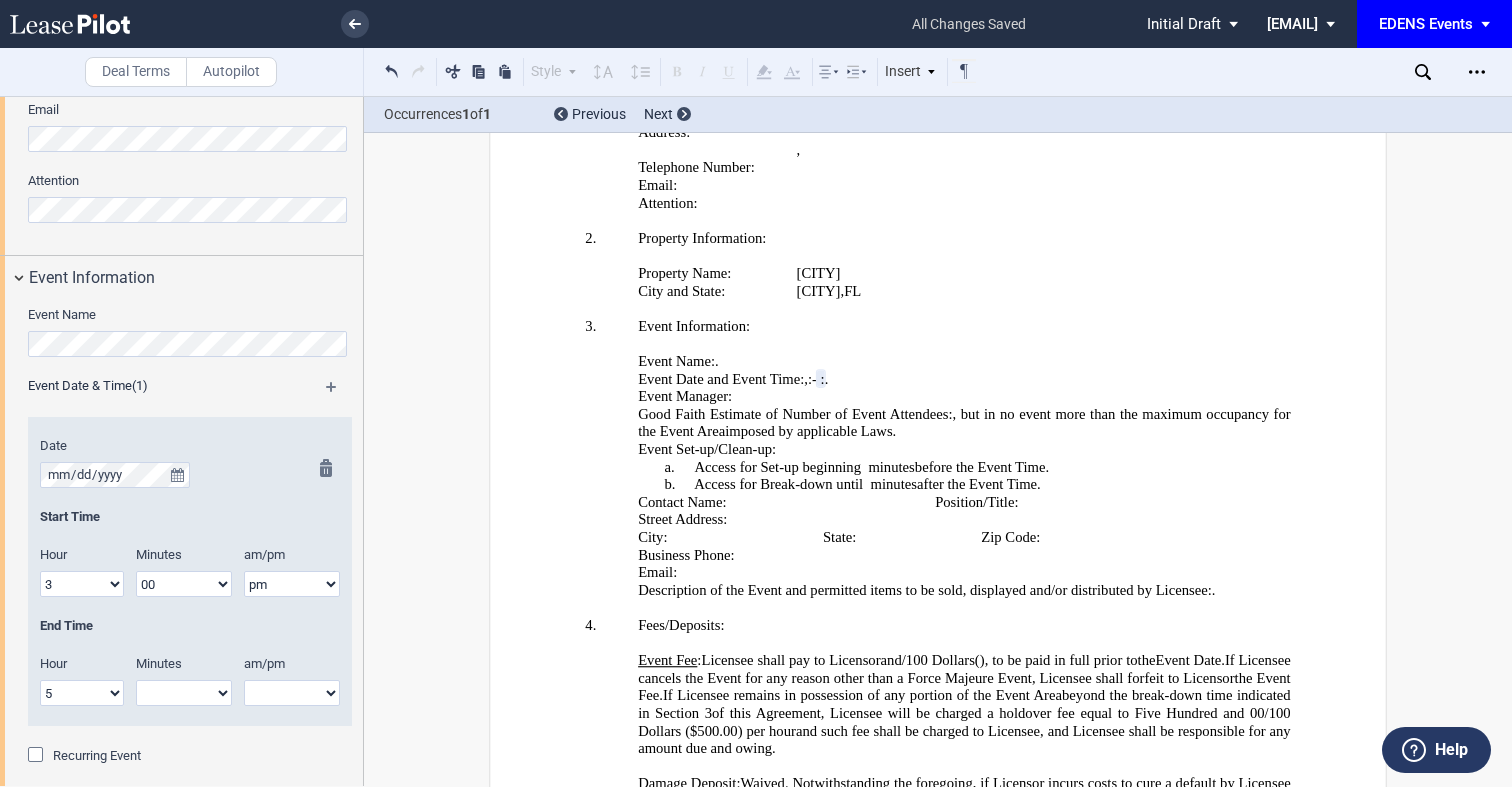 click on "00
05
10
15
20
25
30
35
40
45
50
55" at bounding box center [184, 693] 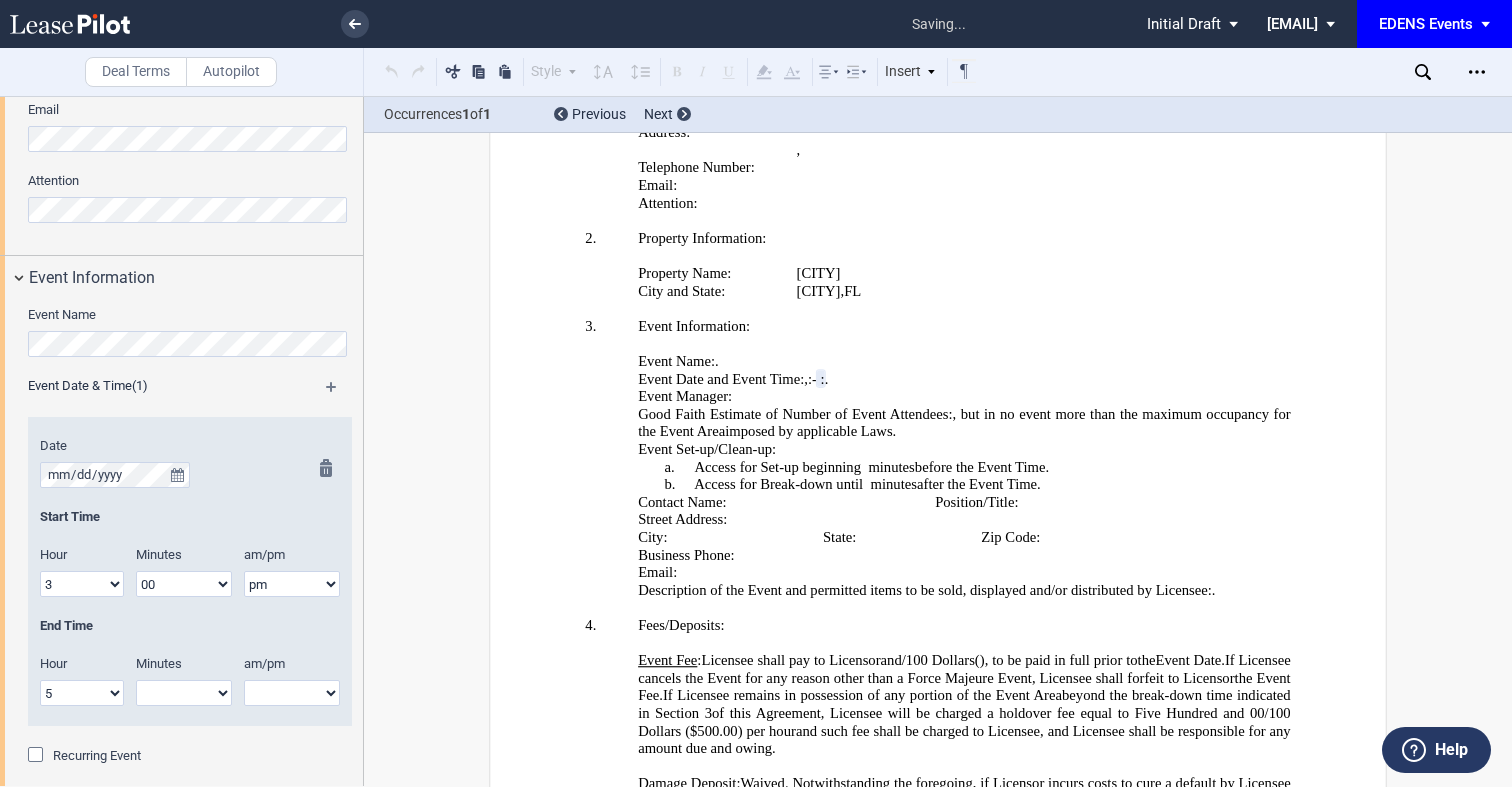 select on "00" 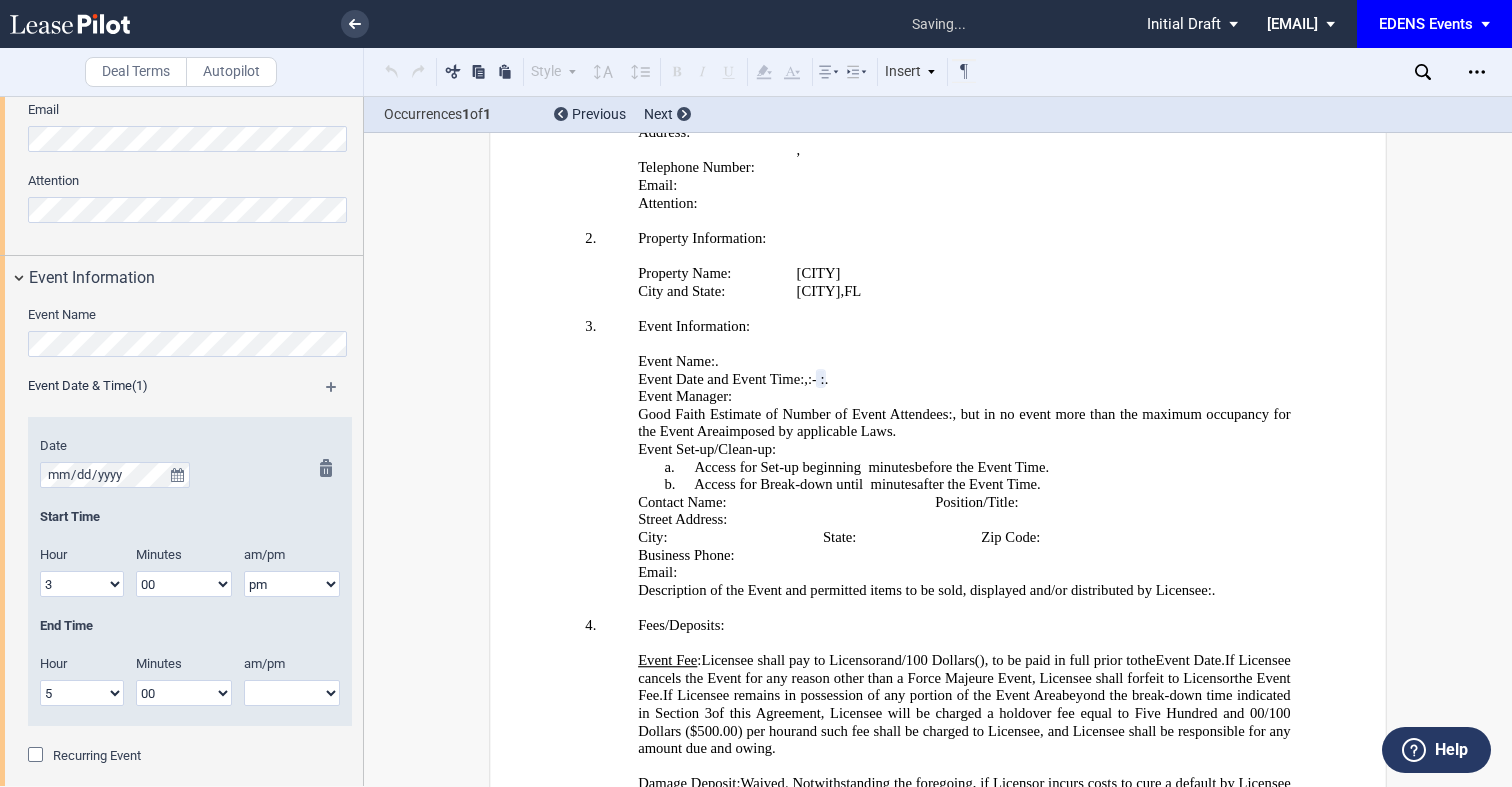 click on "am
pm" at bounding box center [292, 693] 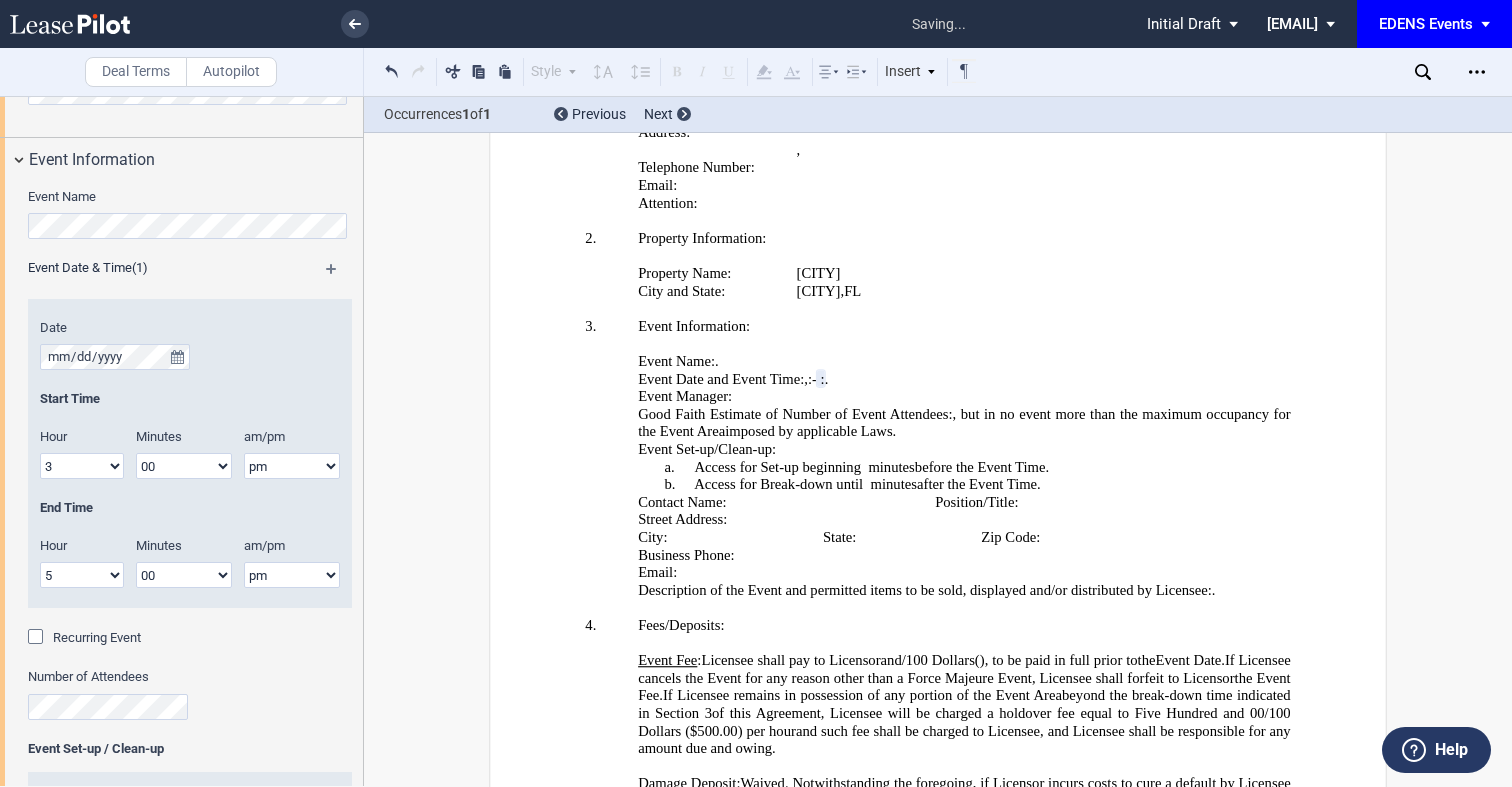scroll, scrollTop: 1377, scrollLeft: 0, axis: vertical 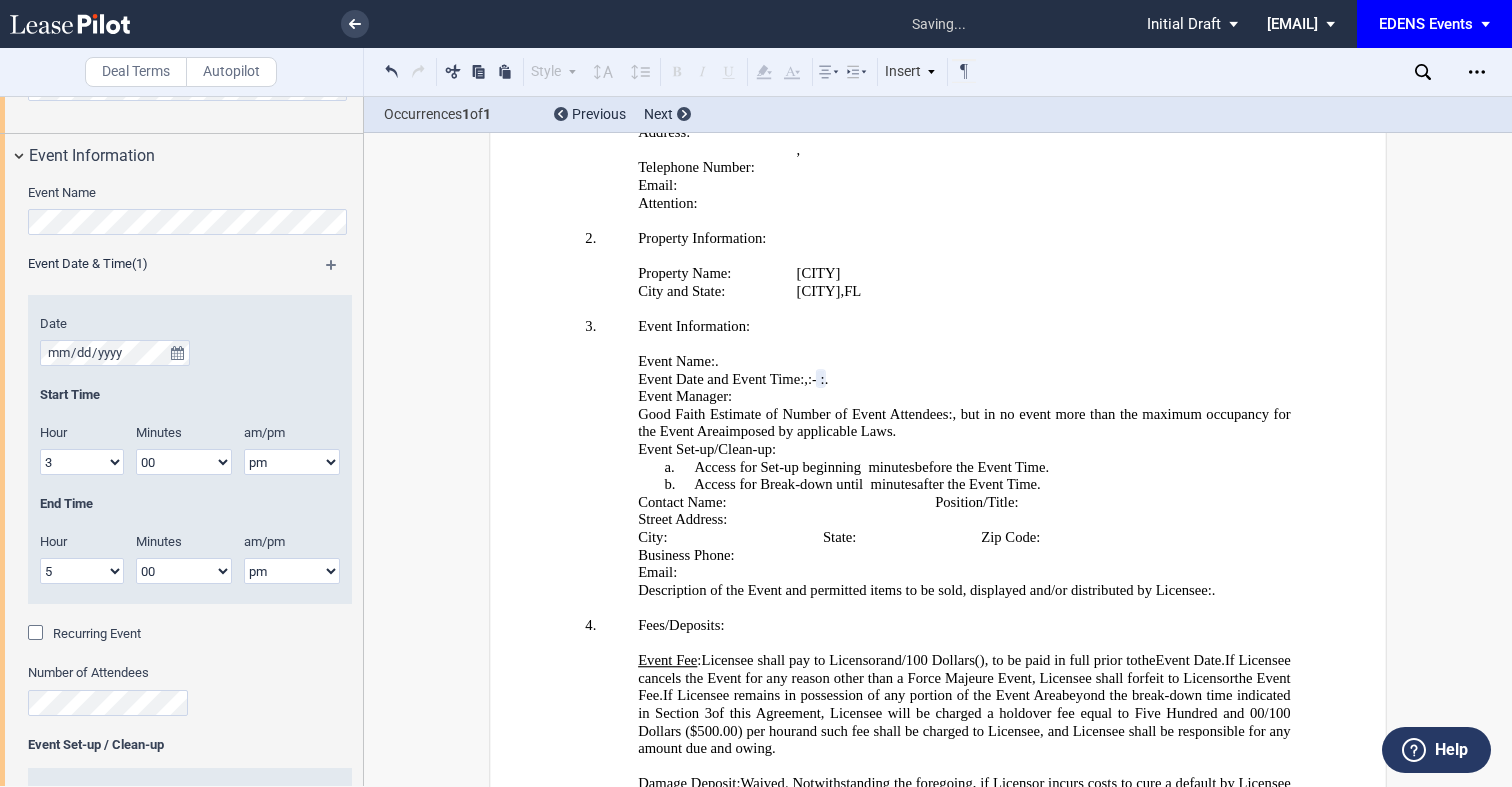 click on "Recurring Event" 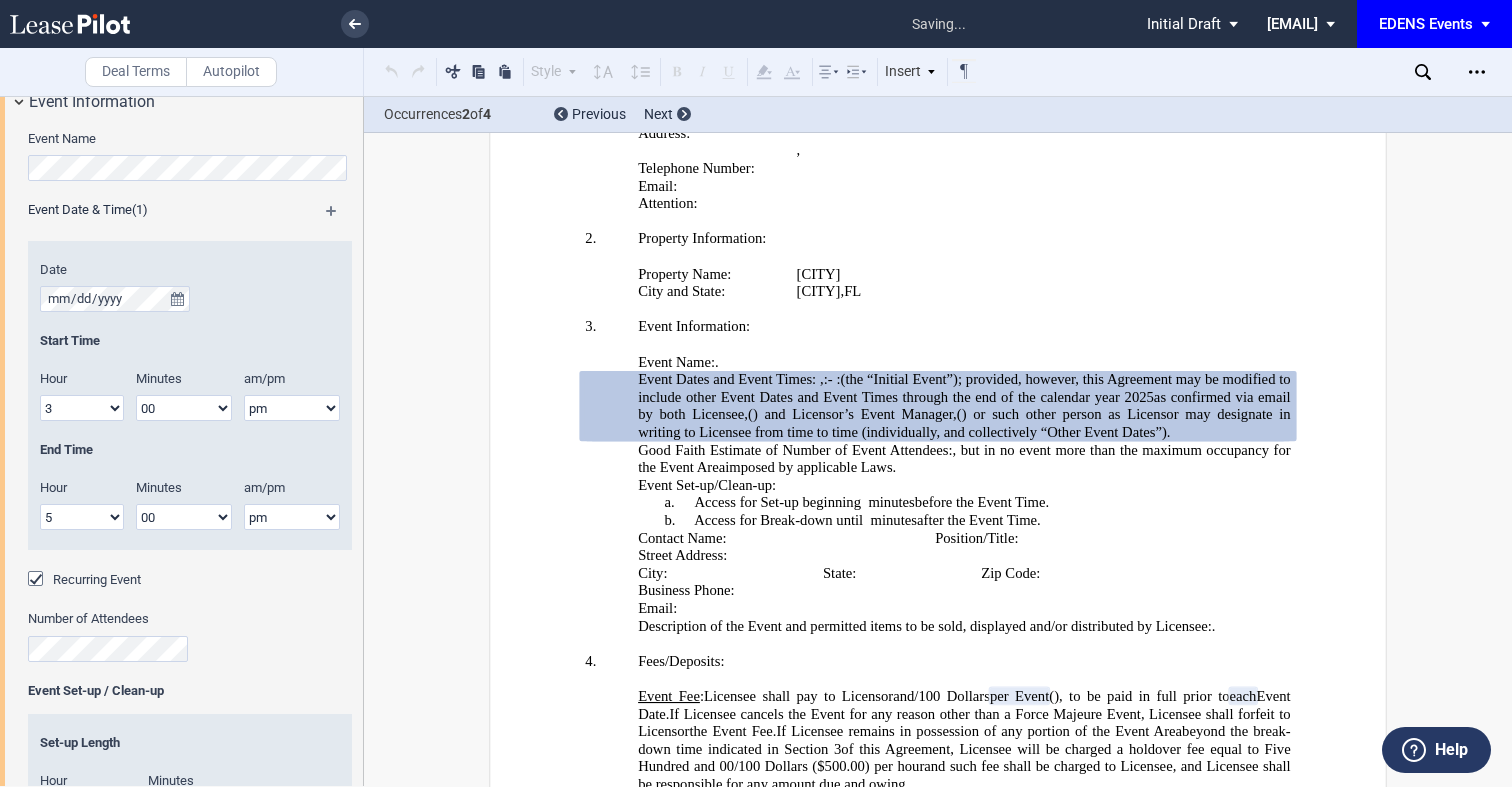 scroll, scrollTop: 1434, scrollLeft: 0, axis: vertical 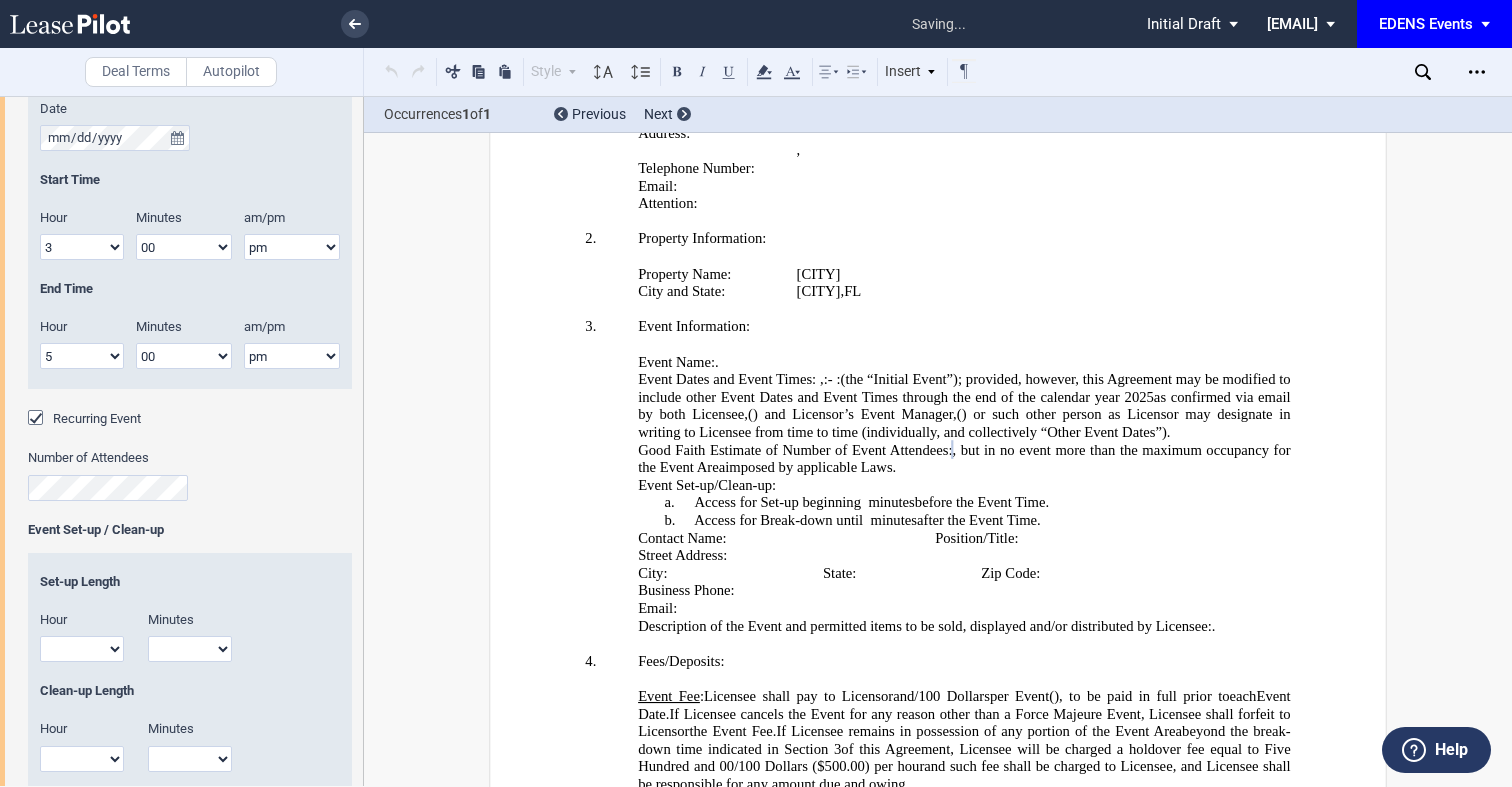 click on "1
2
3
4
5
6
7
8
9
10
11
12" at bounding box center [82, 649] 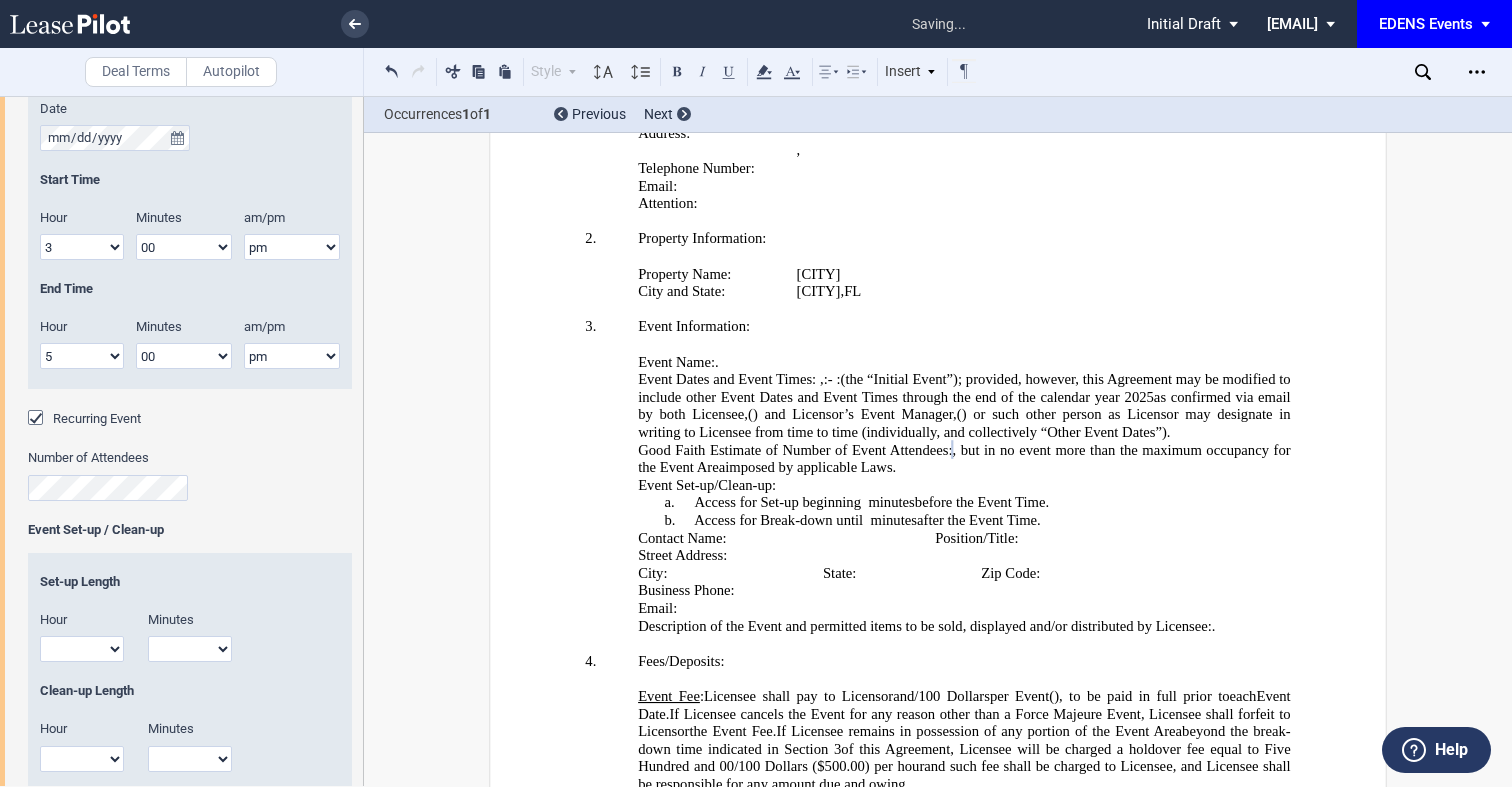 select on "1" 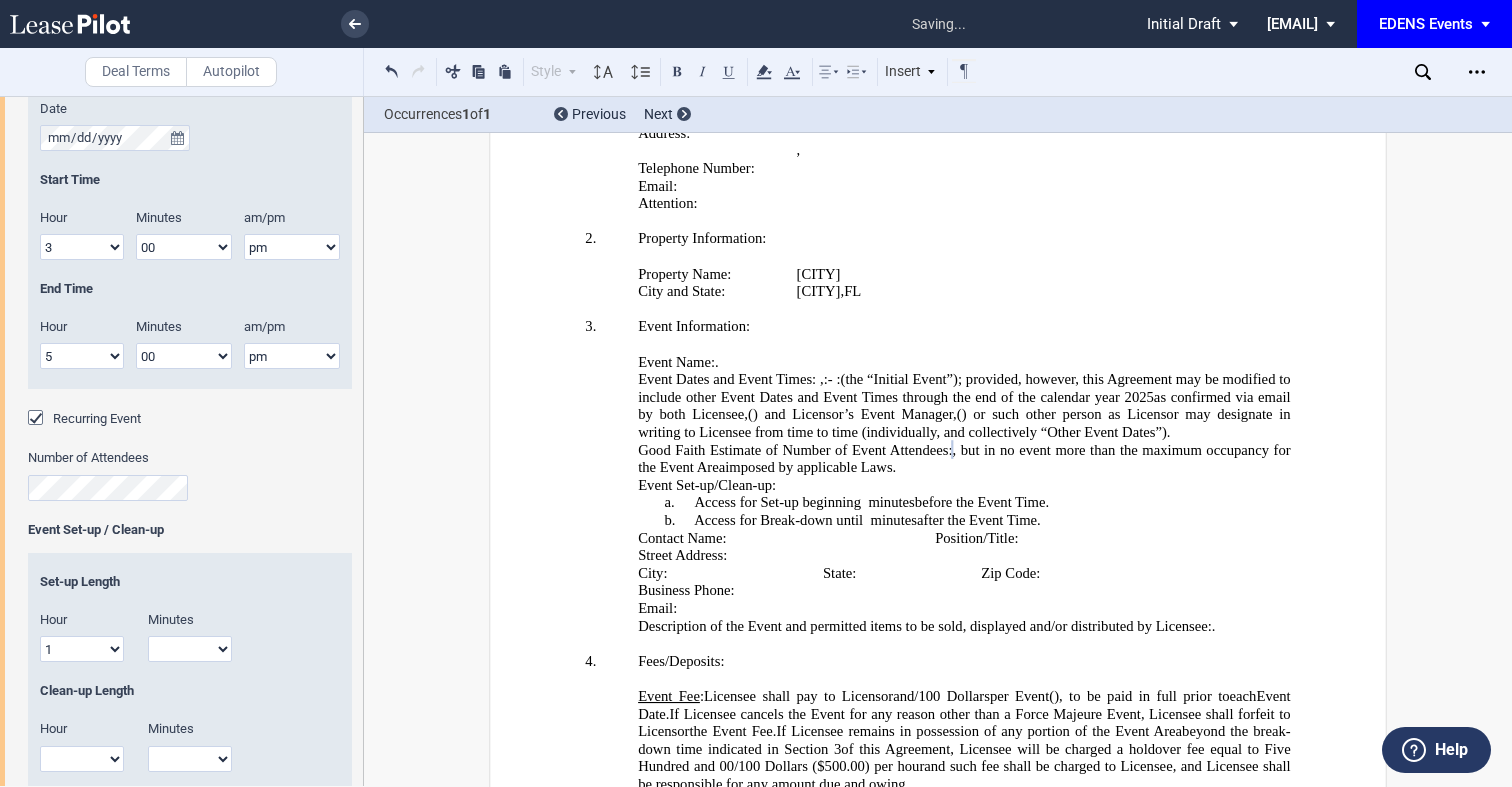 click on "[NUMBER]
[NUMBER]
[NUMBER]
[NUMBER]" at bounding box center (190, 649) 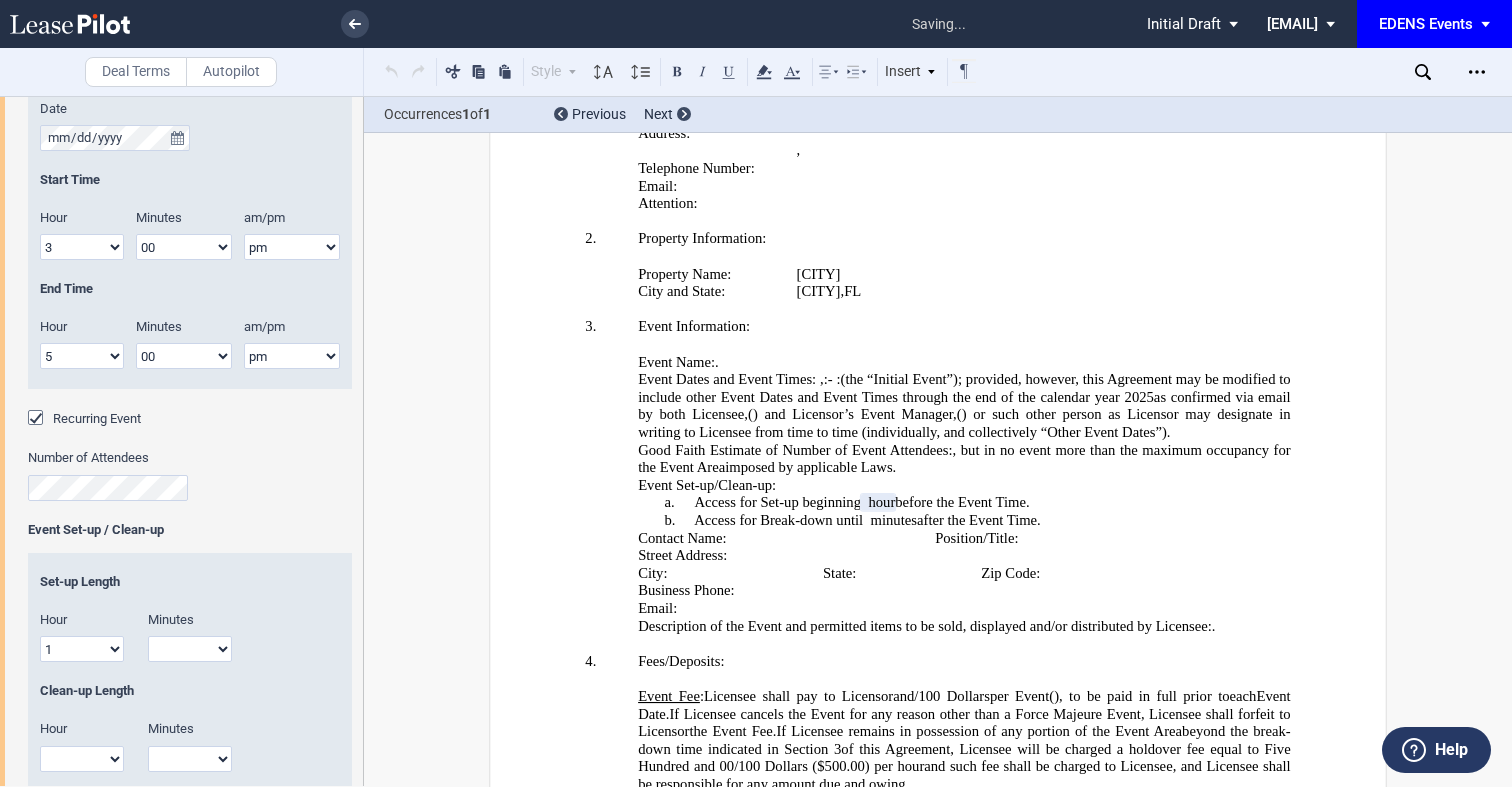 select on "00" 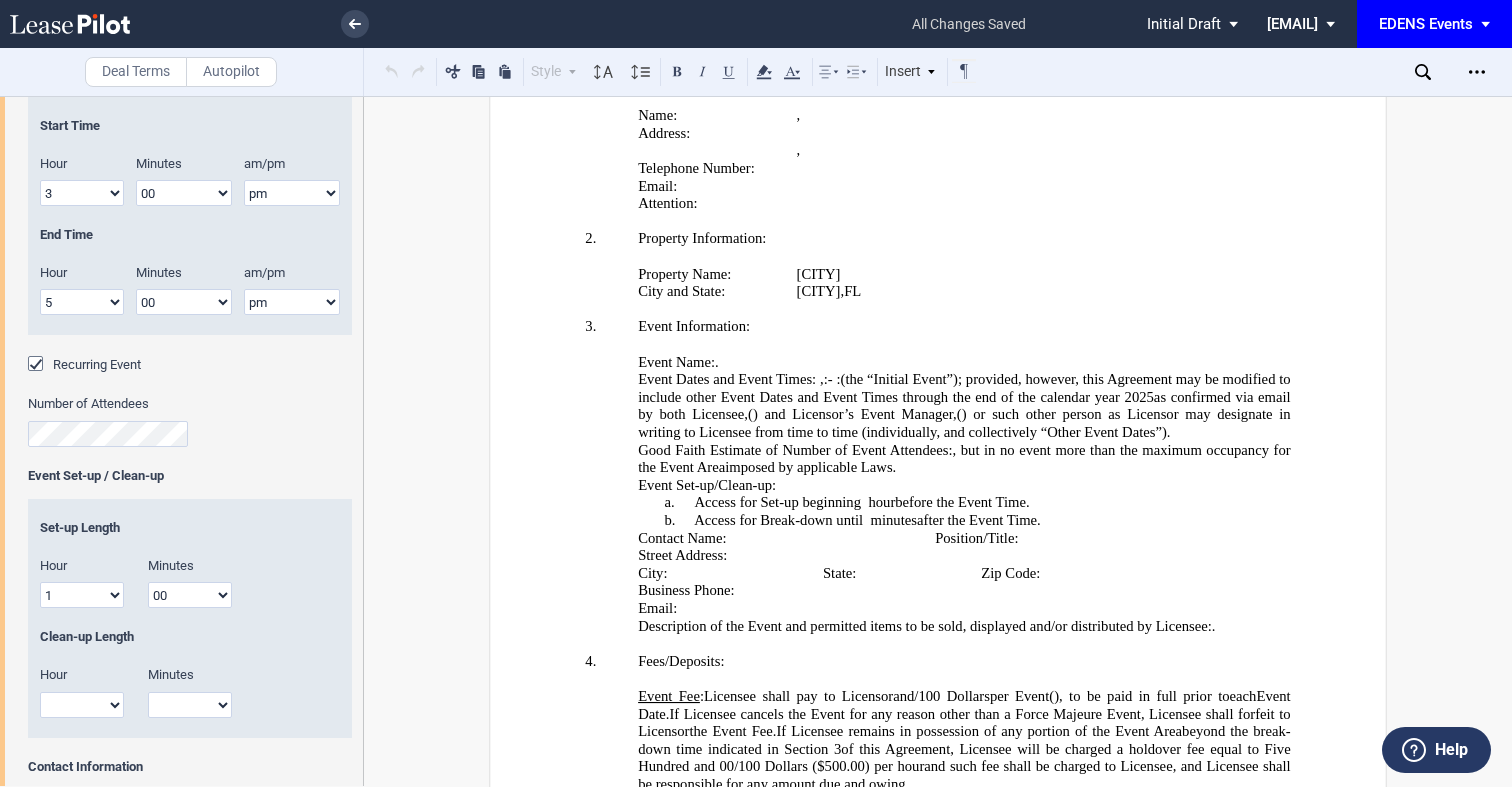 scroll, scrollTop: 1664, scrollLeft: 0, axis: vertical 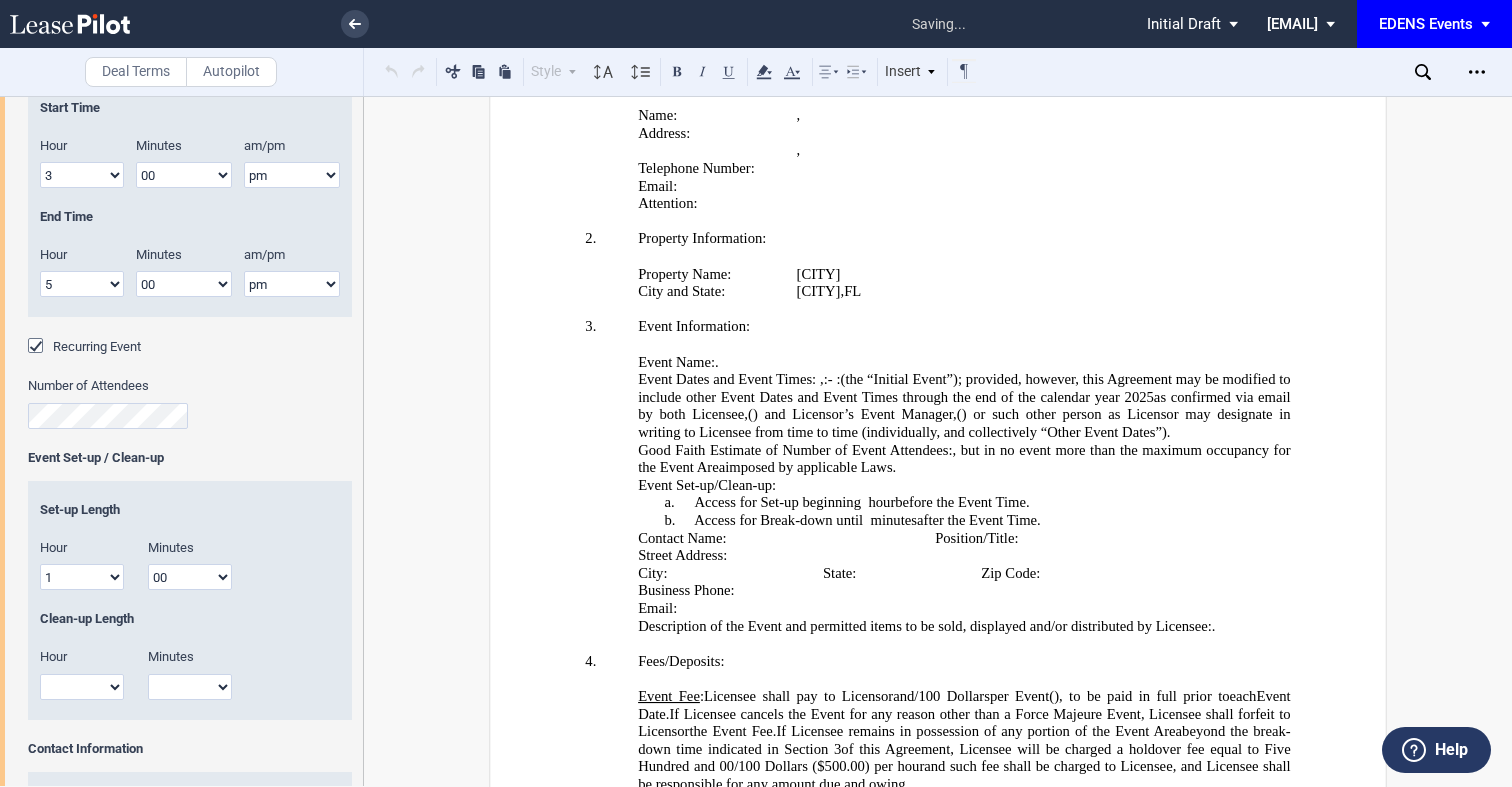 click on "1
2
3
4
5
6
7
8
9
10
11
12" at bounding box center [82, 687] 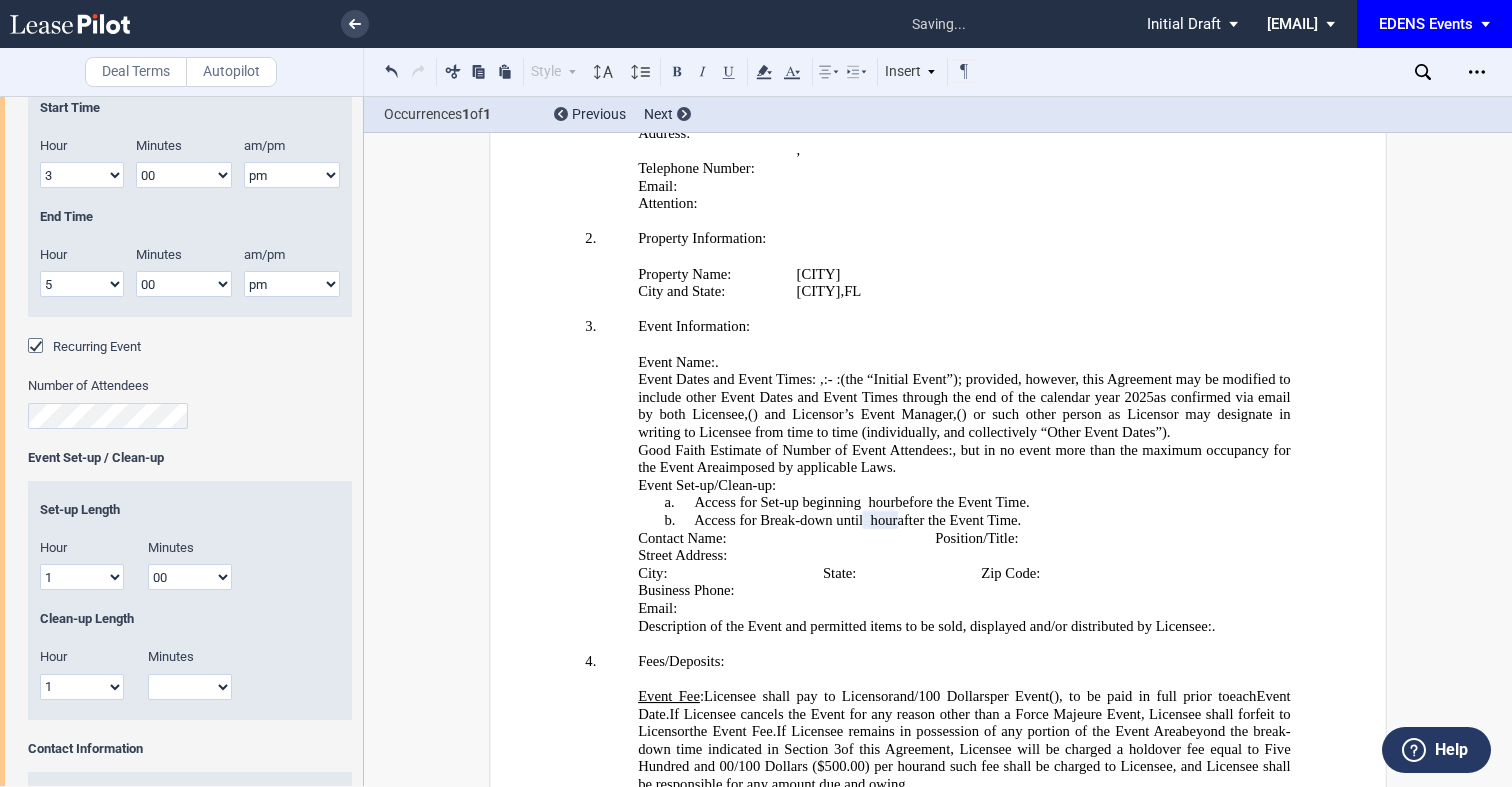 click on "[NUMBER]
[NUMBER]
[NUMBER]
[NUMBER]" at bounding box center [190, 687] 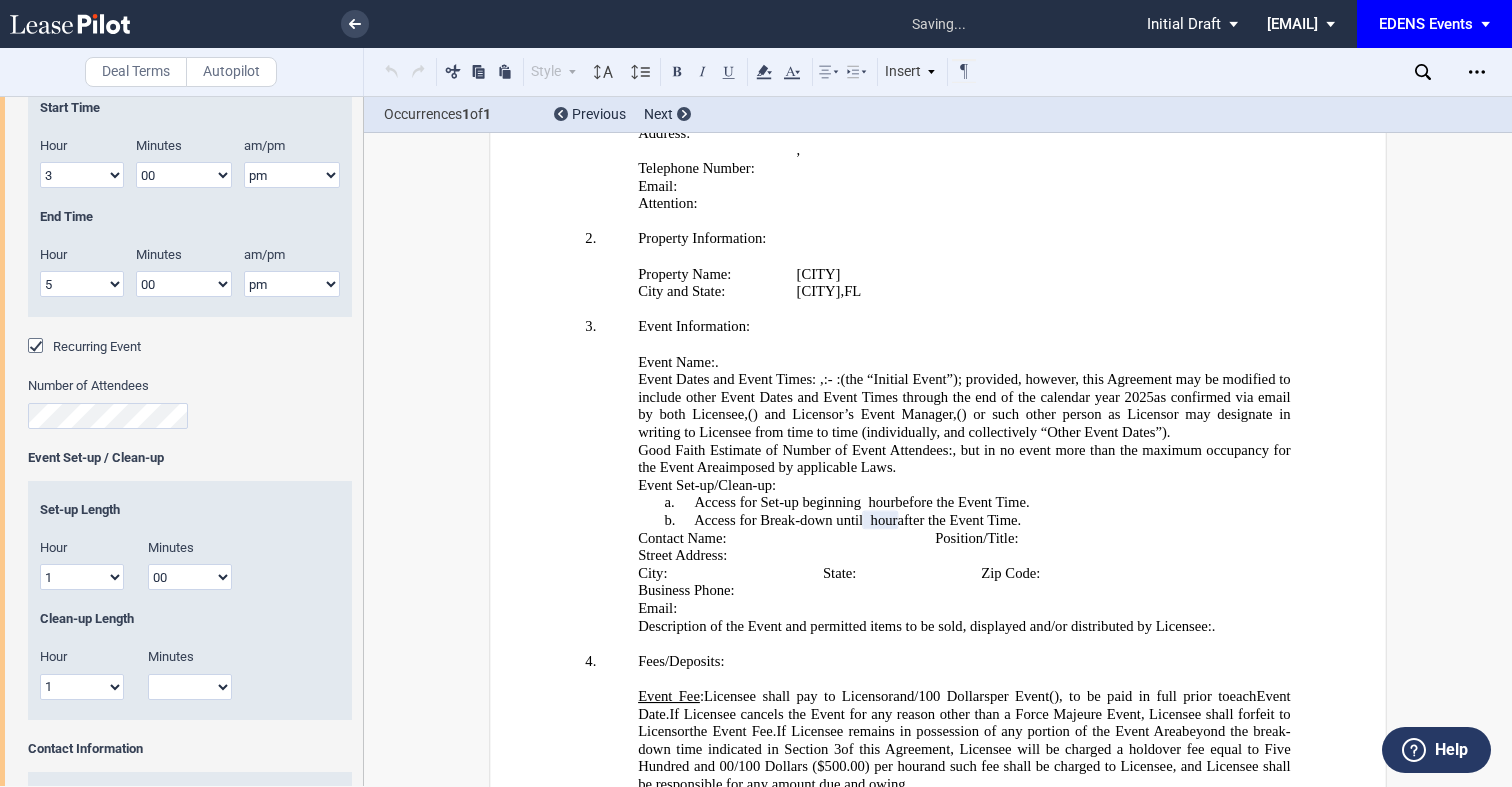 select on "00" 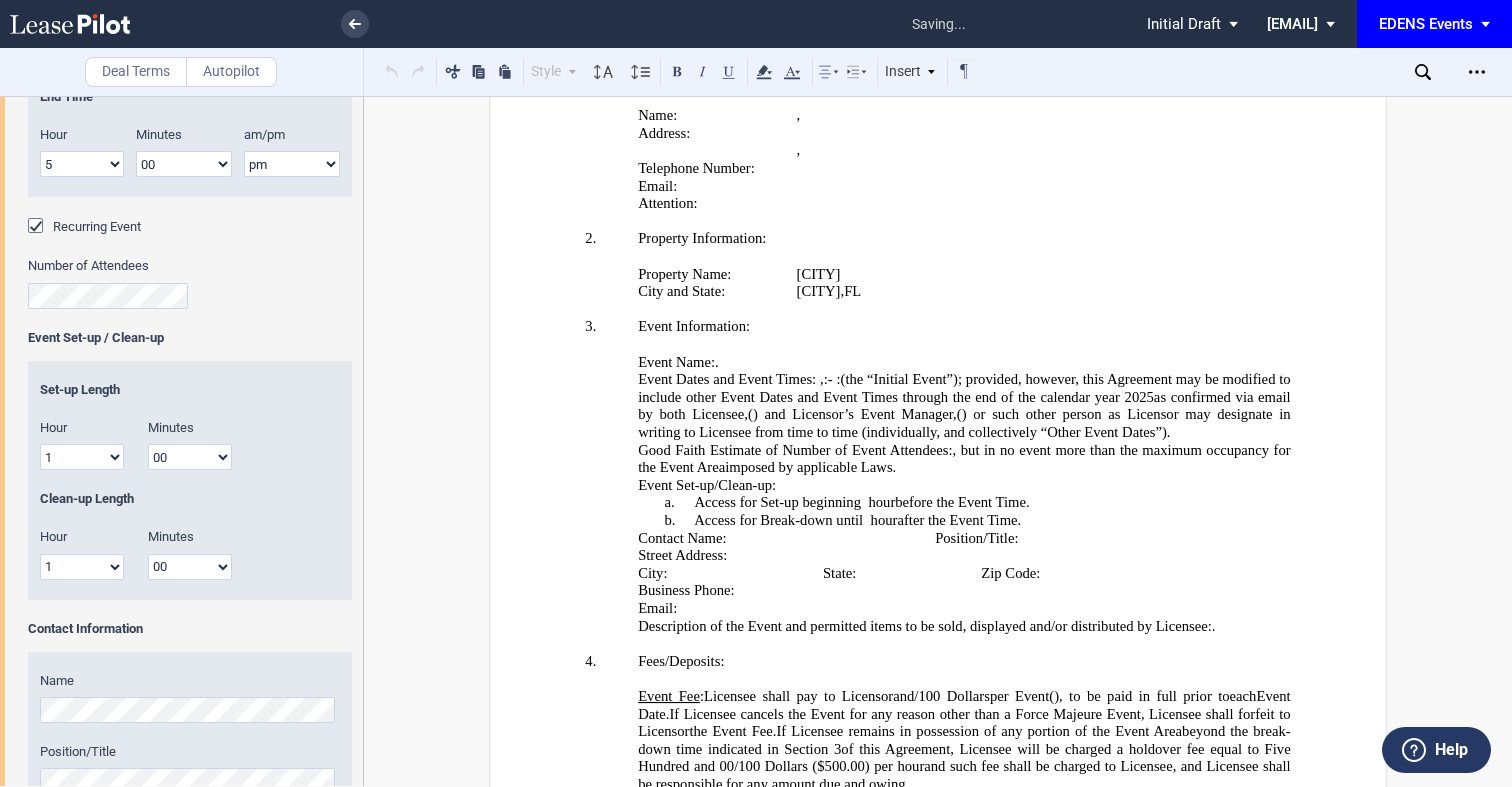 scroll, scrollTop: 1808, scrollLeft: 0, axis: vertical 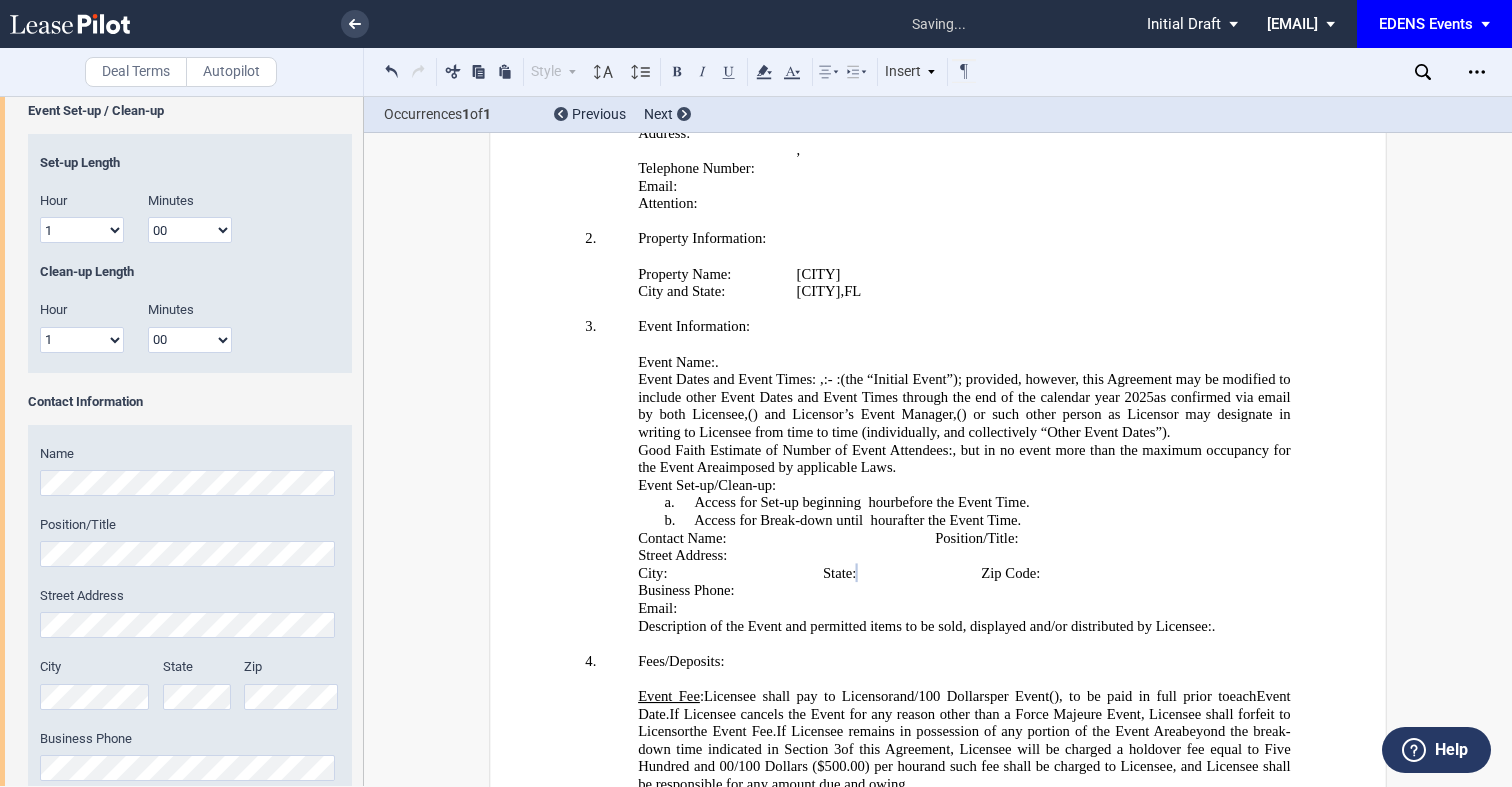 click on "Zip" 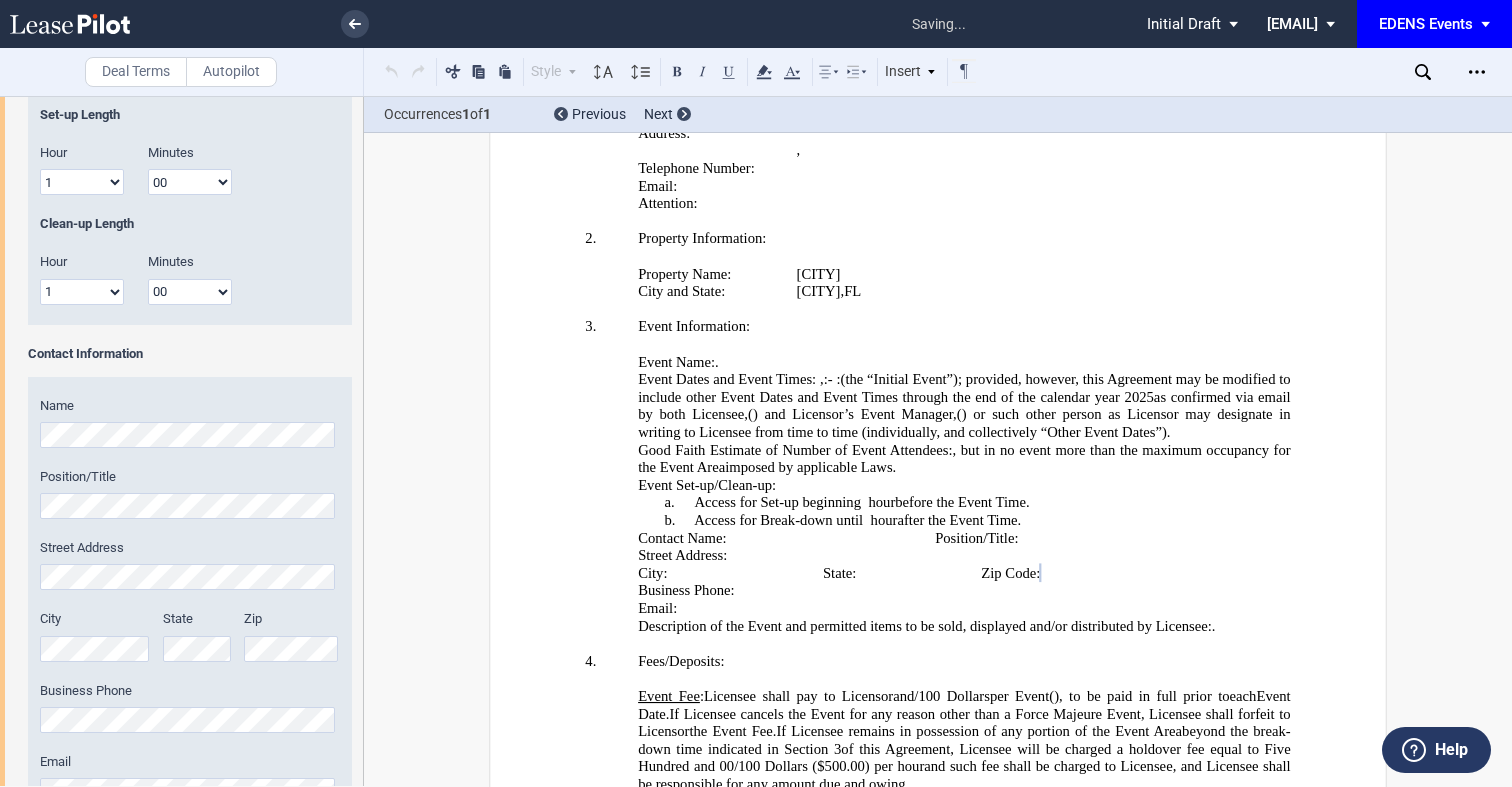 scroll, scrollTop: 2107, scrollLeft: 0, axis: vertical 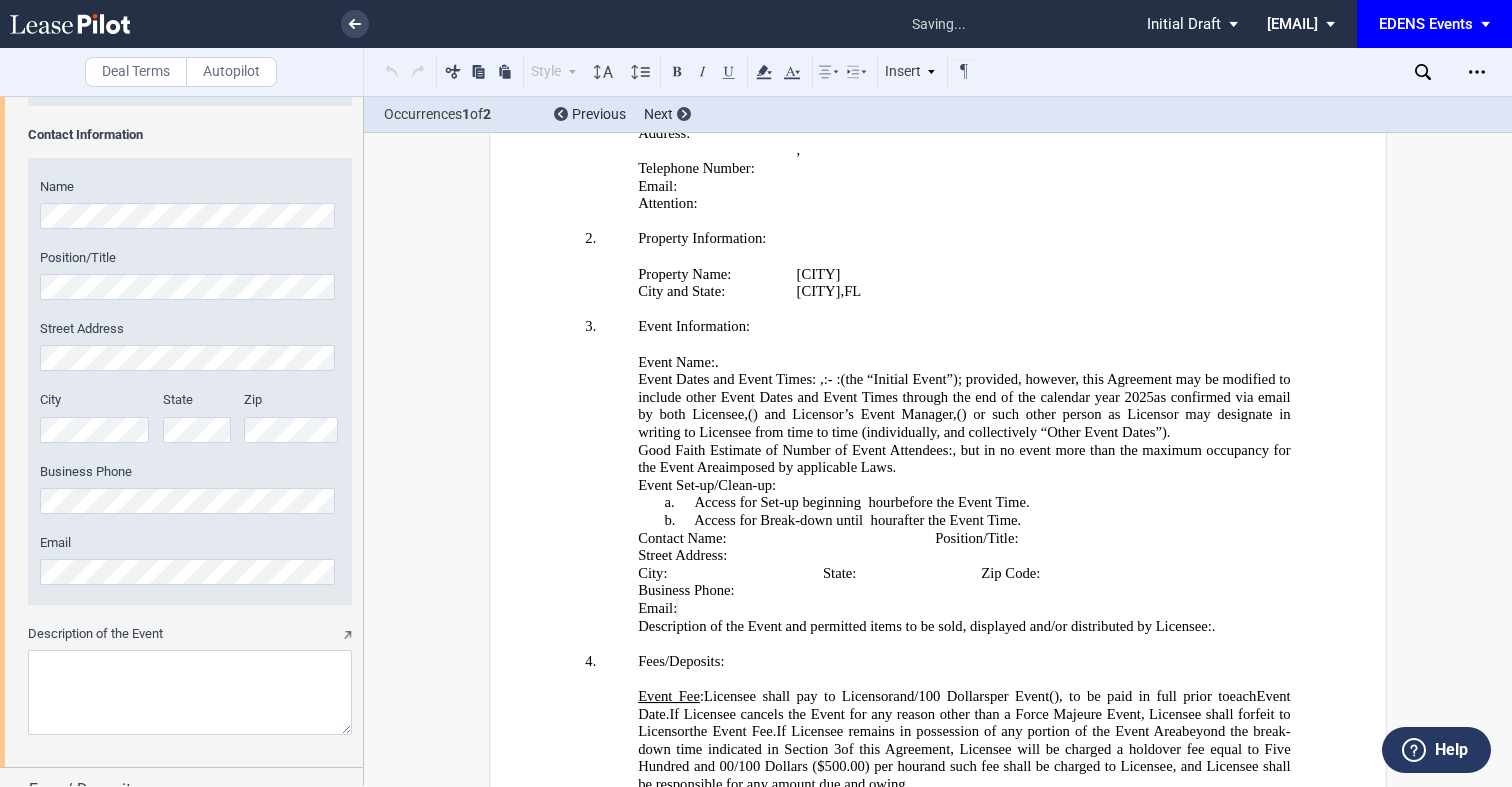 click on "Description of the Event" at bounding box center [190, 692] 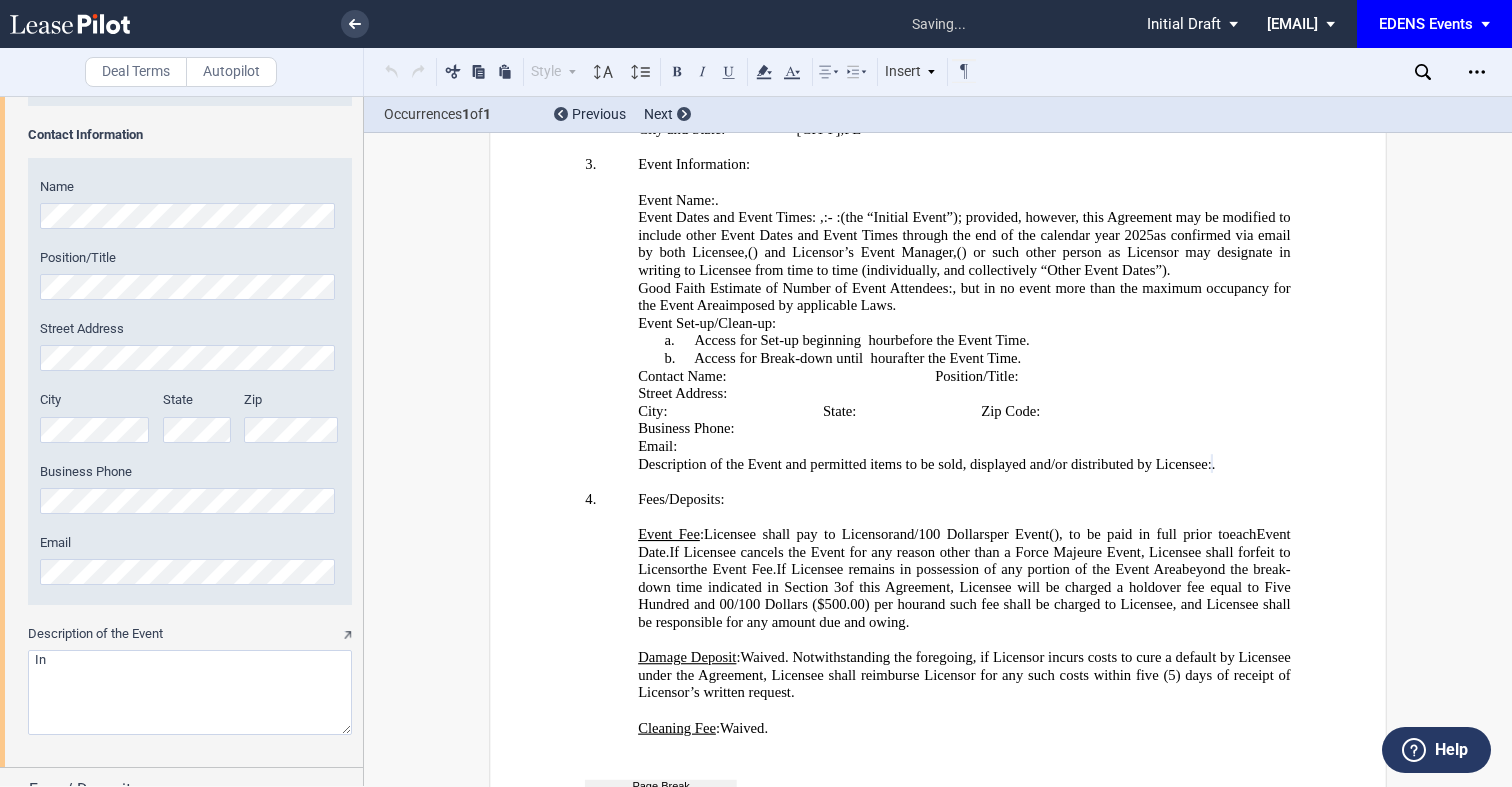 scroll, scrollTop: 4026, scrollLeft: 0, axis: vertical 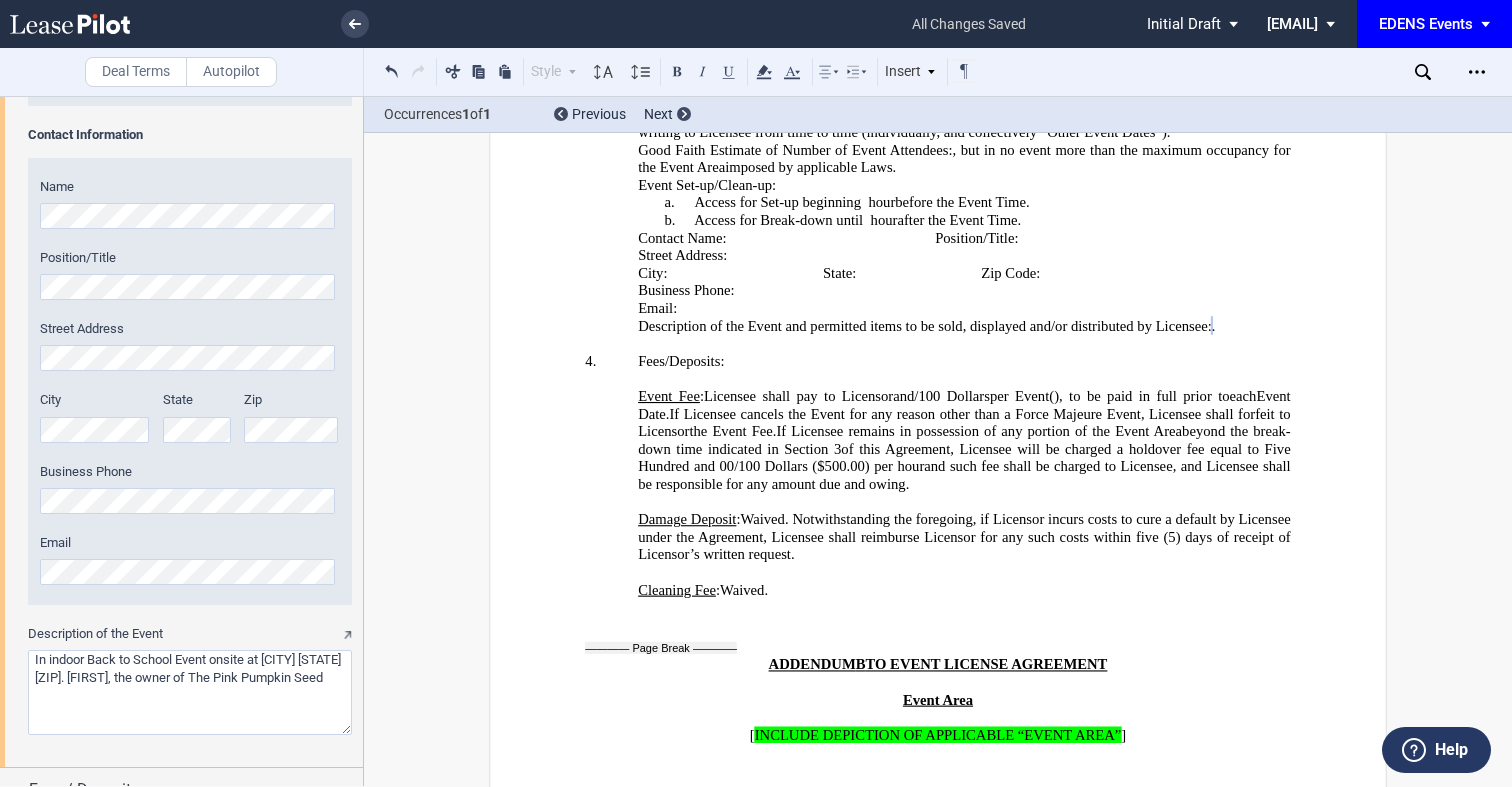 click on "Description of the Event" at bounding box center [190, 692] 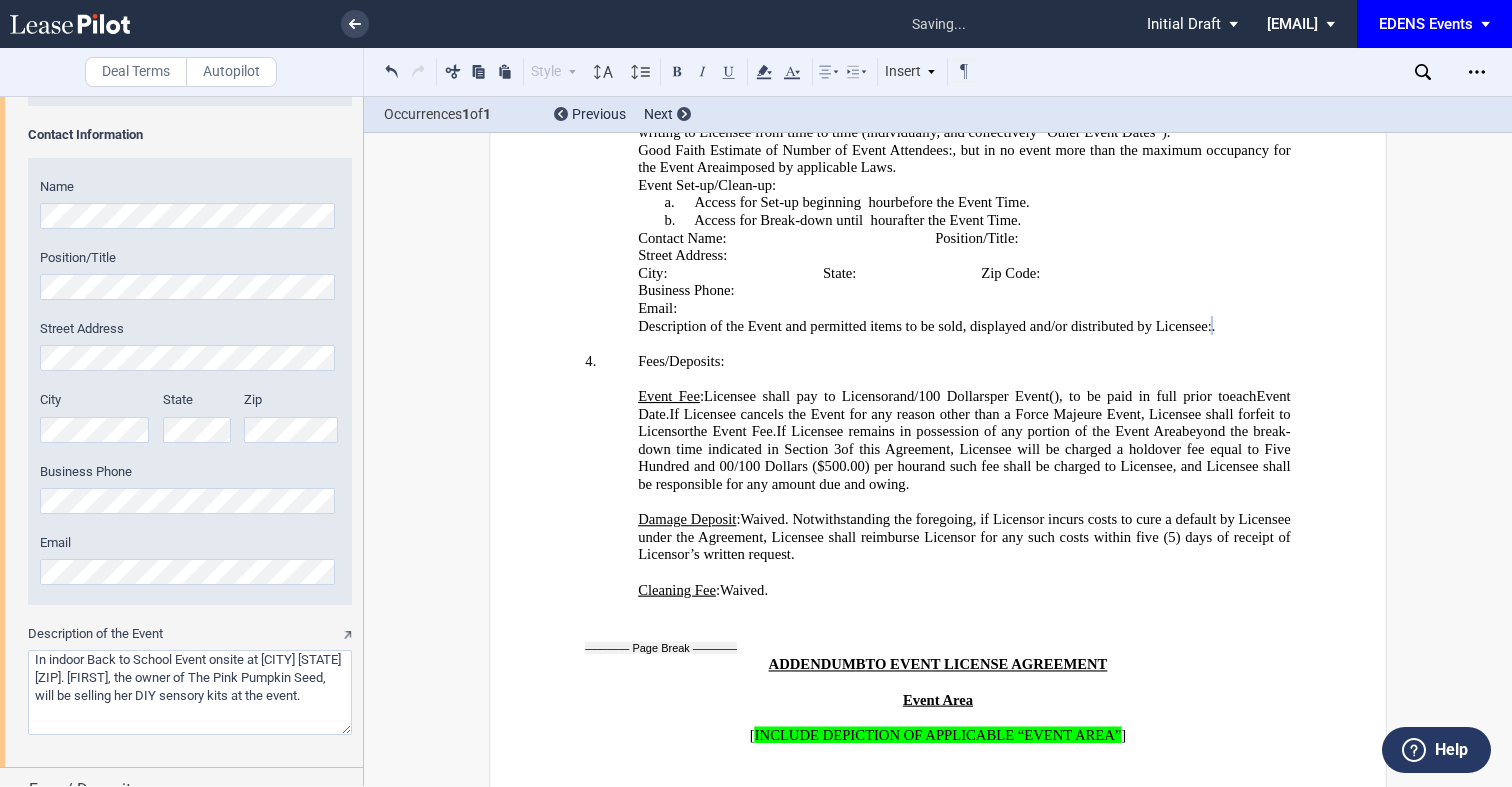 click on "Description of the Event" at bounding box center (190, 692) 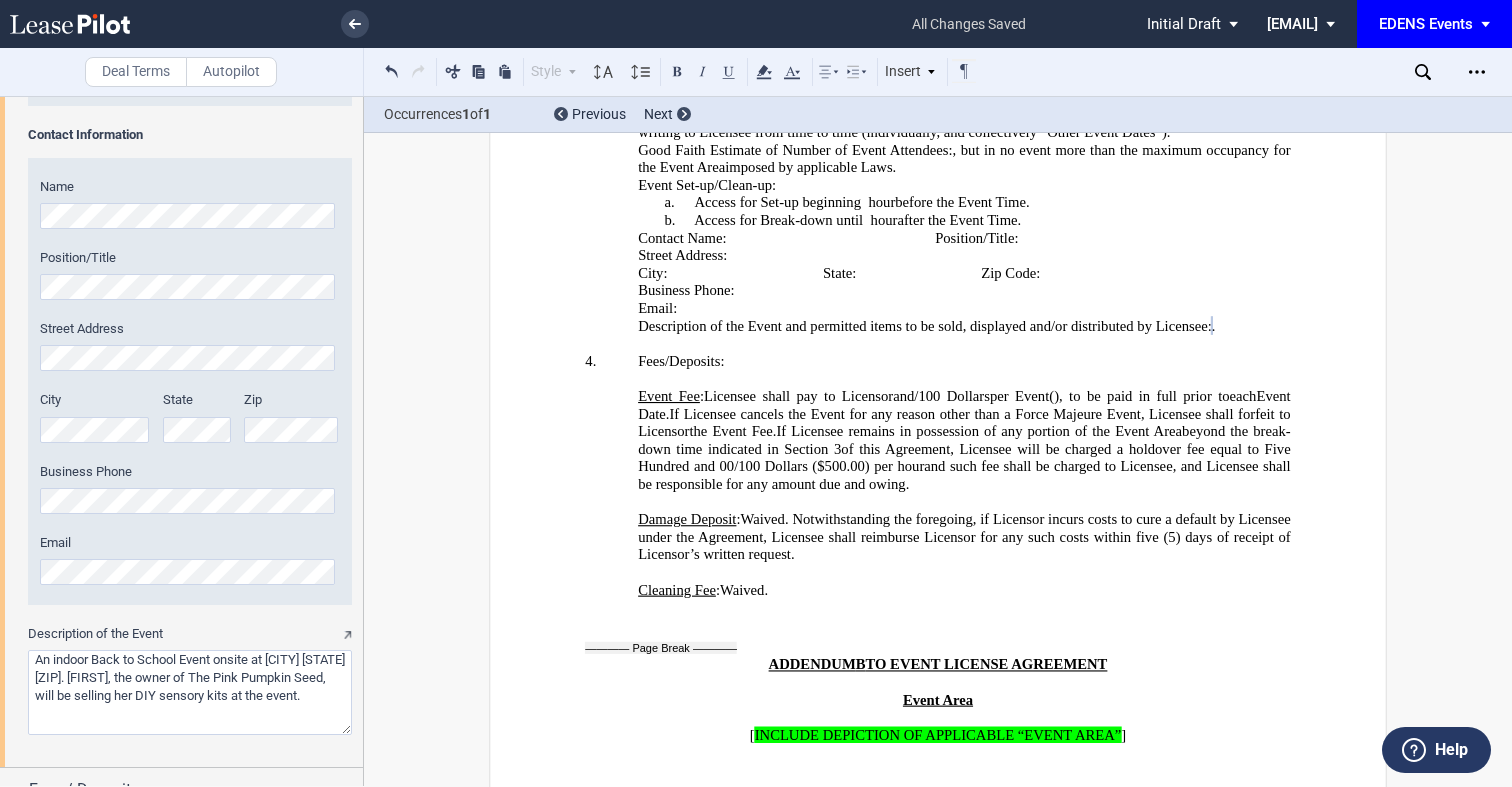 click on "Description of the Event" at bounding box center [190, 692] 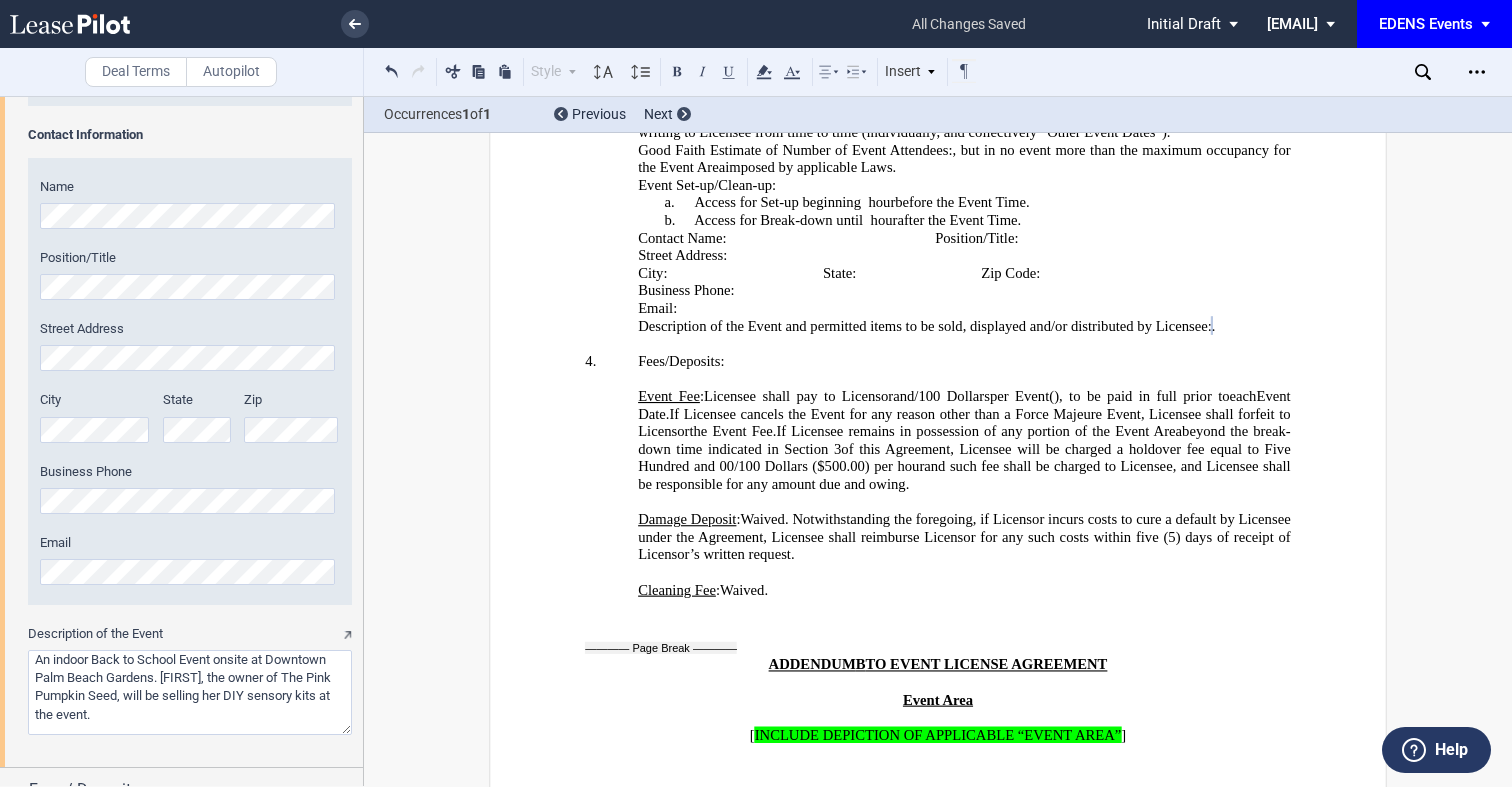 click on "Description of the Event" at bounding box center [190, 692] 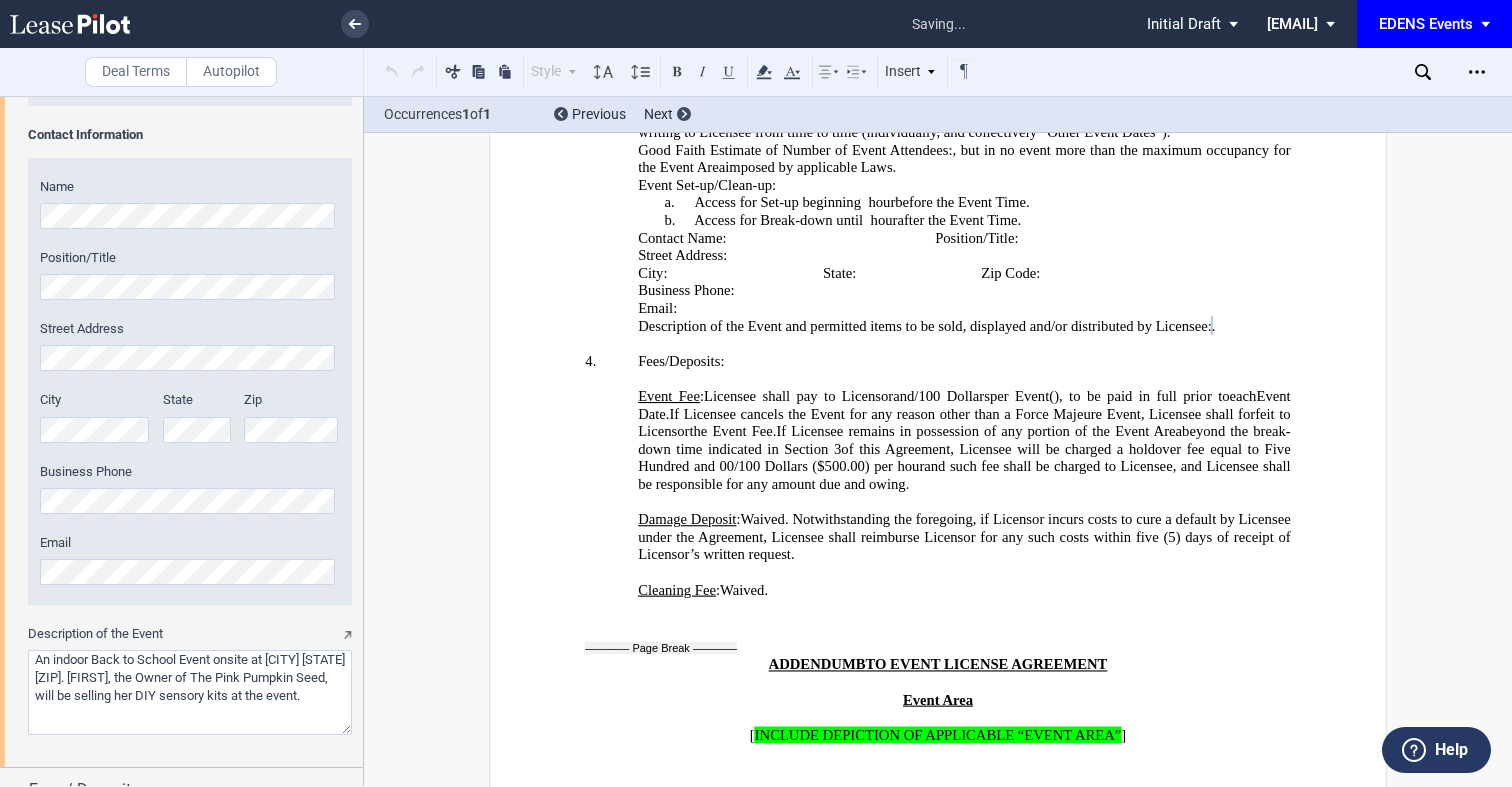 click on "Description of the Event" at bounding box center (190, 692) 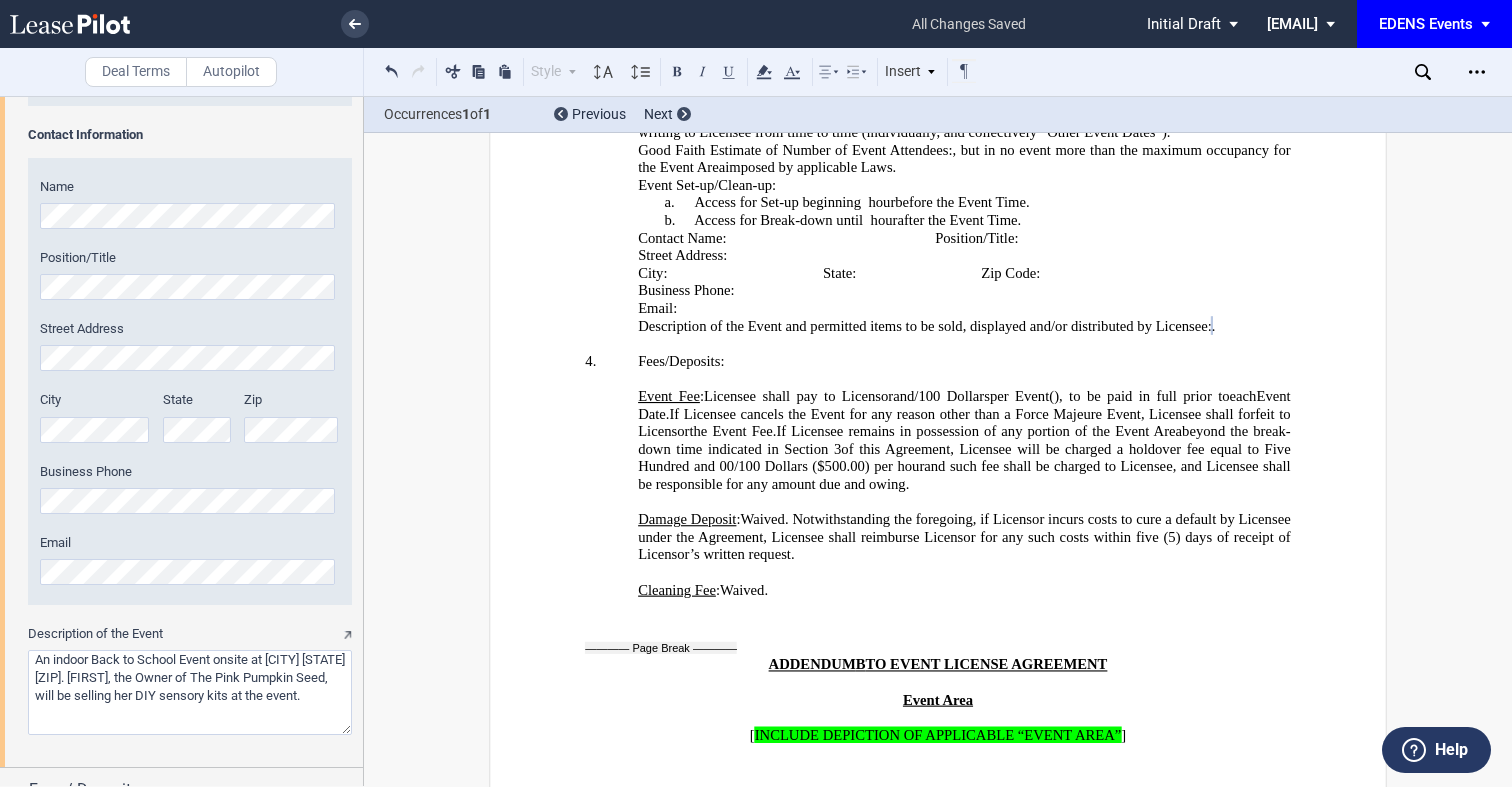 click on "Description of the Event" at bounding box center (190, 692) 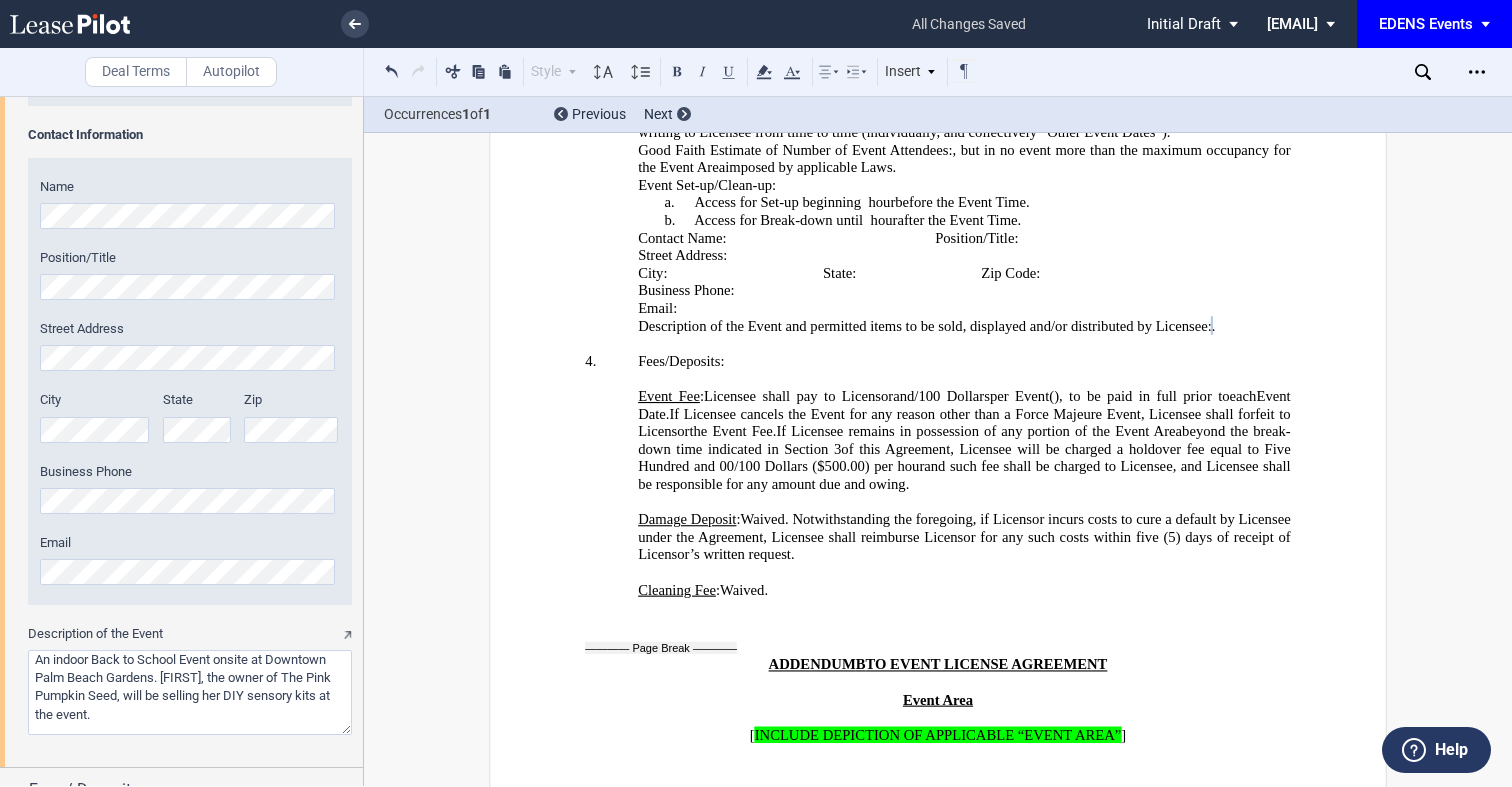 click on "Description of the Event" at bounding box center (190, 692) 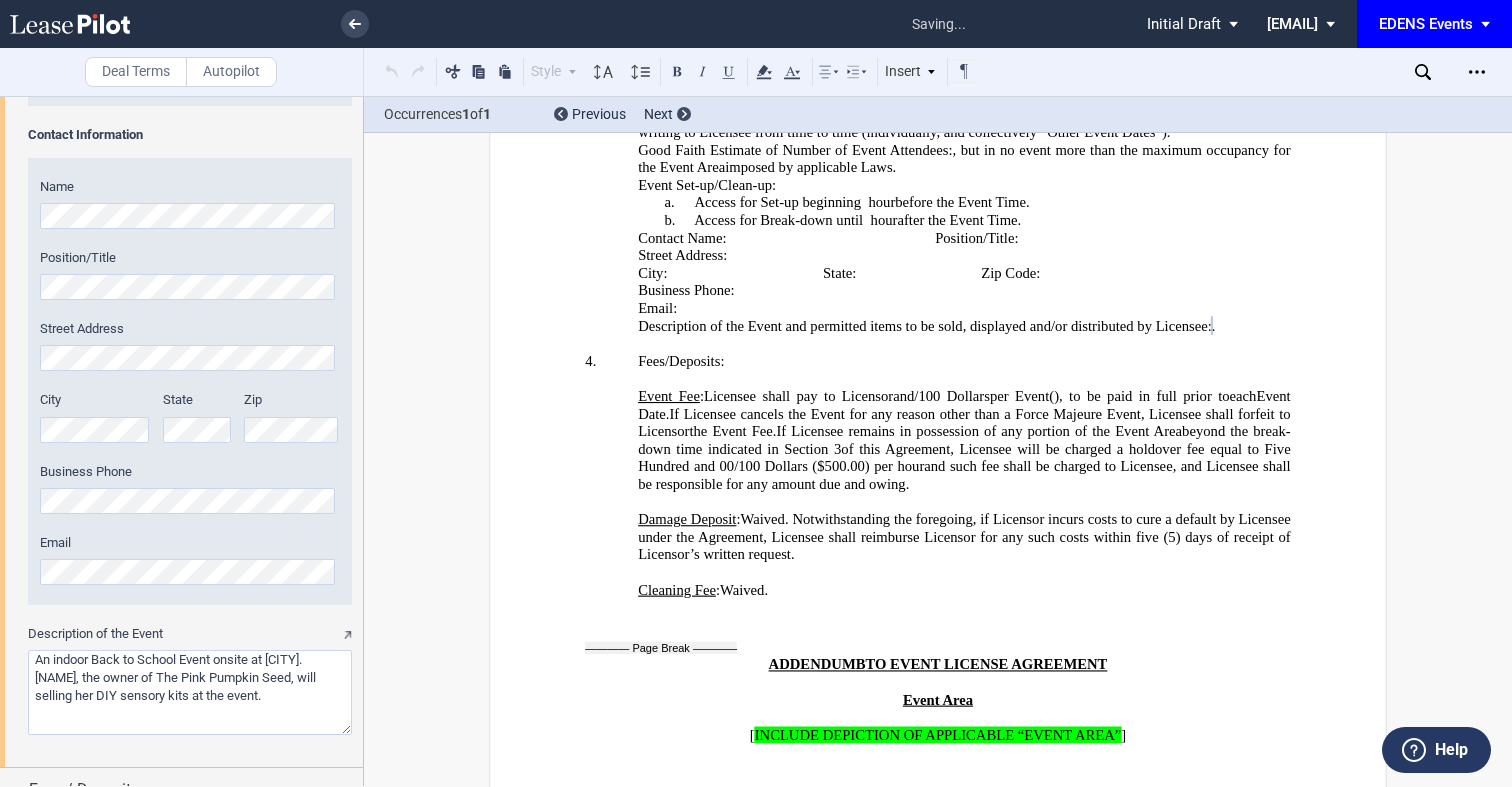 click on "Description of the Event" at bounding box center (190, 692) 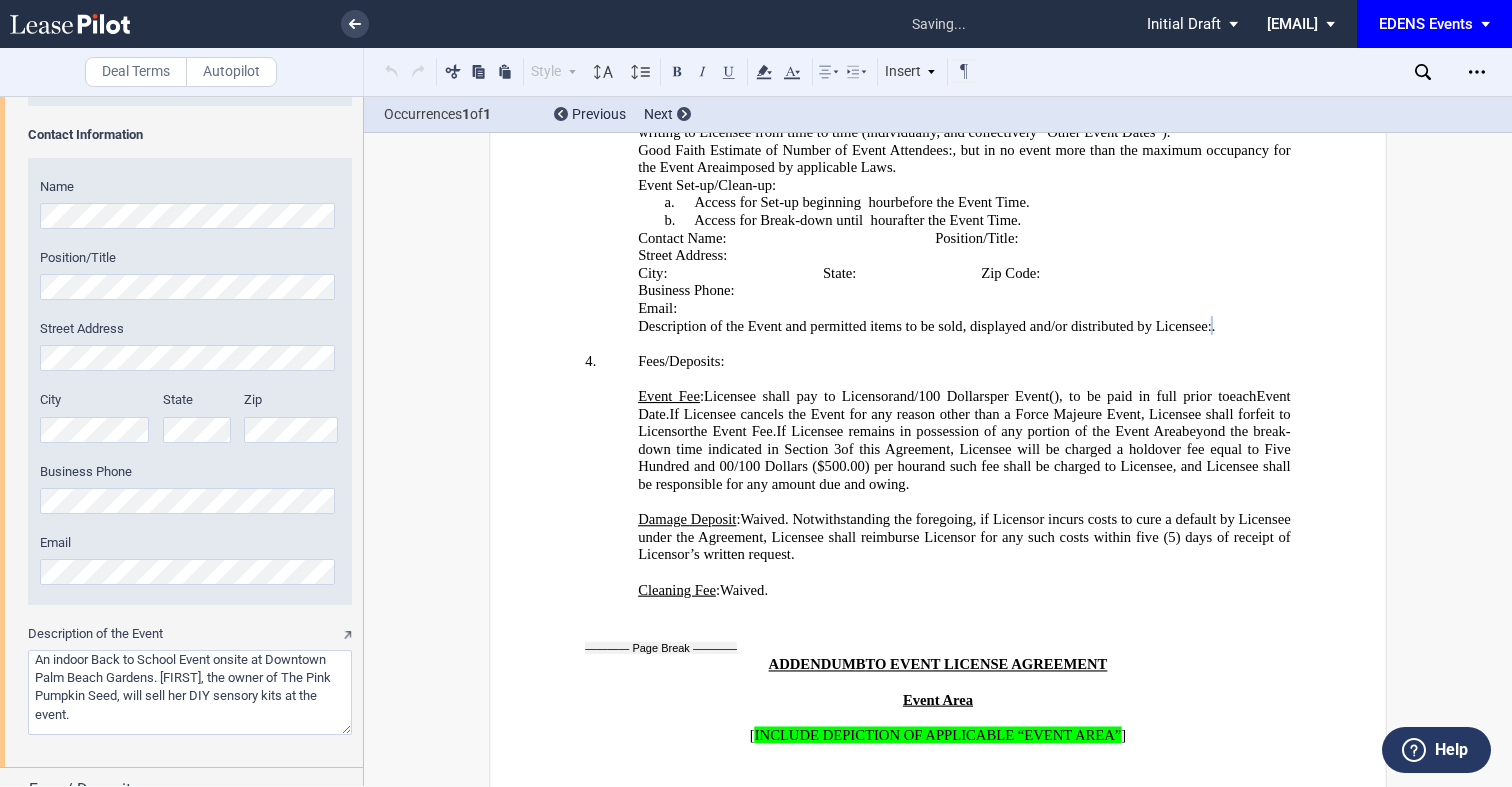click on "Description of the Event" at bounding box center [190, 692] 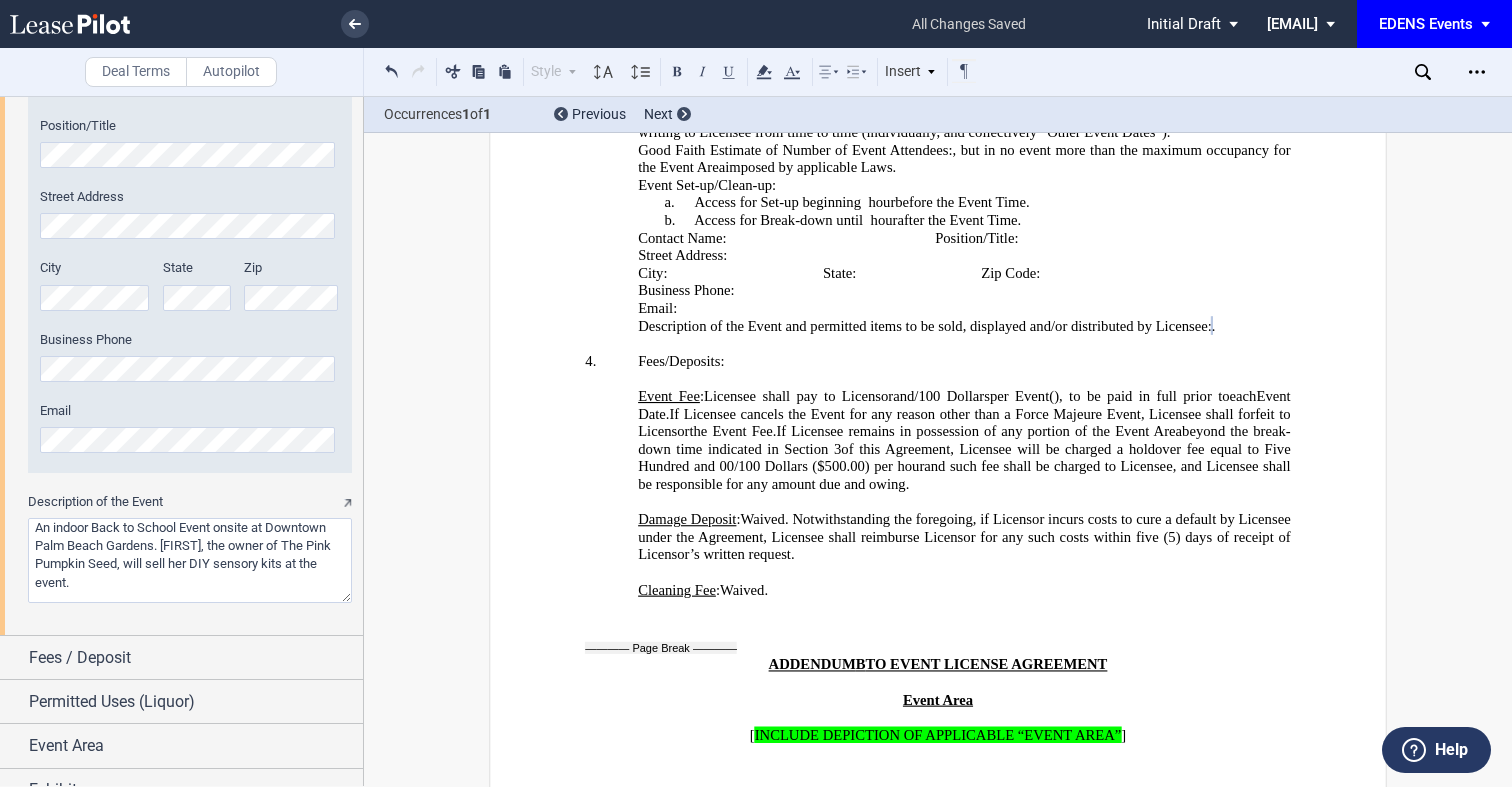 scroll, scrollTop: 2433, scrollLeft: 0, axis: vertical 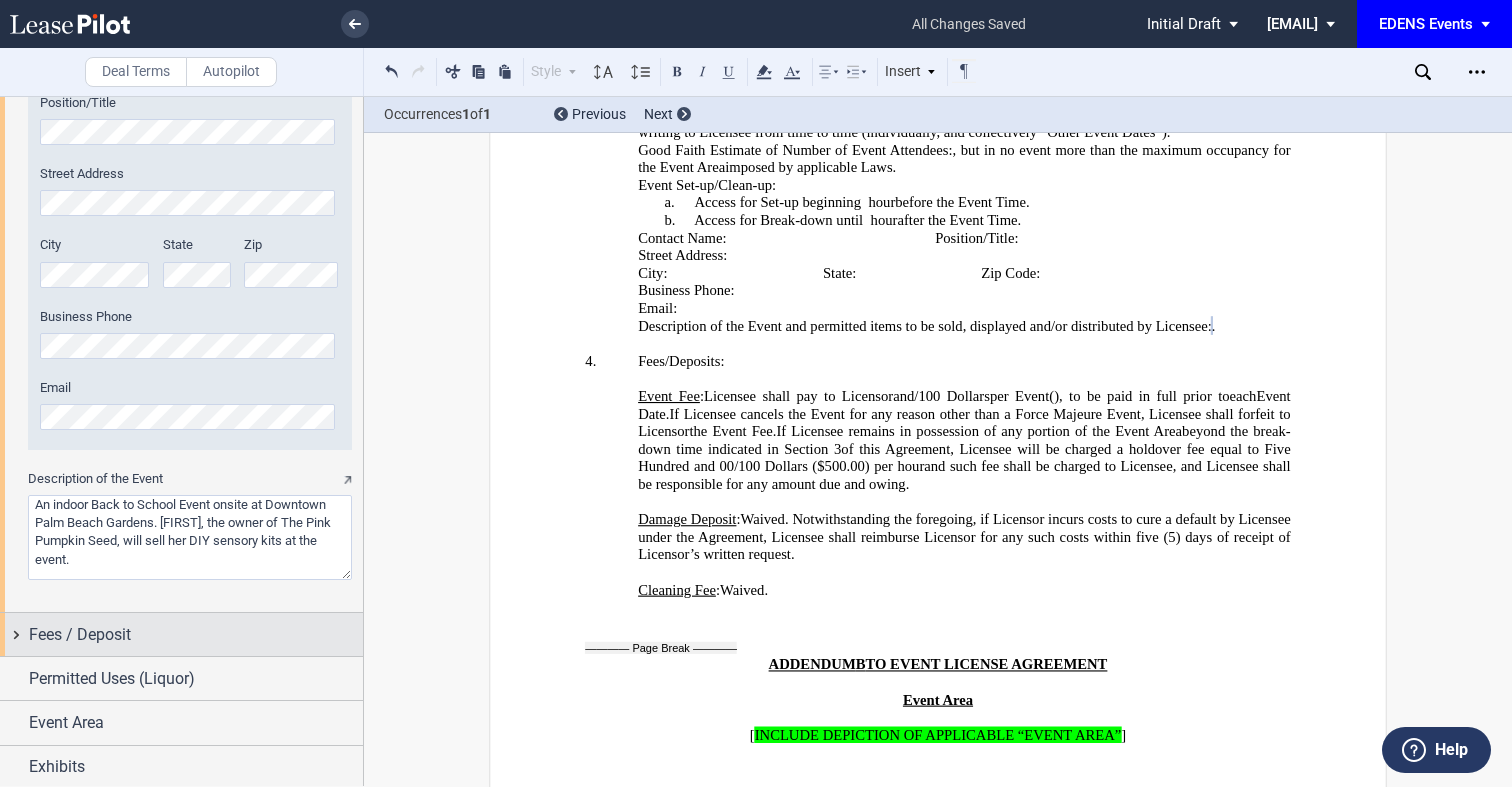 type on "An indoor Back to School Event onsite at Downtown Palm Beach Gardens. [FIRST], the owner of The Pink Pumpkin Seed, will sell her DIY sensory kits at the event." 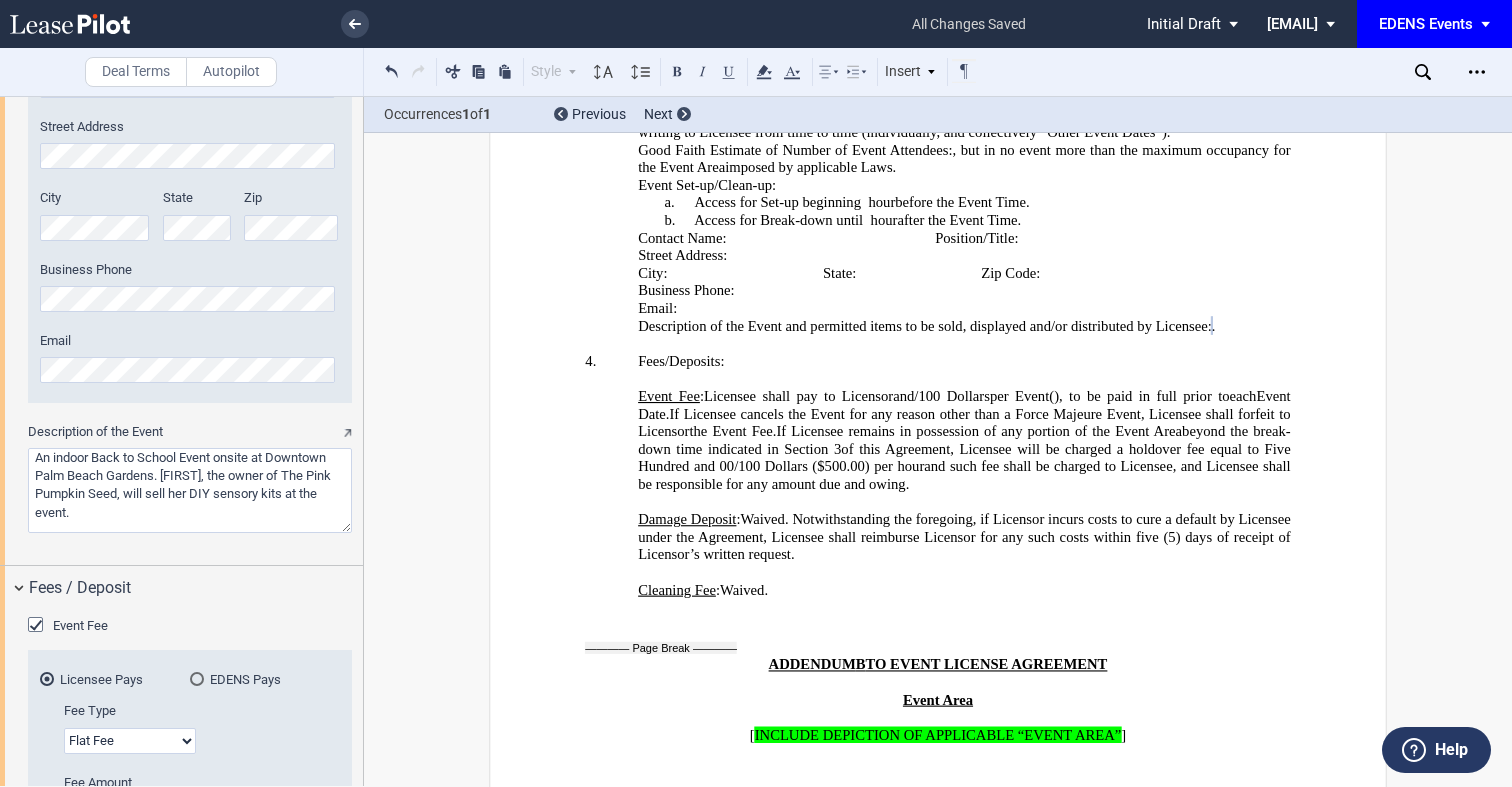 scroll, scrollTop: 2505, scrollLeft: 0, axis: vertical 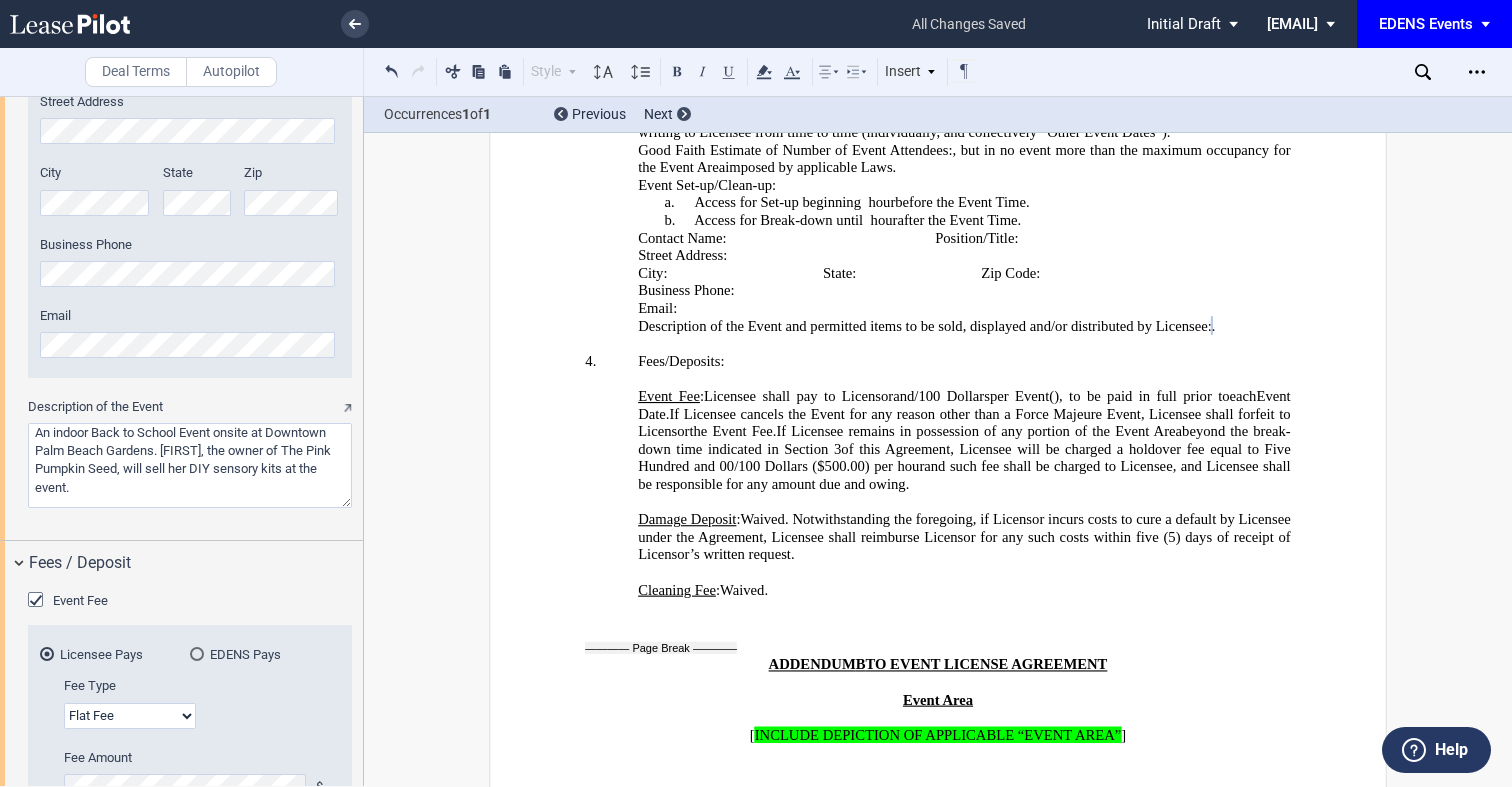 click on "Flat Fee
% of Gross Sales
% of Ticket Sales" at bounding box center [130, 716] 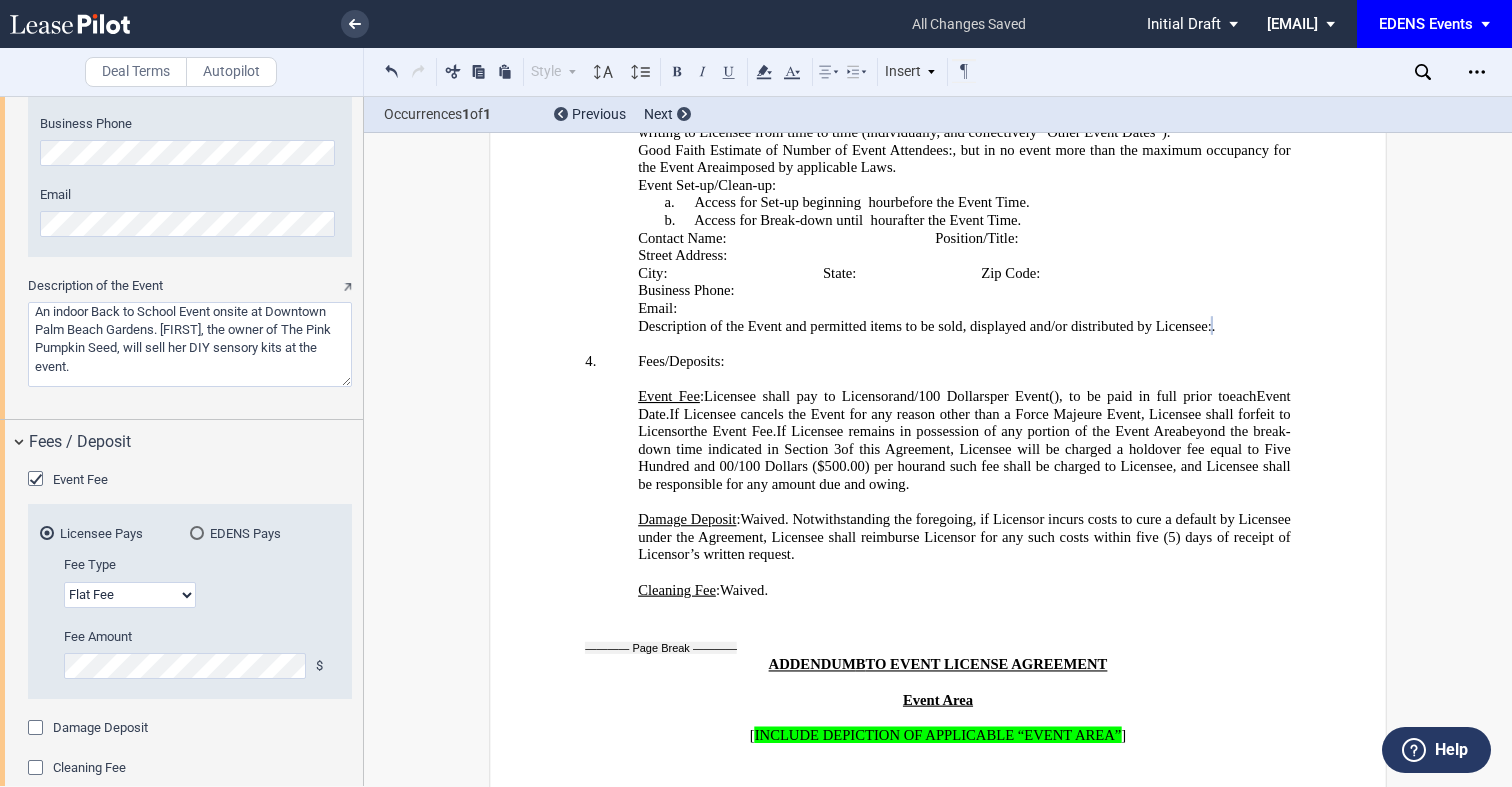 scroll, scrollTop: 2627, scrollLeft: 0, axis: vertical 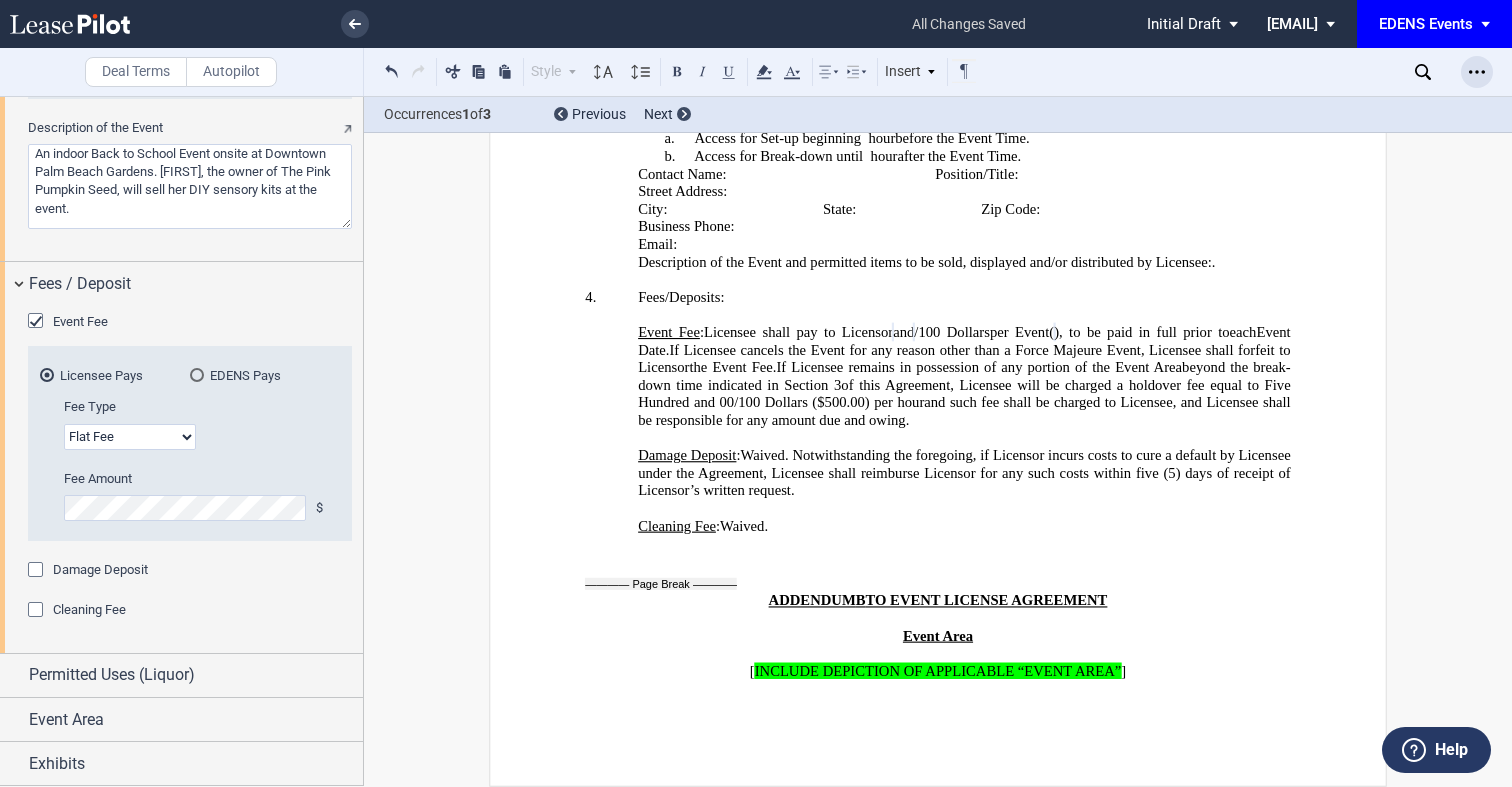 click 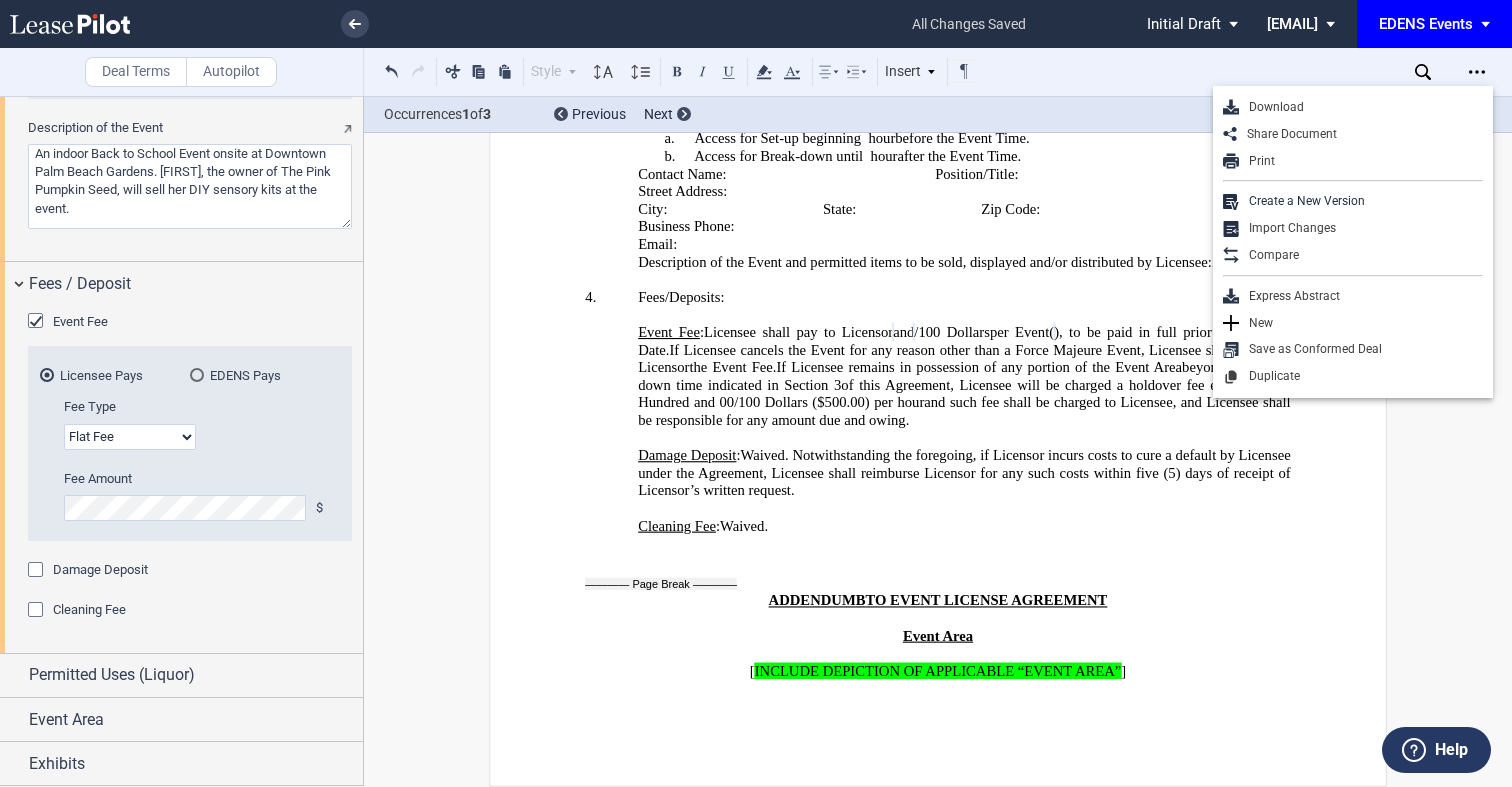 click on "This EVENT LICENSE AGREEMENT (“Agreement”) is entered into as of ______________, by and between PBG ES PROPERTY OWNER, LLC (together with its affiliated entities having an interest in the Property collectively, “Licensor”) and the licensee listed in Addendum ﻿ A ﻿ attached hereto and incorporated by reference (“Licensee”). The “Effective Date” of this Agreement will be the date that Licensor and Licensee each execute this Agreement and Licensor has delivered this Agreement to Licensee.
﻿
RECITALS
﻿
WHEREAS , Licensor owns the property  further designated on  Addendum   ﻿ A ﻿  (“Property”);
﻿
WHEREAS
﻿
WHEREAS
﻿
NOW, THEREFORE
﻿" at bounding box center [938, -1572] 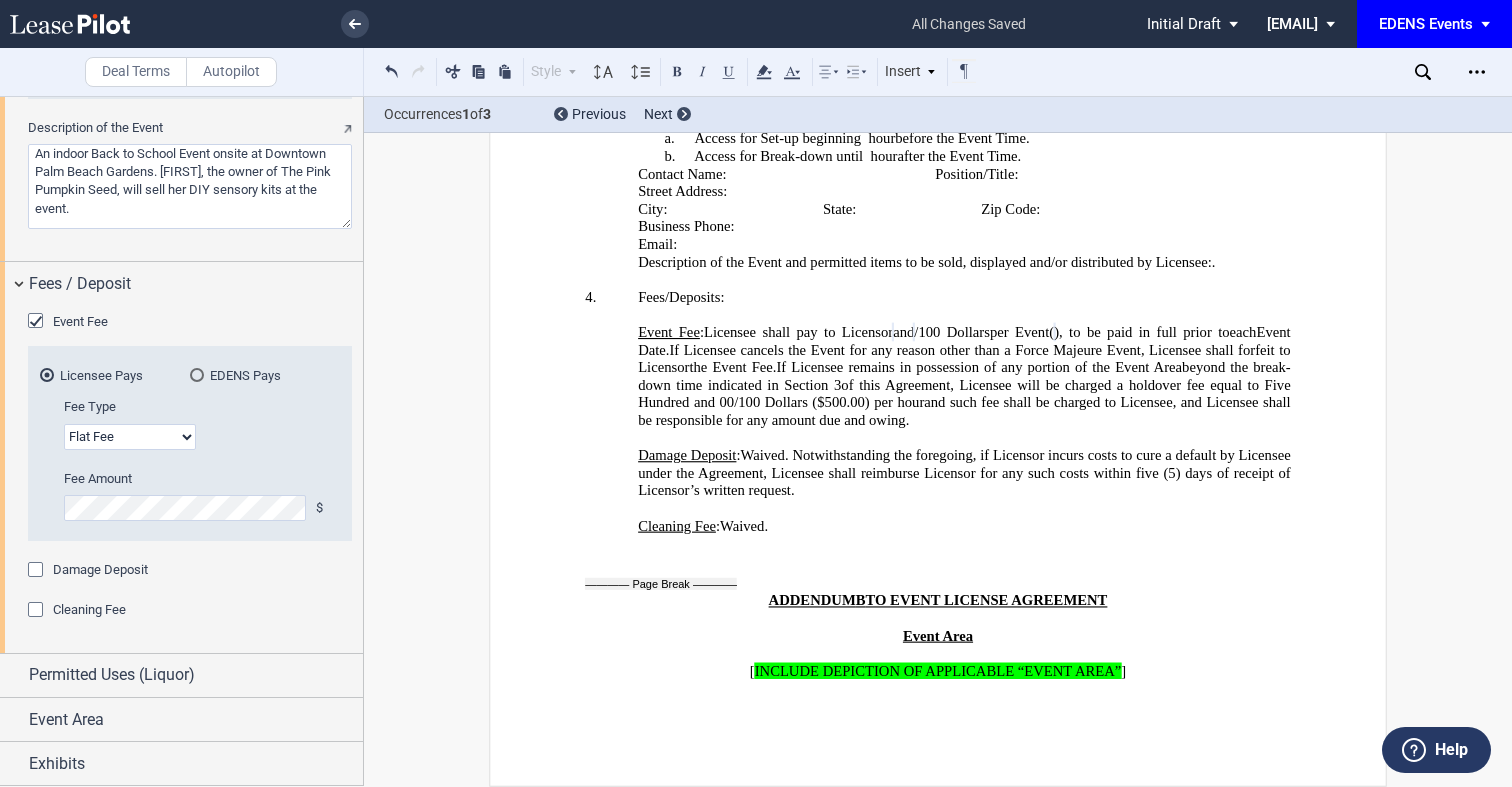 click on "Waived. Notwithstanding the foregoing, if Licensor incurs costs to cure a default by Licensee under the Agreement, Licensee shall reimburse Licensor for any such costs within five" 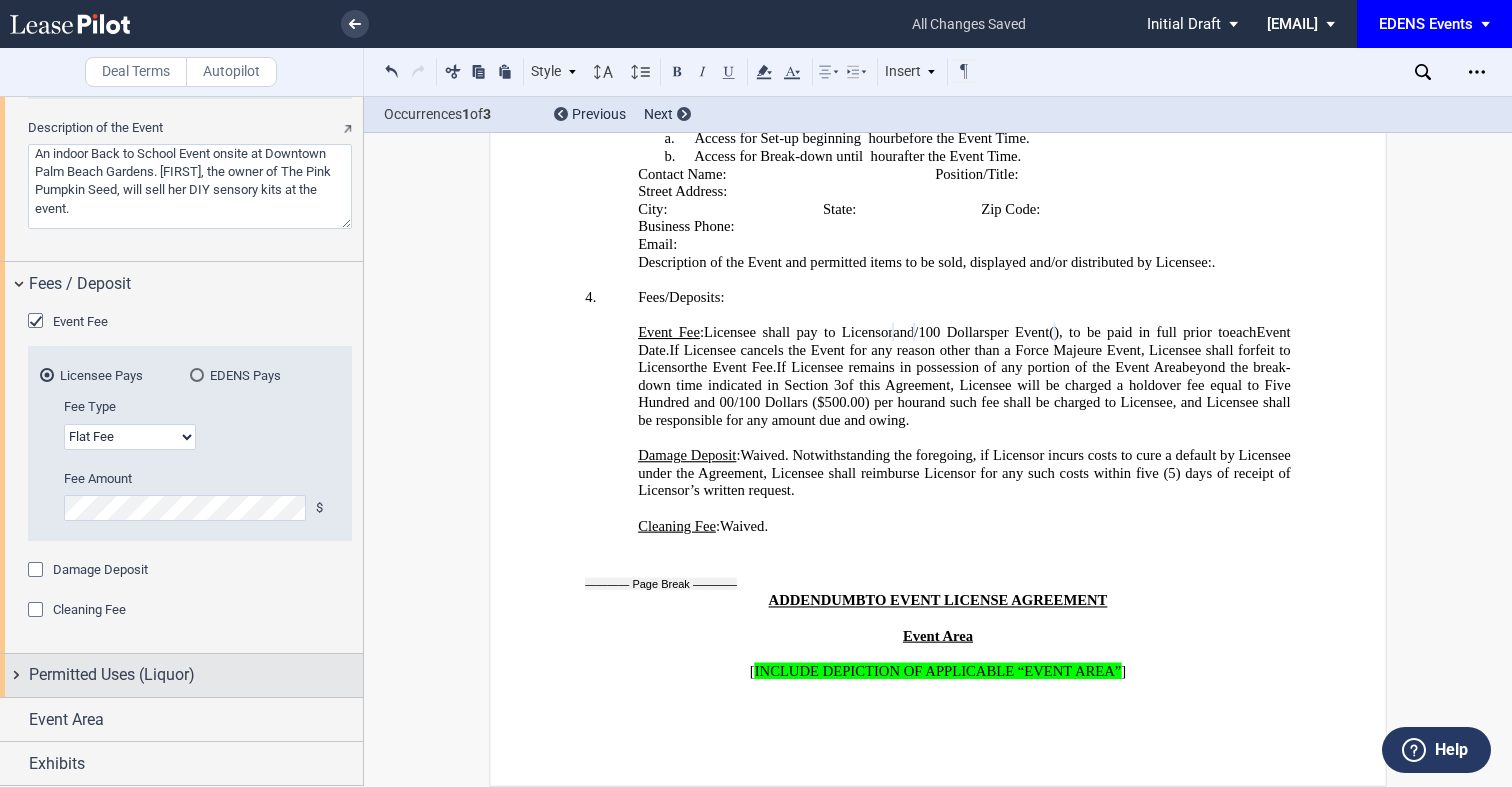 click on "Permitted Uses (Liquor)" at bounding box center [196, 675] 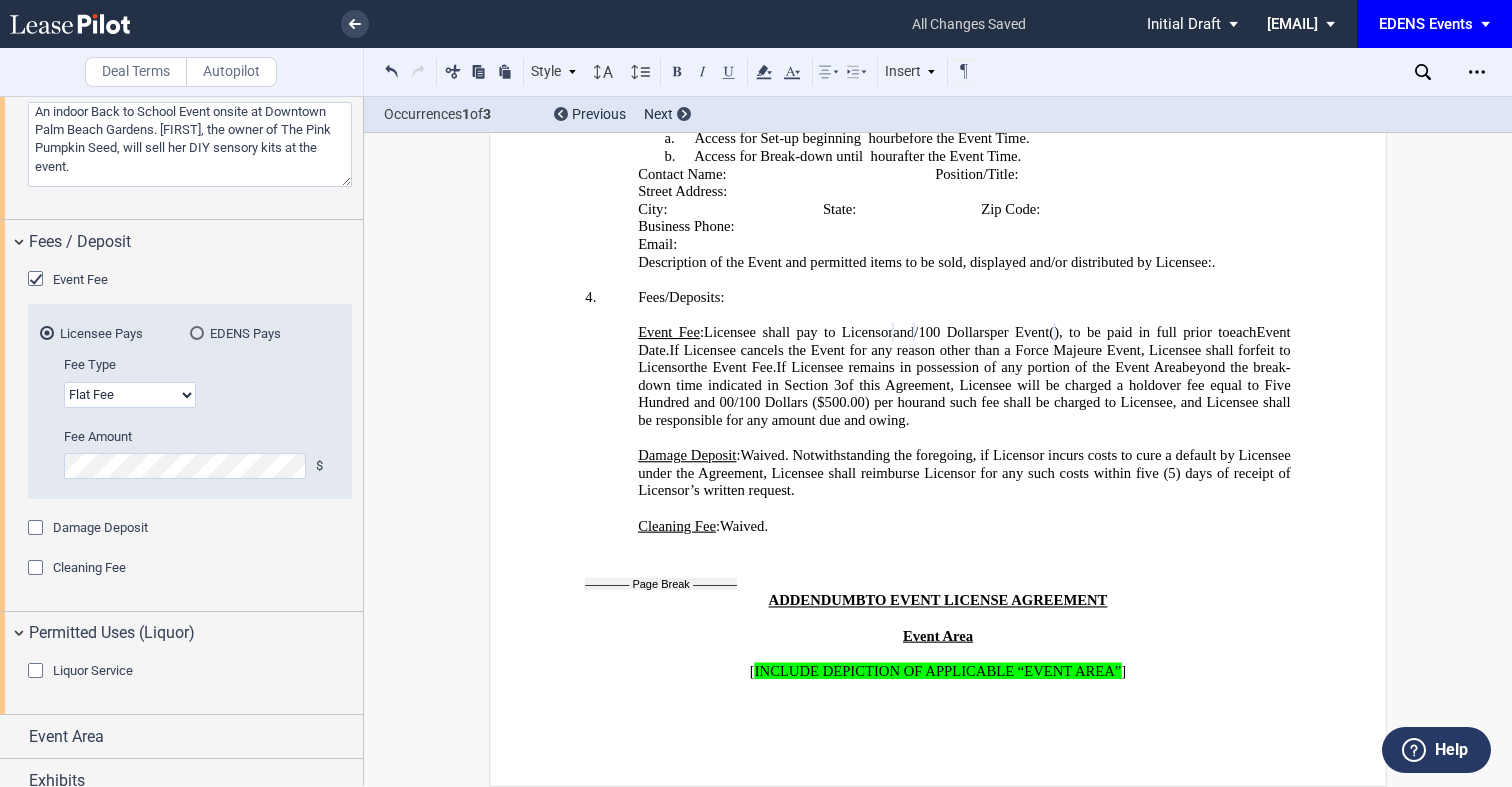 scroll, scrollTop: 2827, scrollLeft: 0, axis: vertical 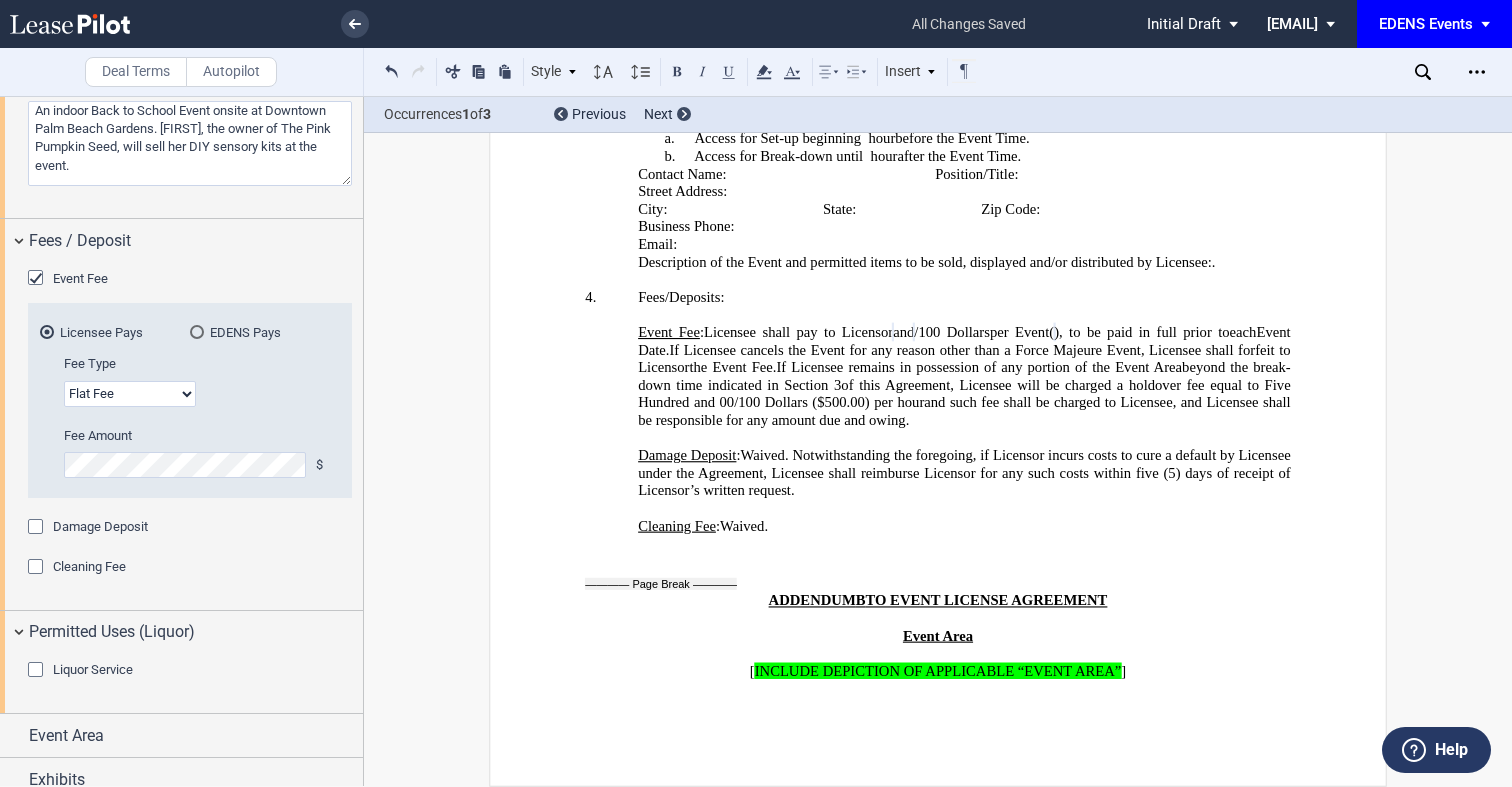 click on "Liquor Service" at bounding box center (181, 683) 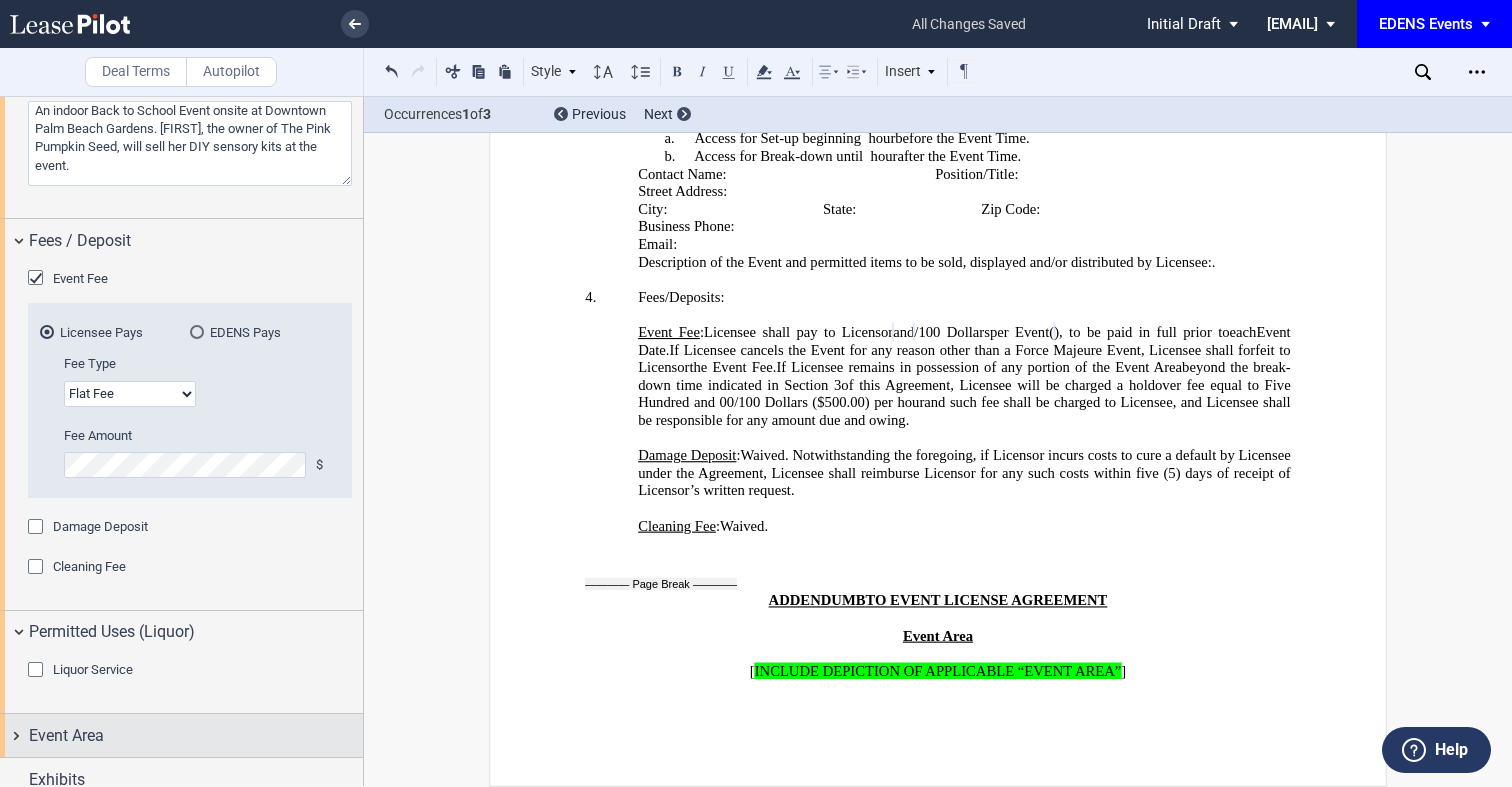 click on "Event Area" at bounding box center [196, 736] 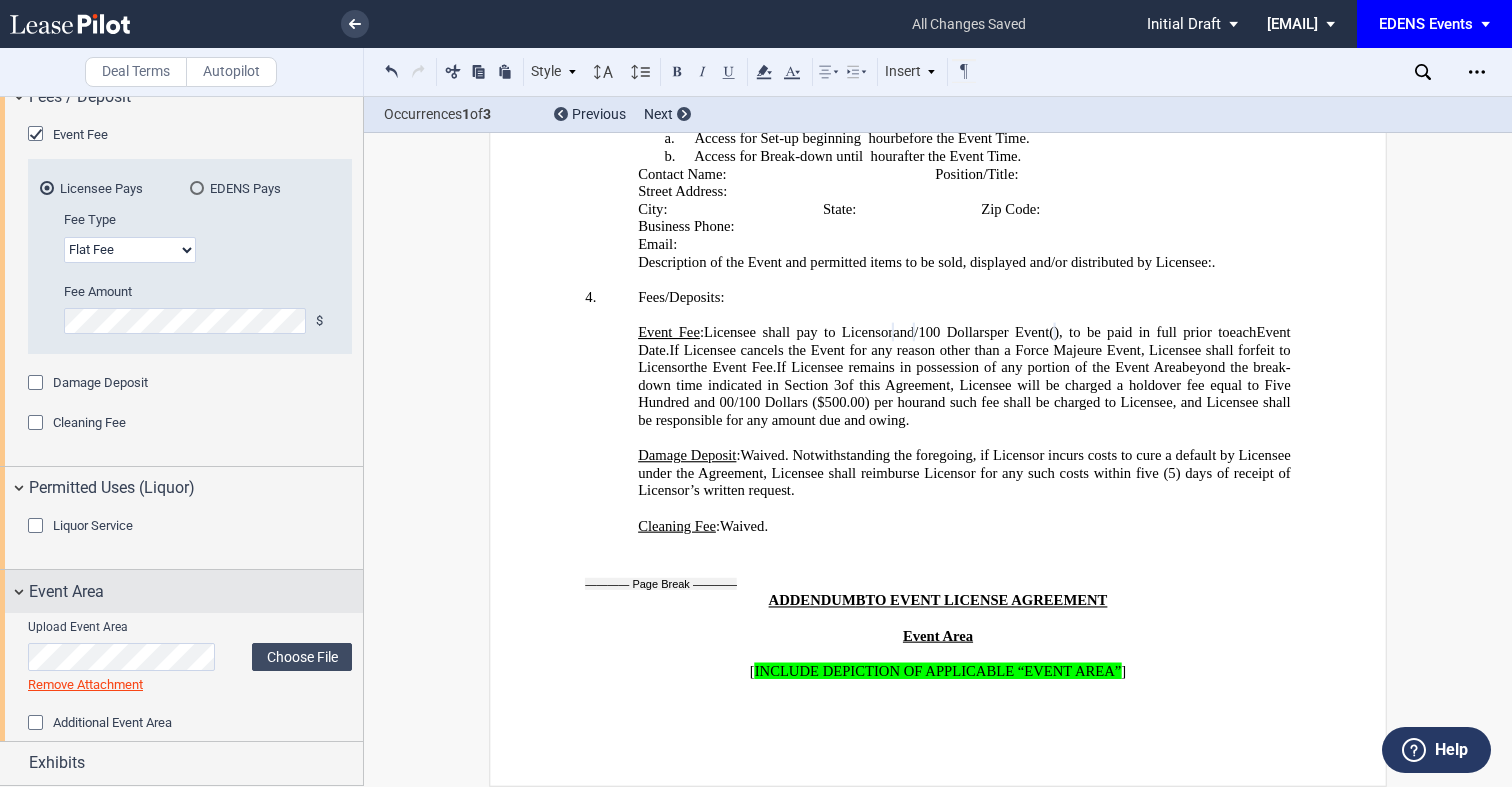 scroll, scrollTop: 2997, scrollLeft: 0, axis: vertical 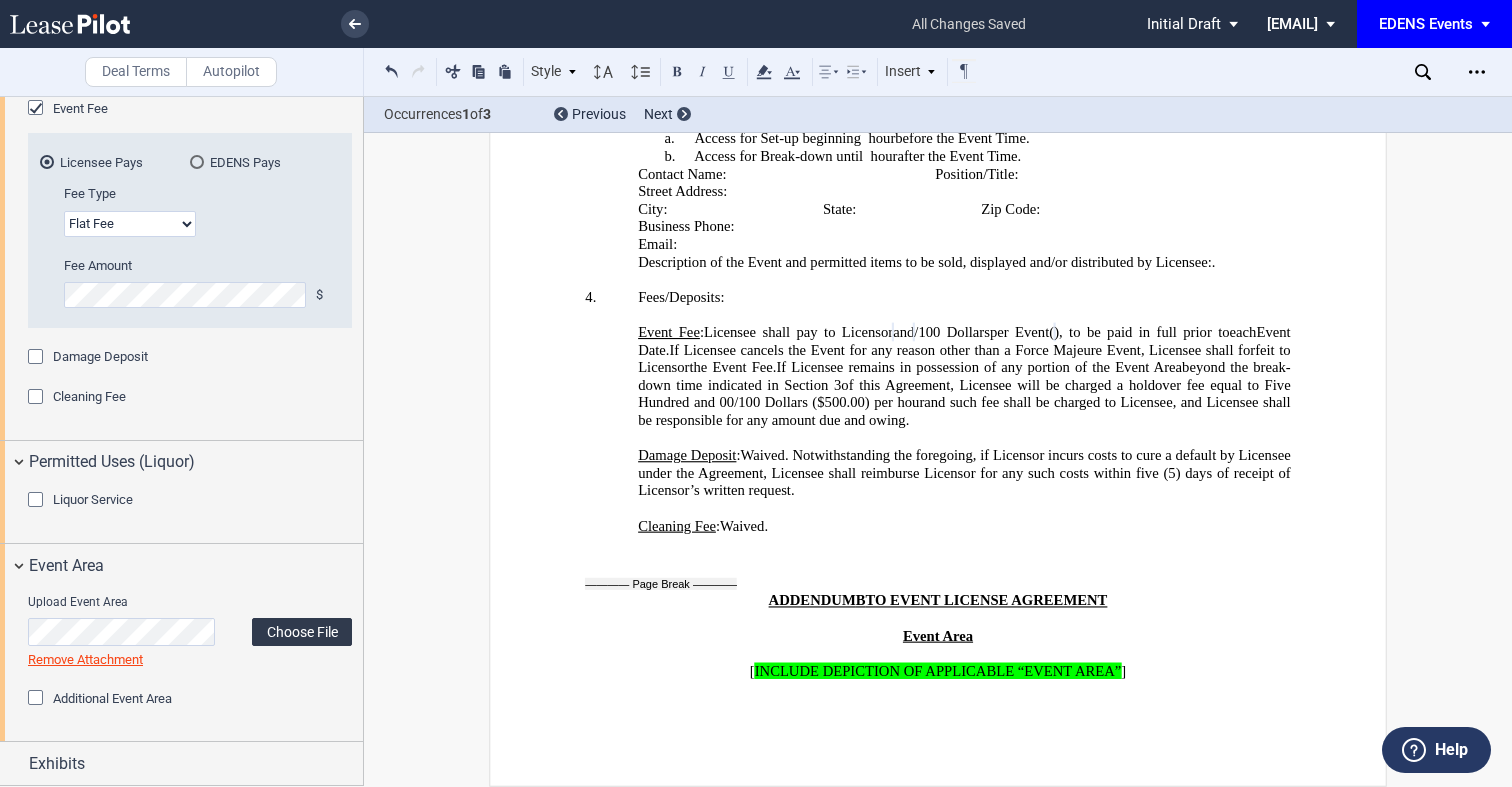 click on "Choose File" 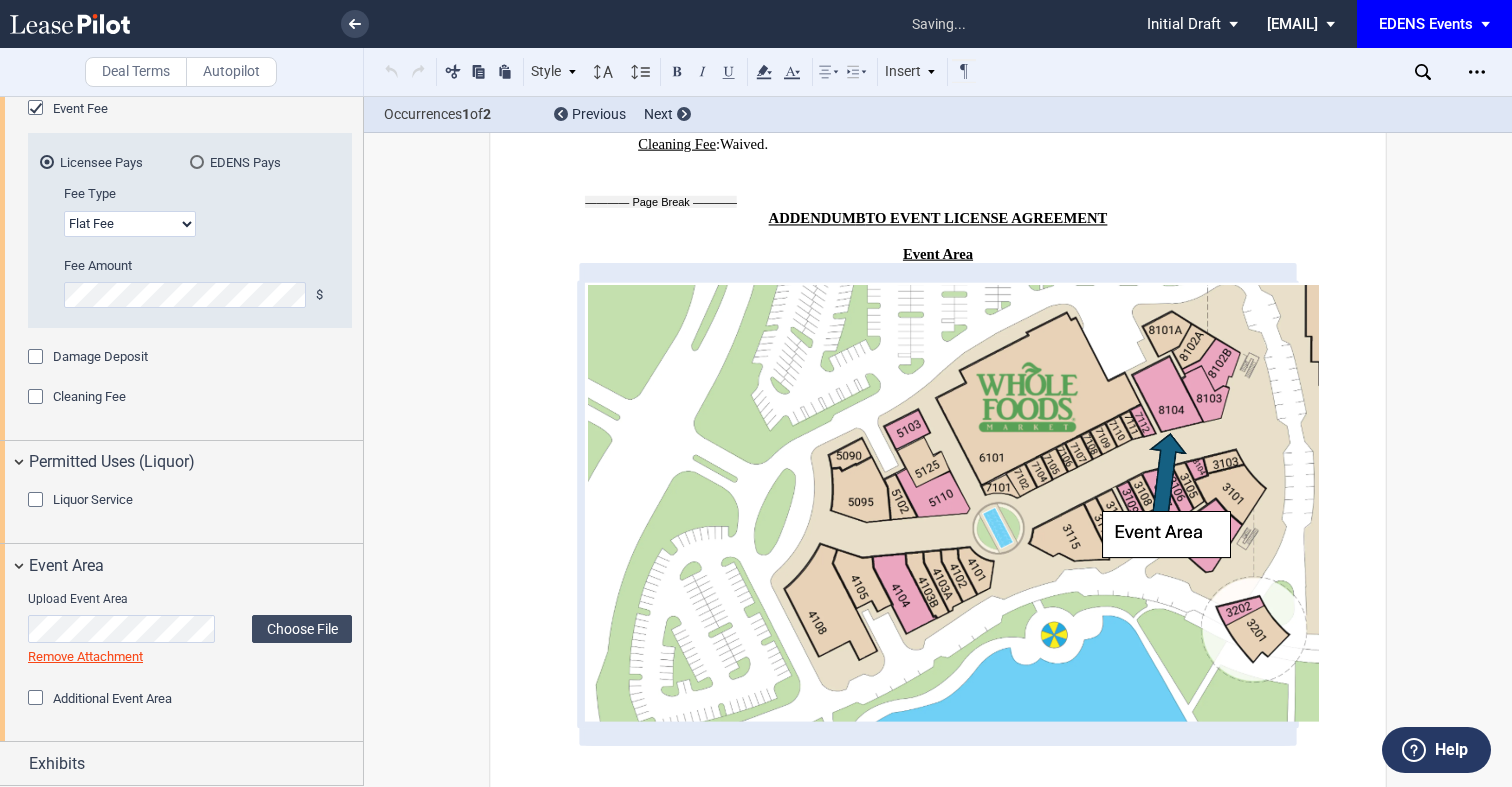 scroll, scrollTop: 4608, scrollLeft: 0, axis: vertical 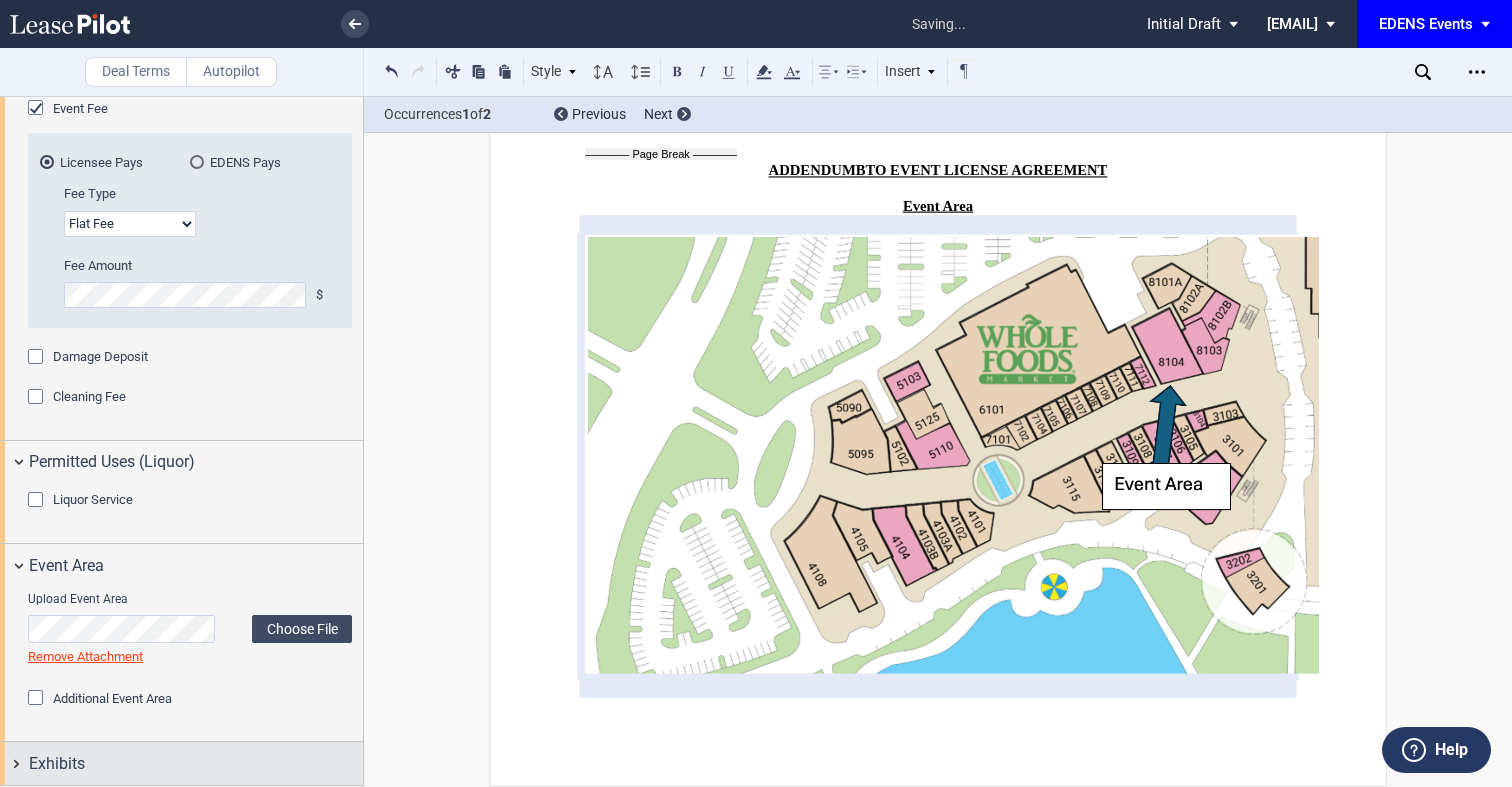click on "Exhibits" at bounding box center [181, 763] 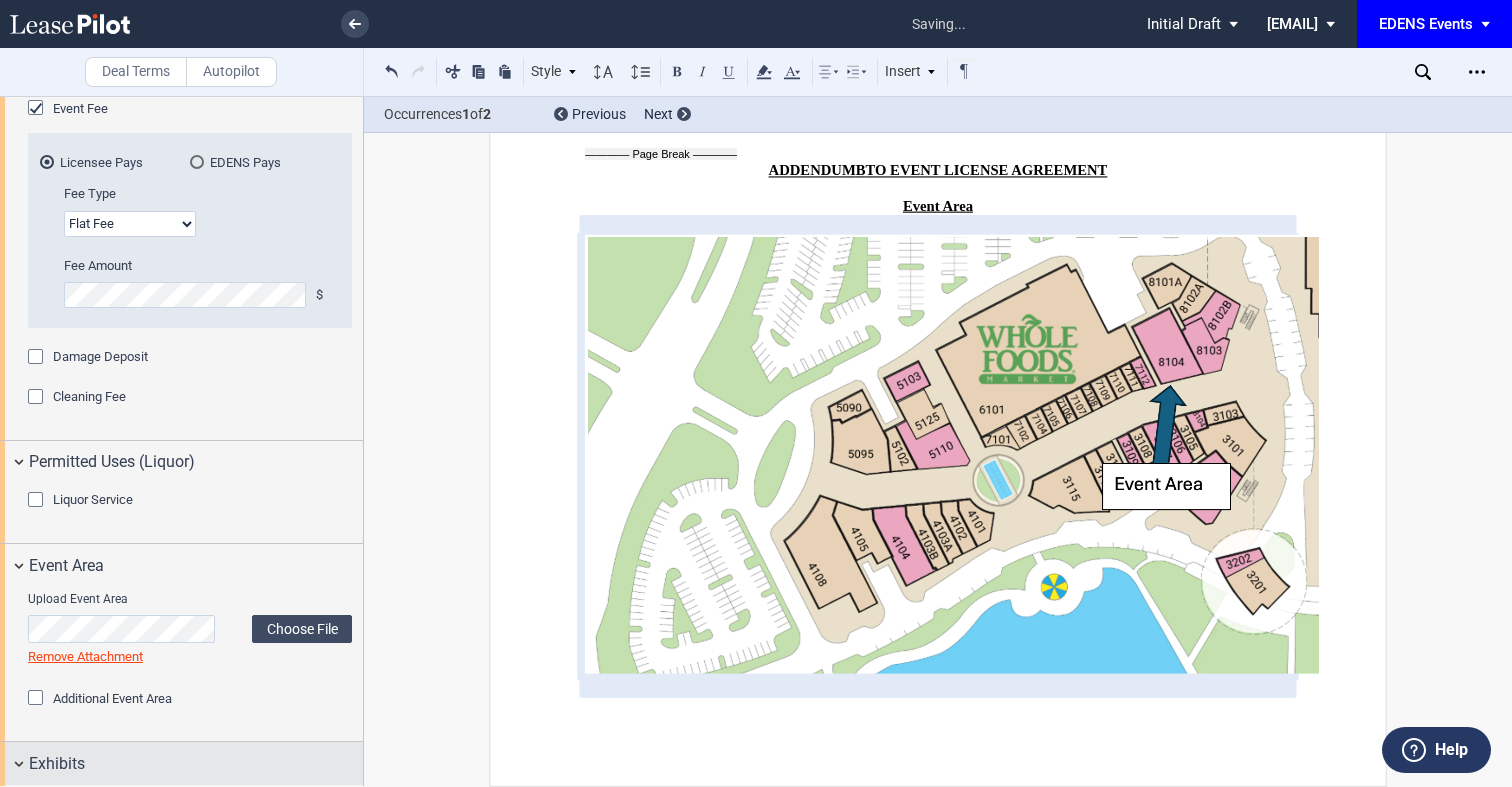 scroll, scrollTop: 3136, scrollLeft: 0, axis: vertical 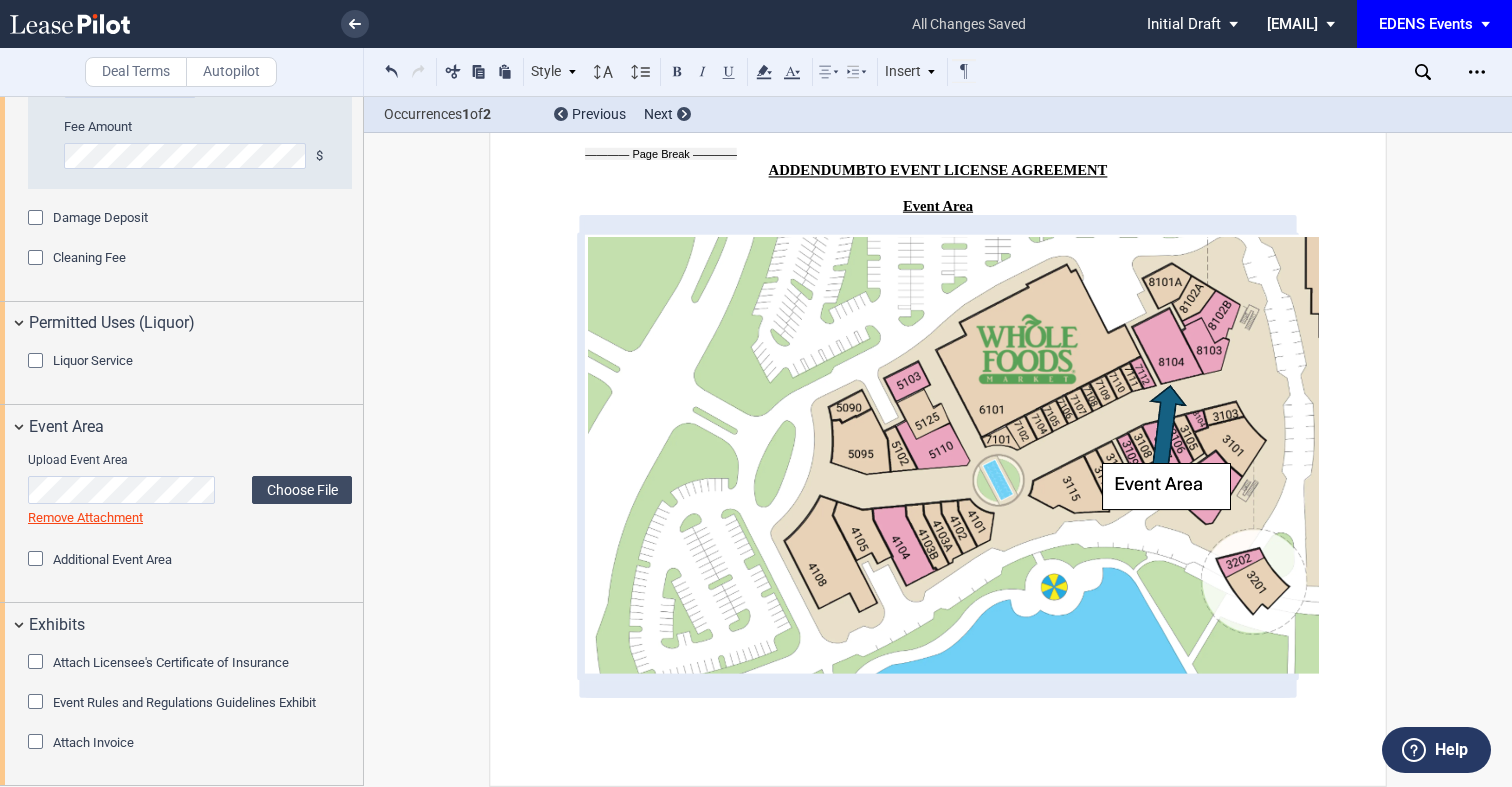 click on "Attach Invoice" 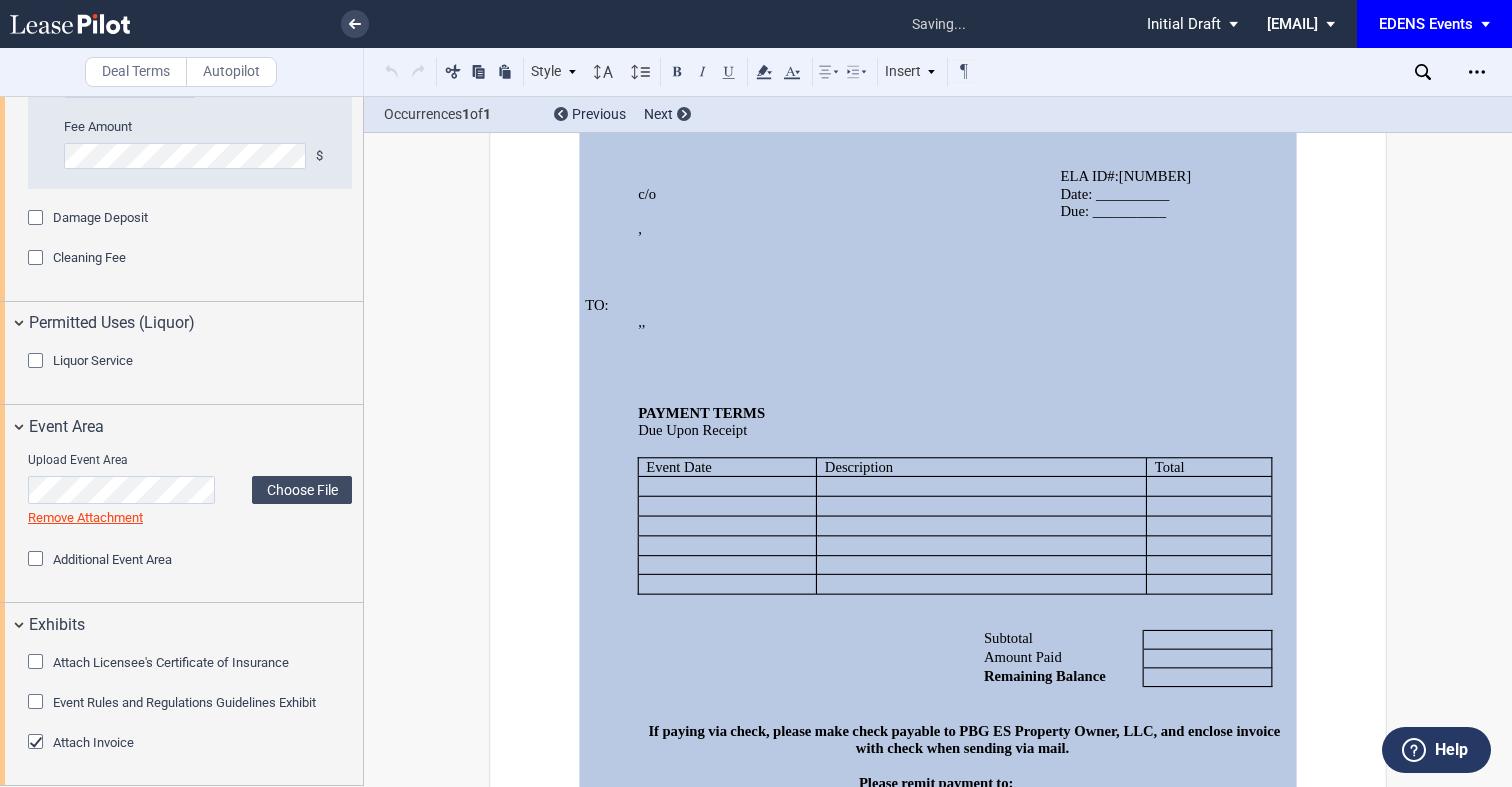 scroll, scrollTop: 5205, scrollLeft: 0, axis: vertical 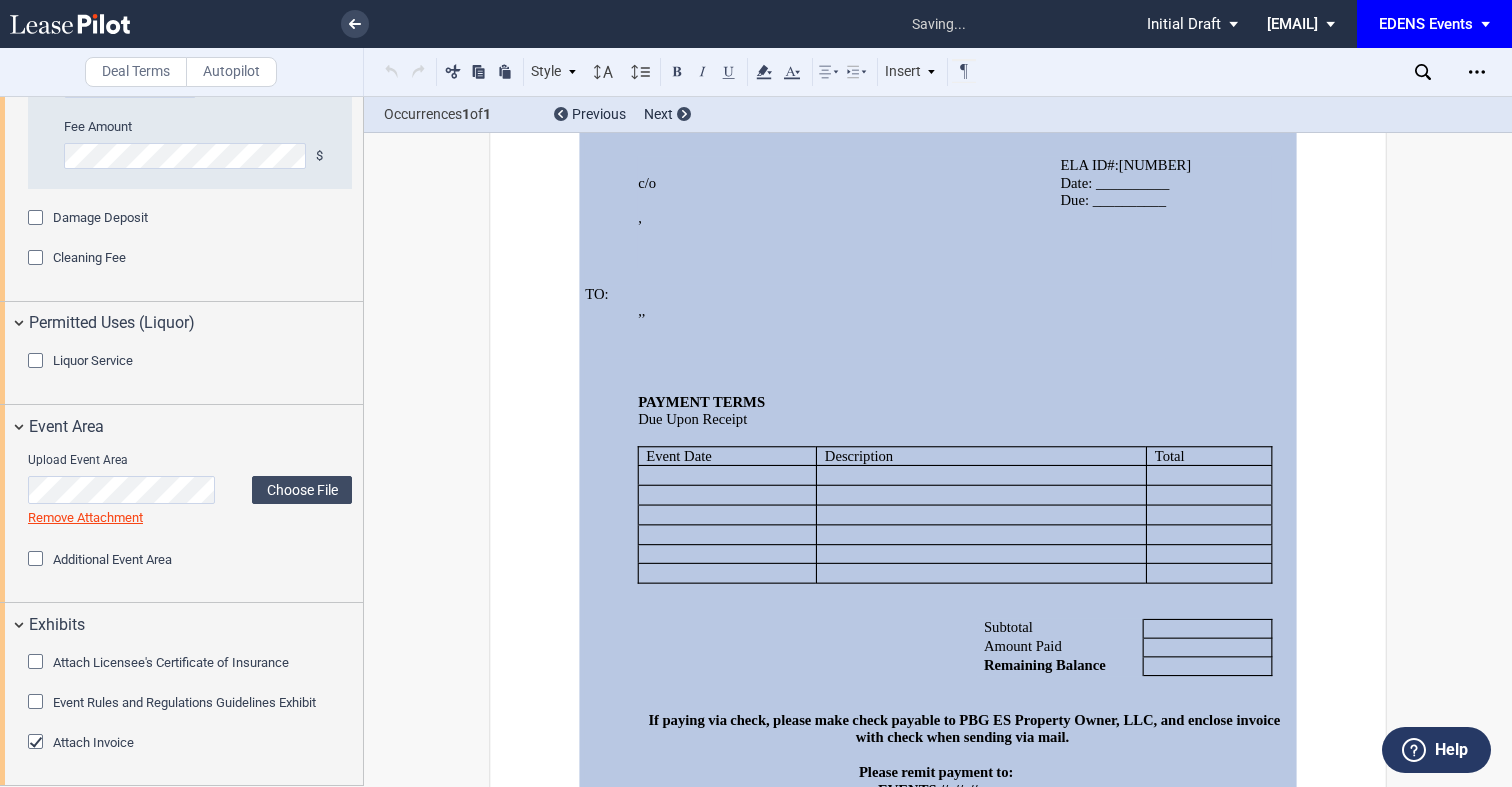 click on "This EVENT LICENSE AGREEMENT (“Agreement”) is entered into as of ______________, by and between PBG ES PROPERTY OWNER, LLC (together with its affiliated entities having an interest in the Property collectively, “Licensor”) and the licensee listed in Addendum A attached hereto and incorporated by reference (“Licensee”). The “Effective Date” of this Agreement will be the date that Licensor and Licensee each execute this Agreement and Licensor has delivered this Agreement to Licensee. RECITALS WHEREAS , Licensor owns the property further designated on Addendum A (“Property”); WHEREAS WHEREAS NOW, THEREFORE 1." at bounding box center [938, -2322] 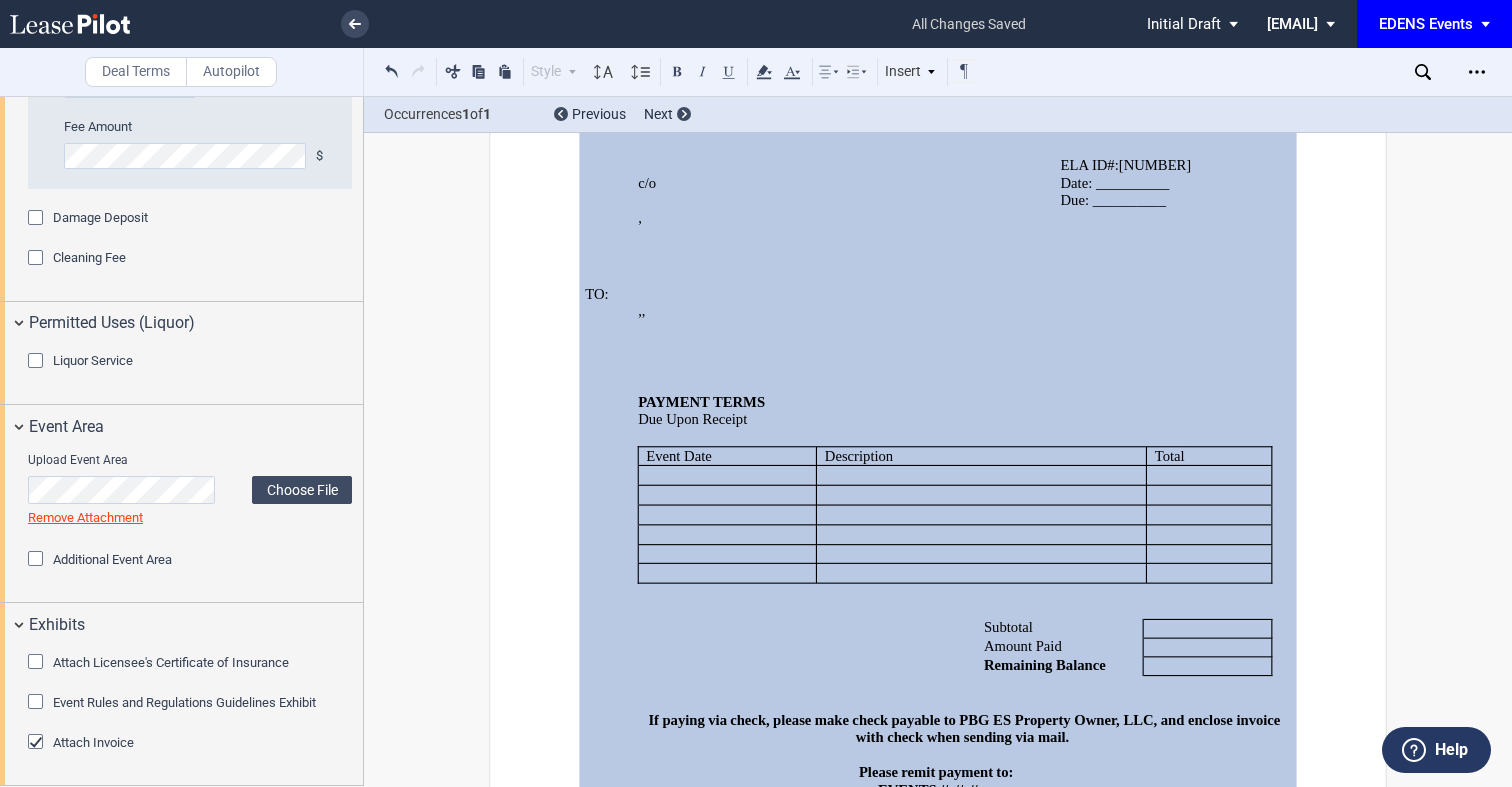 click on "This EVENT LICENSE AGREEMENT (“Agreement”) is entered into as of ______________, by and between PBG ES PROPERTY OWNER, LLC (together with its affiliated entities having an interest in the Property collectively, “Licensor”) and the licensee listed in Addendum ﻿ A ﻿ attached hereto and incorporated by reference (“Licensee”). The “Effective Date” of this Agreement will be the date that Licensor and Licensee each execute this Agreement and Licensor has delivered this Agreement to Licensee.
﻿
RECITALS
﻿
WHEREAS , Licensor owns the property  further designated on  Addendum   ﻿ A ﻿  (“Property”);
﻿
WHEREAS
﻿
WHEREAS
﻿
NOW, THEREFORE
﻿" at bounding box center [938, -2049] 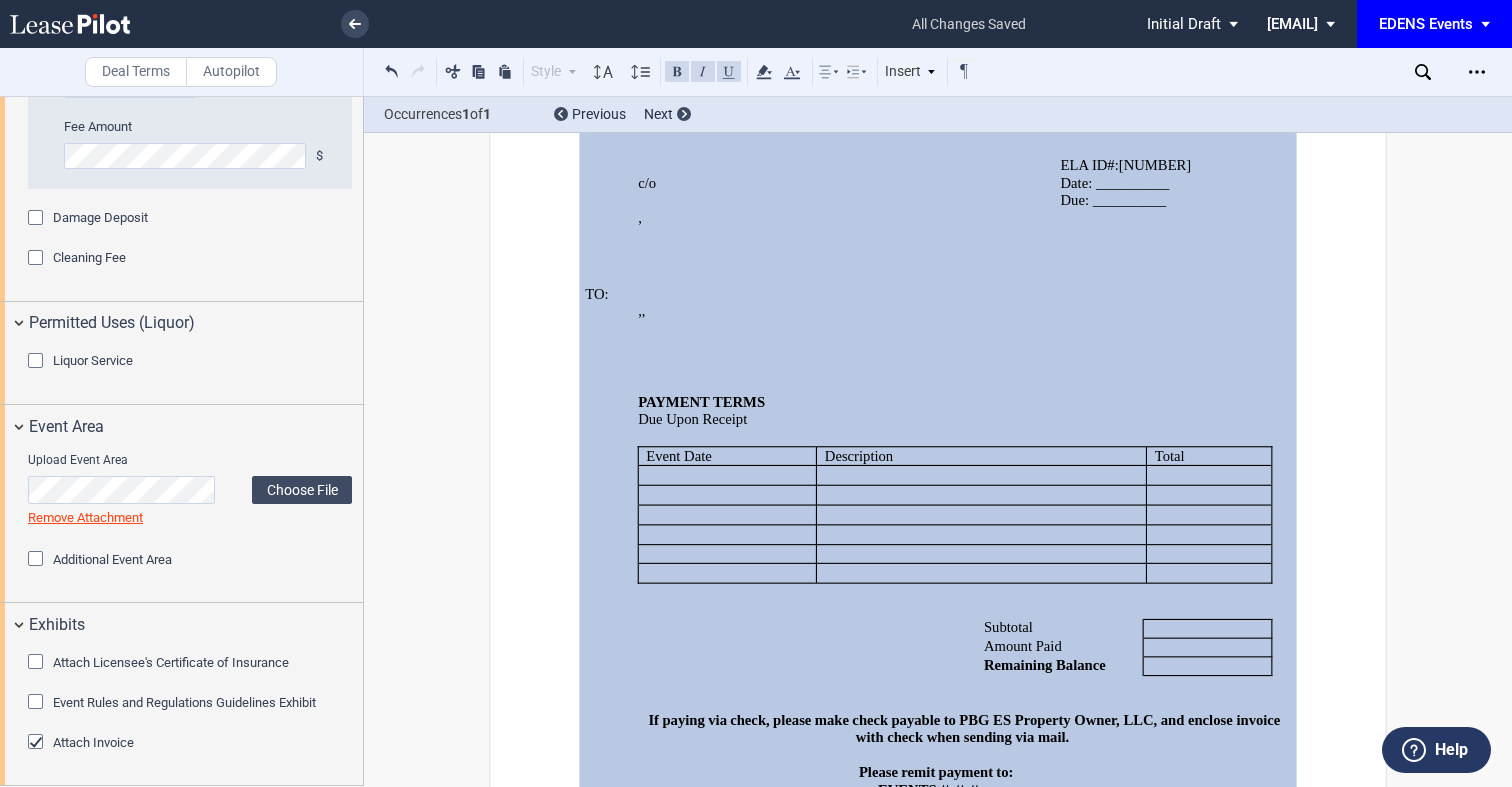 click on "This EVENT LICENSE AGREEMENT (“Agreement”) is entered into as of ______________, by and between PBG ES PROPERTY OWNER, LLC (together with its affiliated entities having an interest in the Property collectively, “Licensor”) and the licensee listed in Addendum ﻿ A ﻿ attached hereto and incorporated by reference (“Licensee”). The “Effective Date” of this Agreement will be the date that Licensor and Licensee each execute this Agreement and Licensor has delivered this Agreement to Licensee.
﻿
RECITALS
﻿
WHEREAS , Licensor owns the property  further designated on  Addendum   ﻿ A ﻿  (“Property”);
﻿
WHEREAS
﻿
WHEREAS
﻿
NOW, THEREFORE
﻿" at bounding box center [938, -2049] 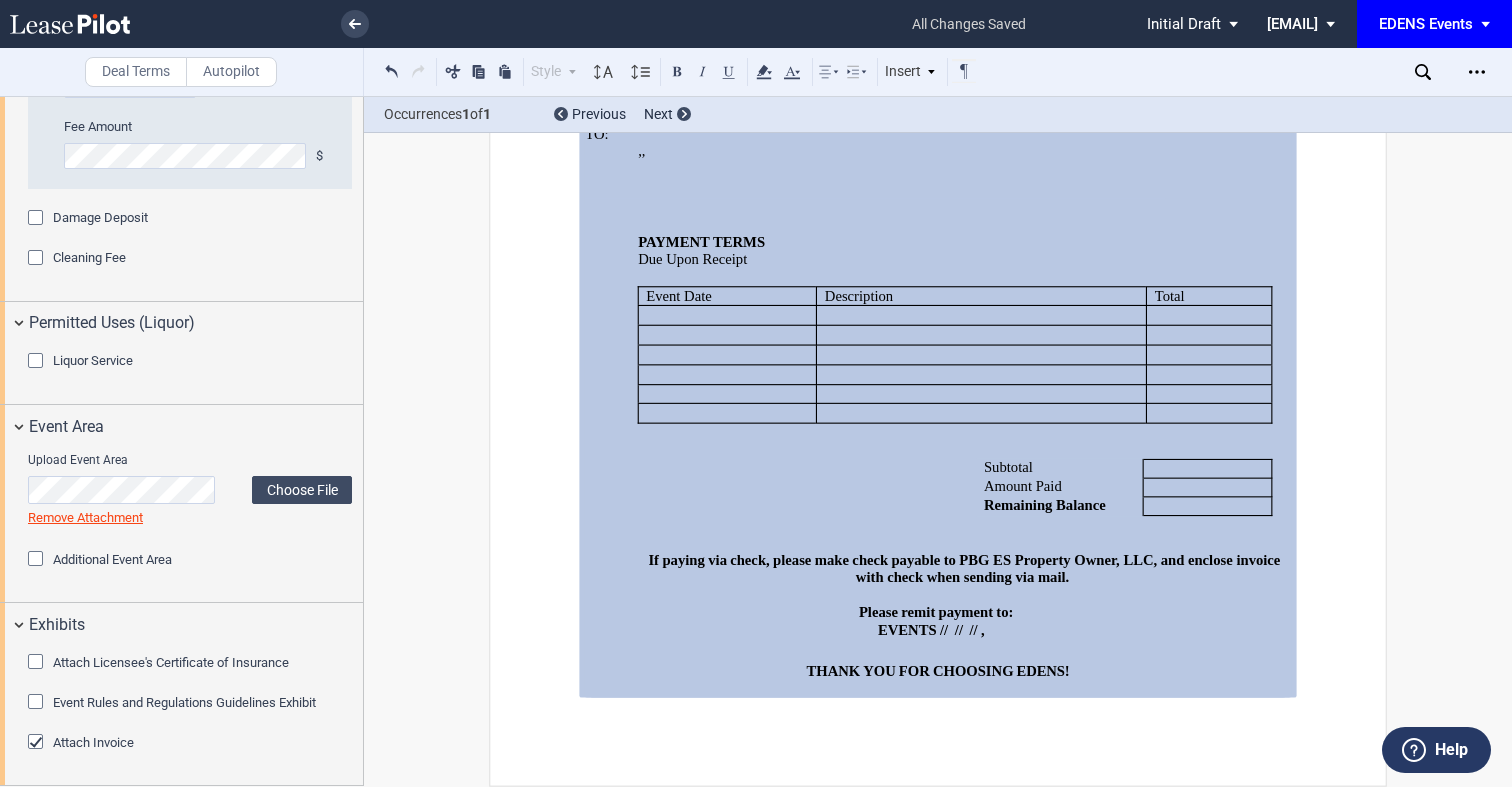 scroll, scrollTop: 5452, scrollLeft: 0, axis: vertical 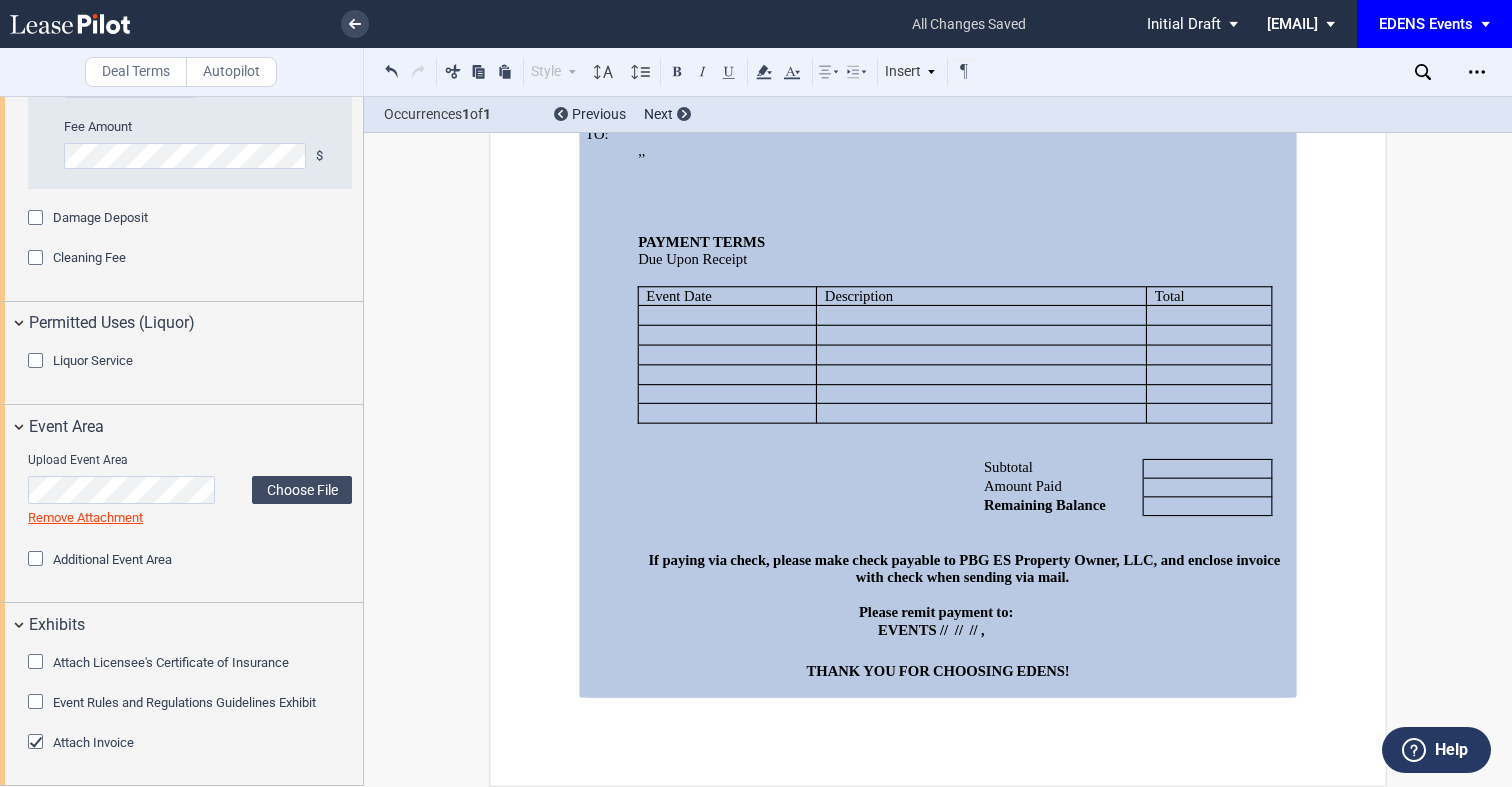 click at bounding box center (727, 315) 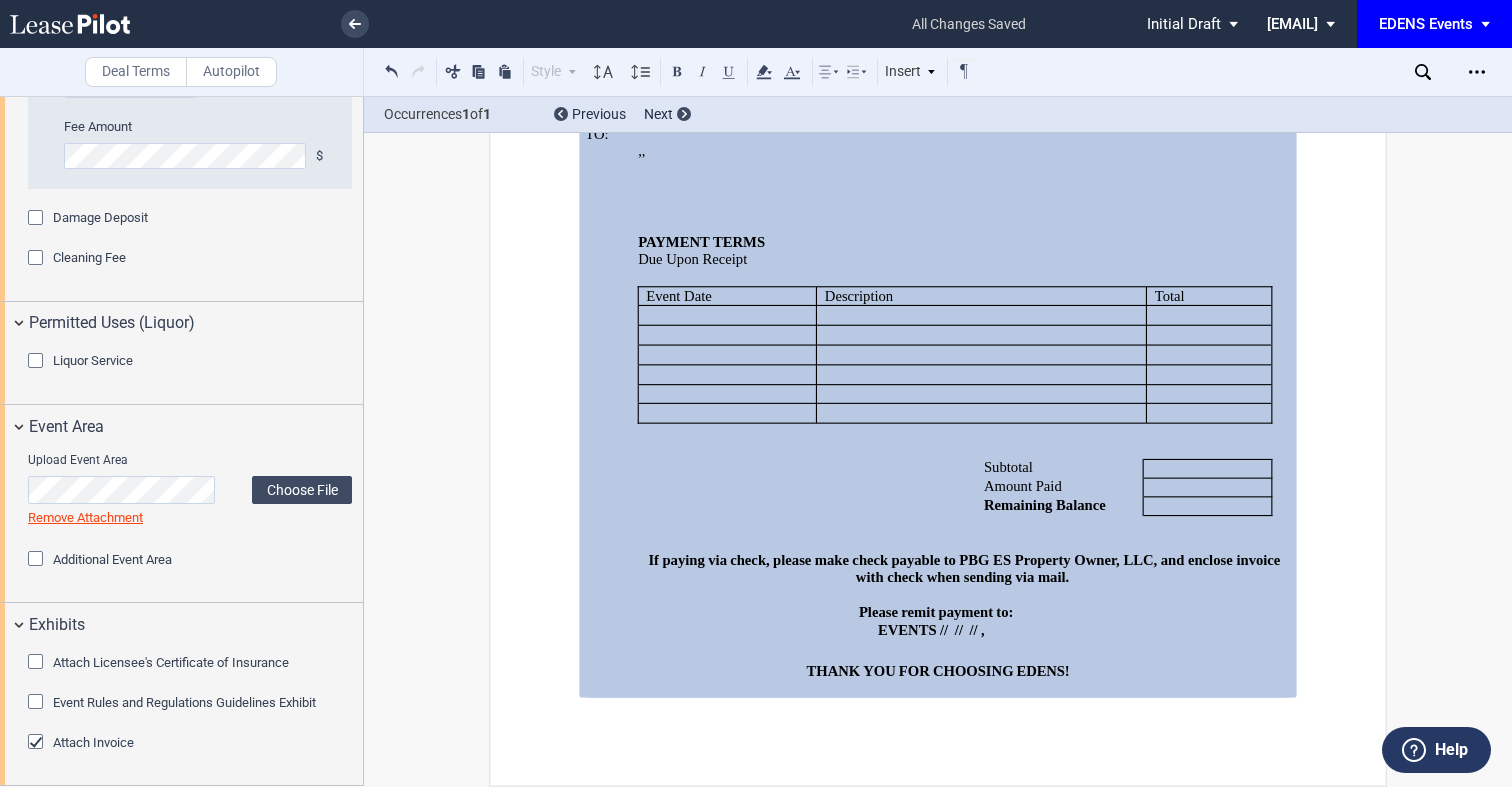 type 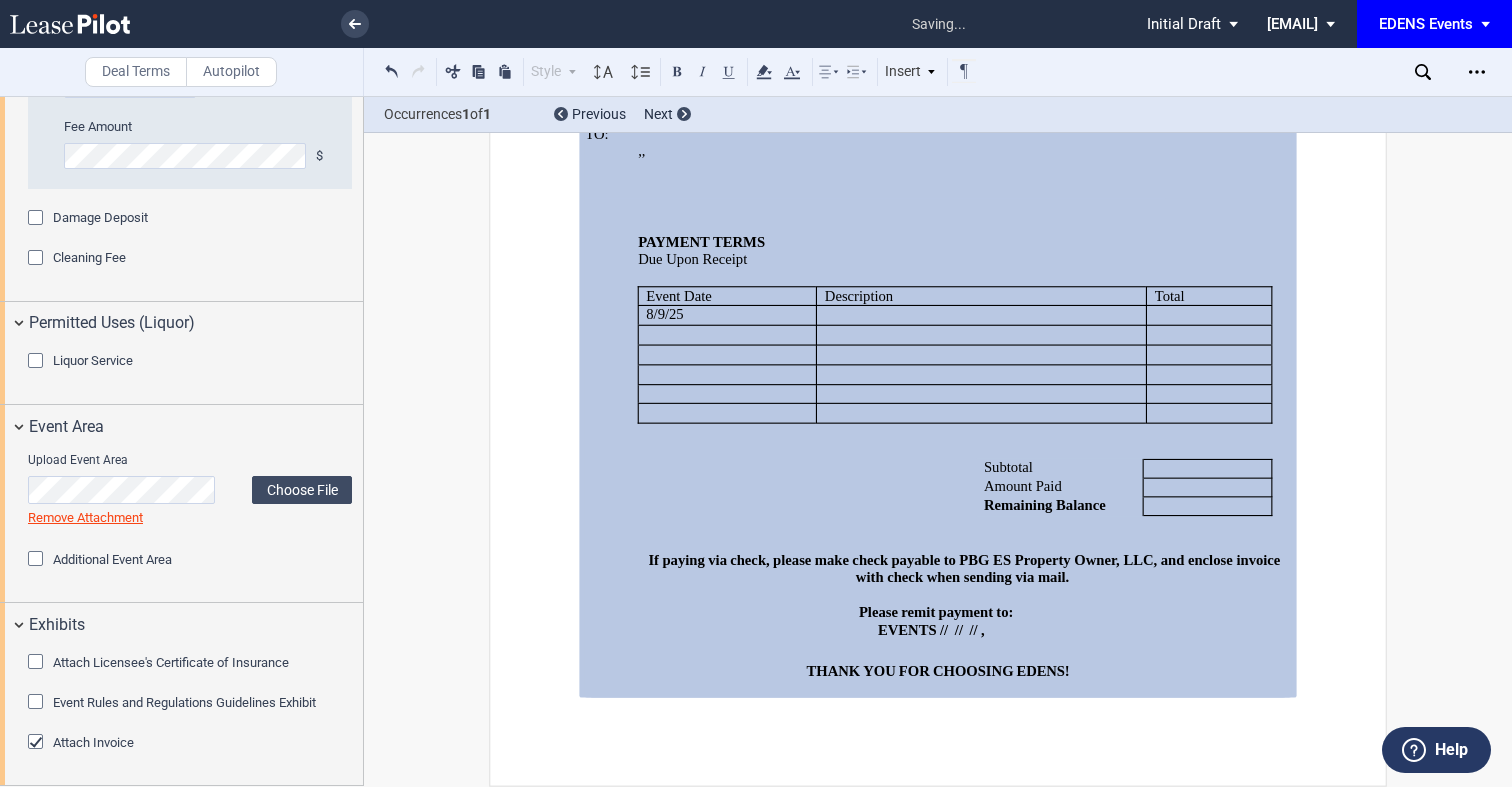 click on "Description" at bounding box center (982, 296) 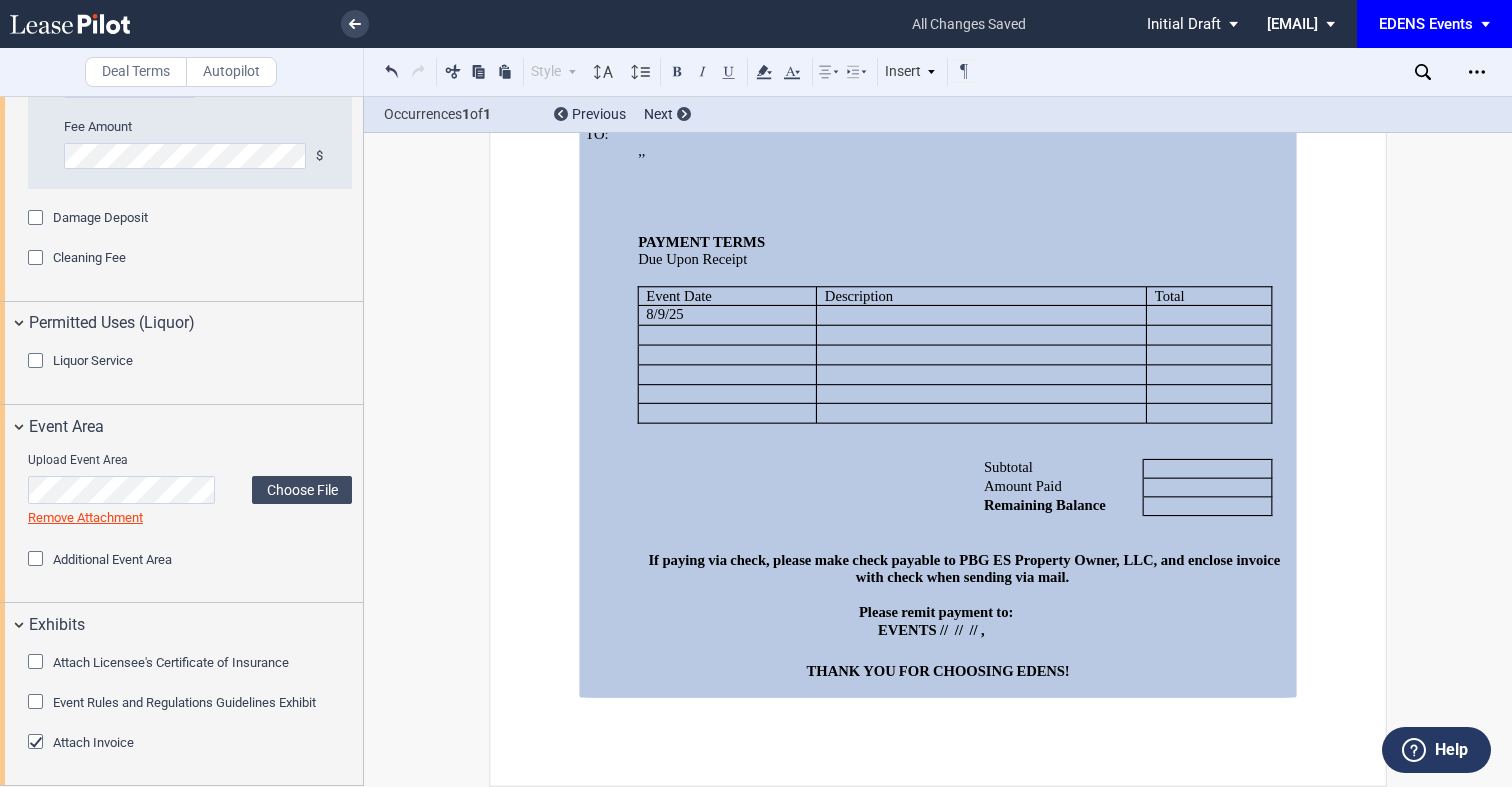 type 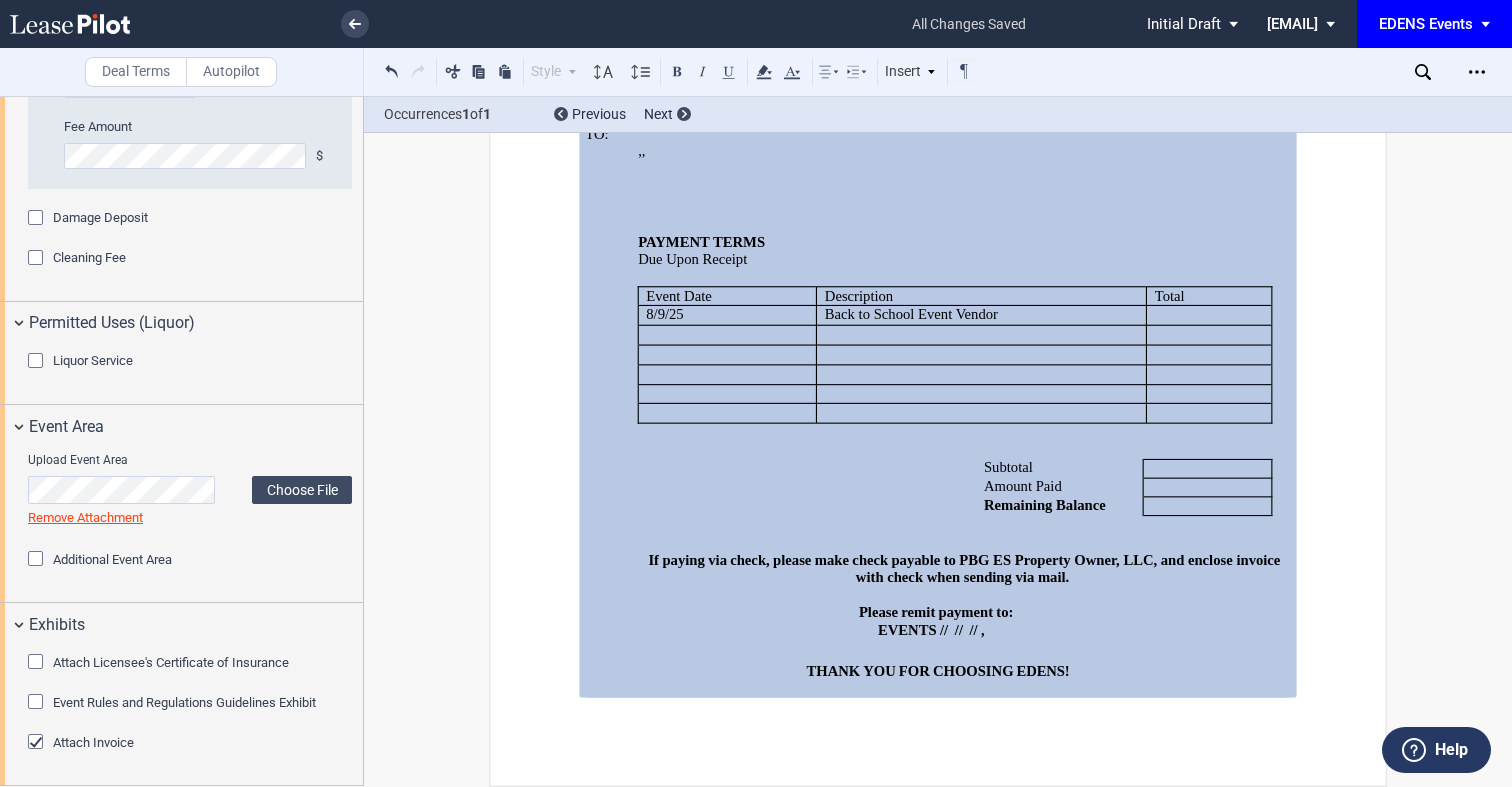 click on "Back to School Event Vendor" 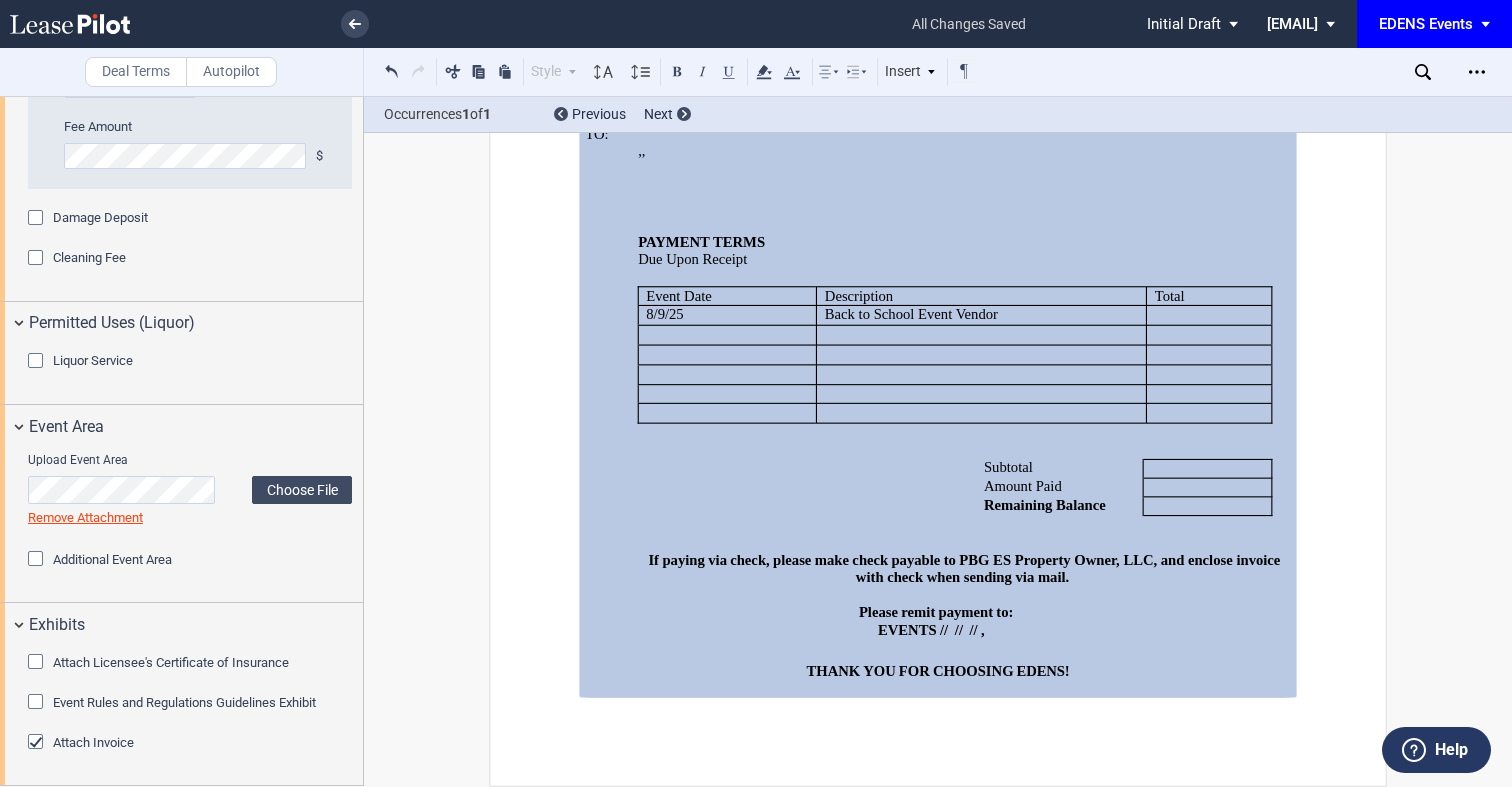 click at bounding box center (1209, 315) 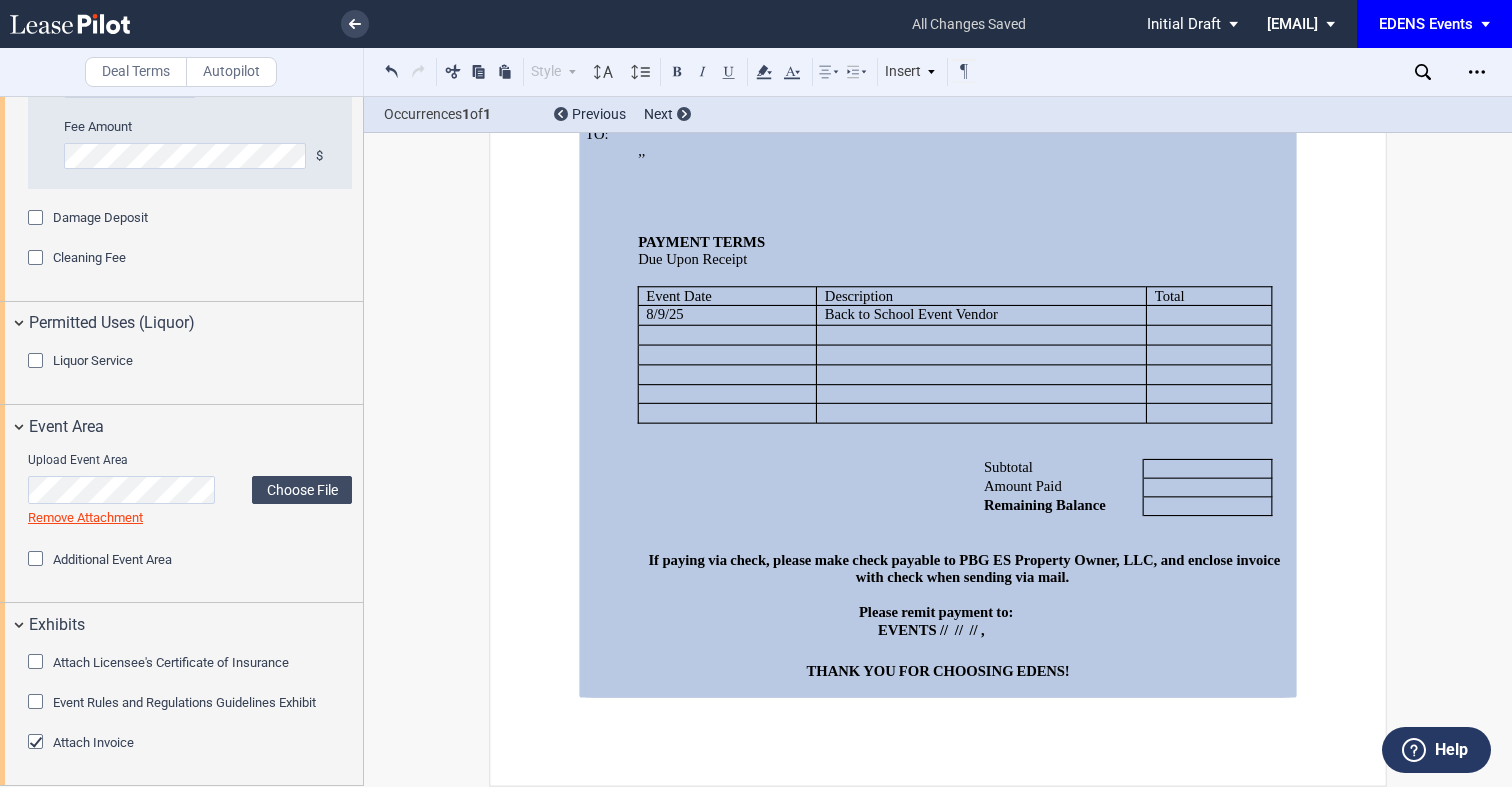 type 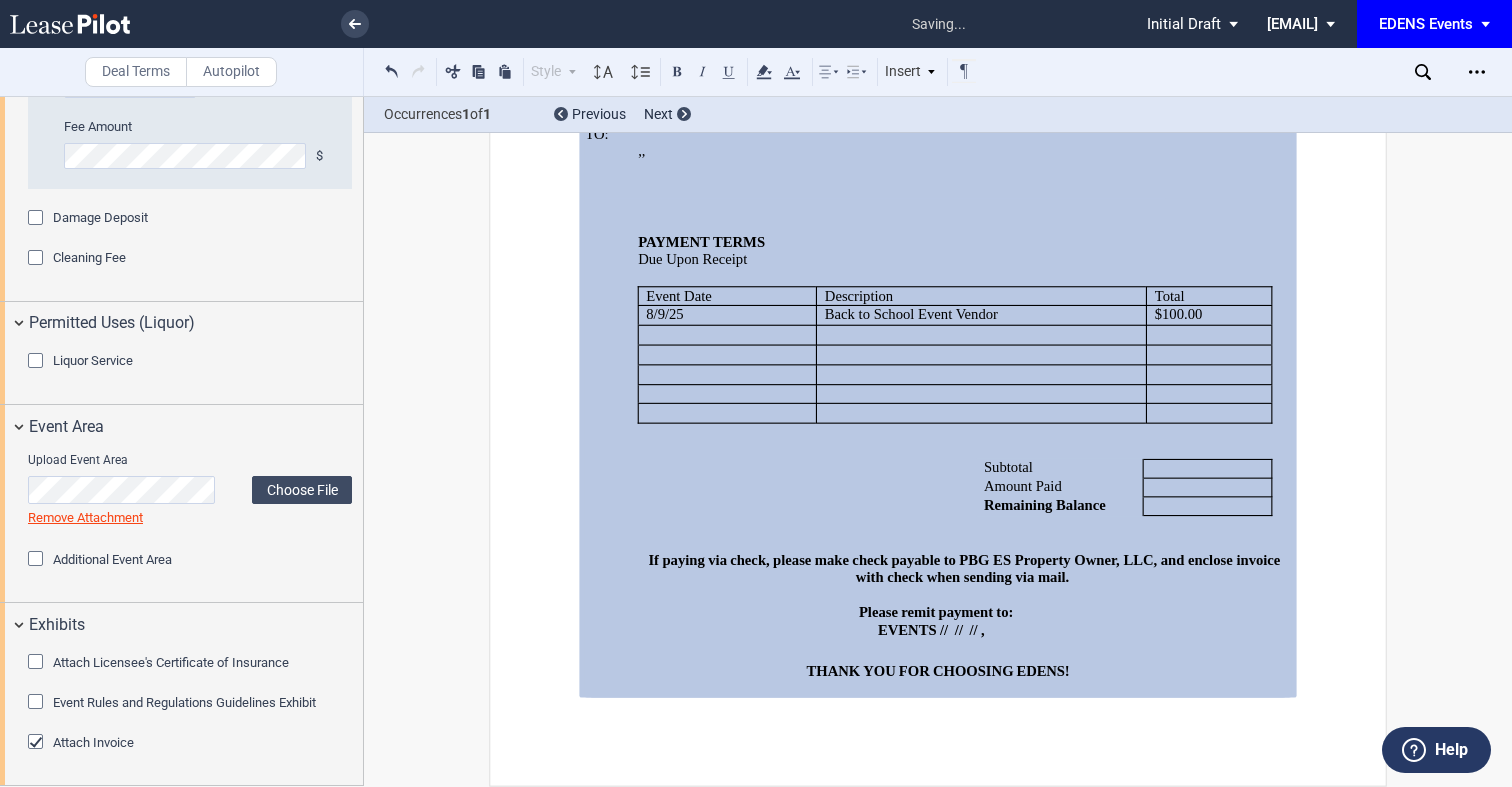click at bounding box center (1208, 469) 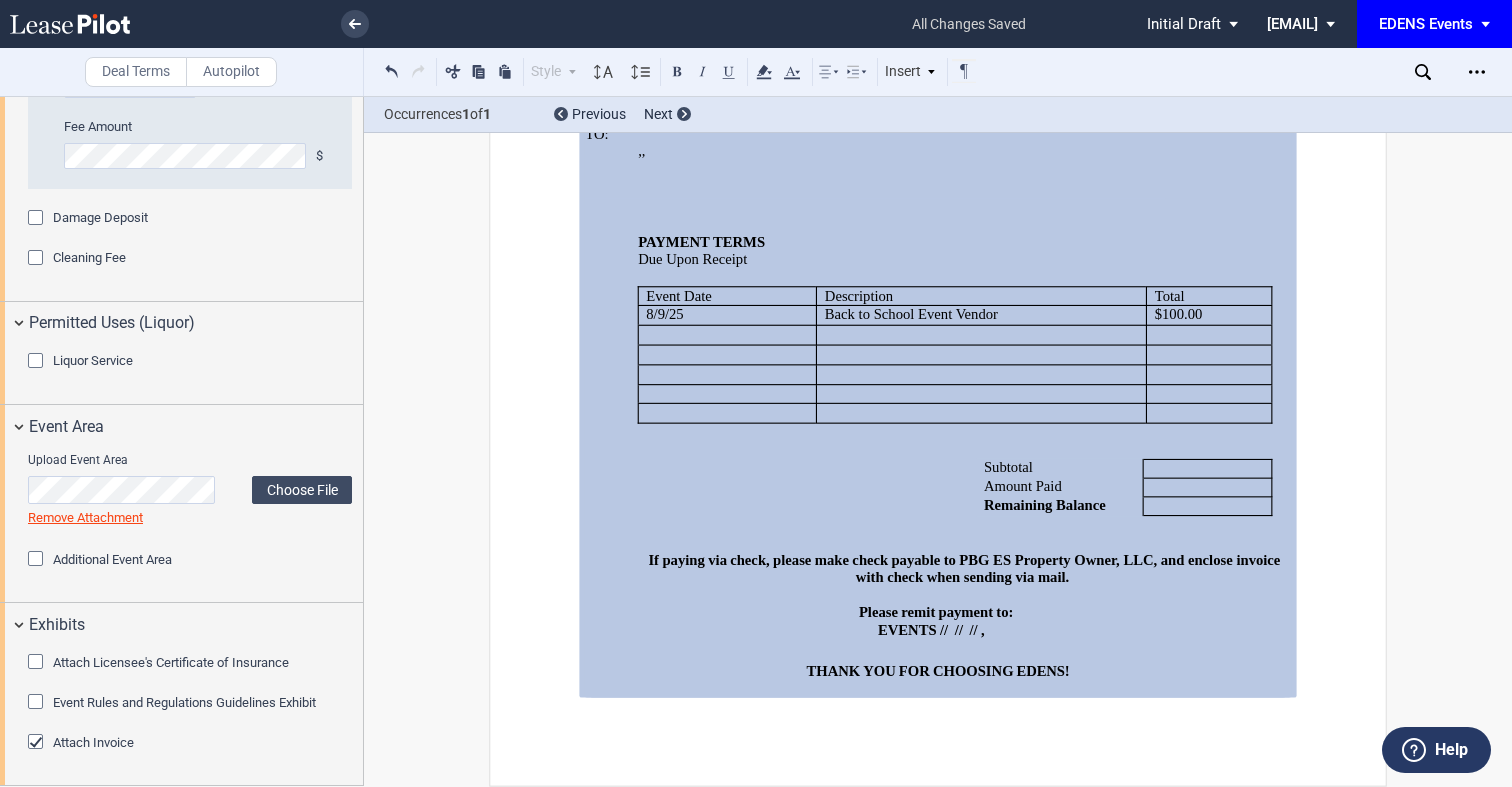 type 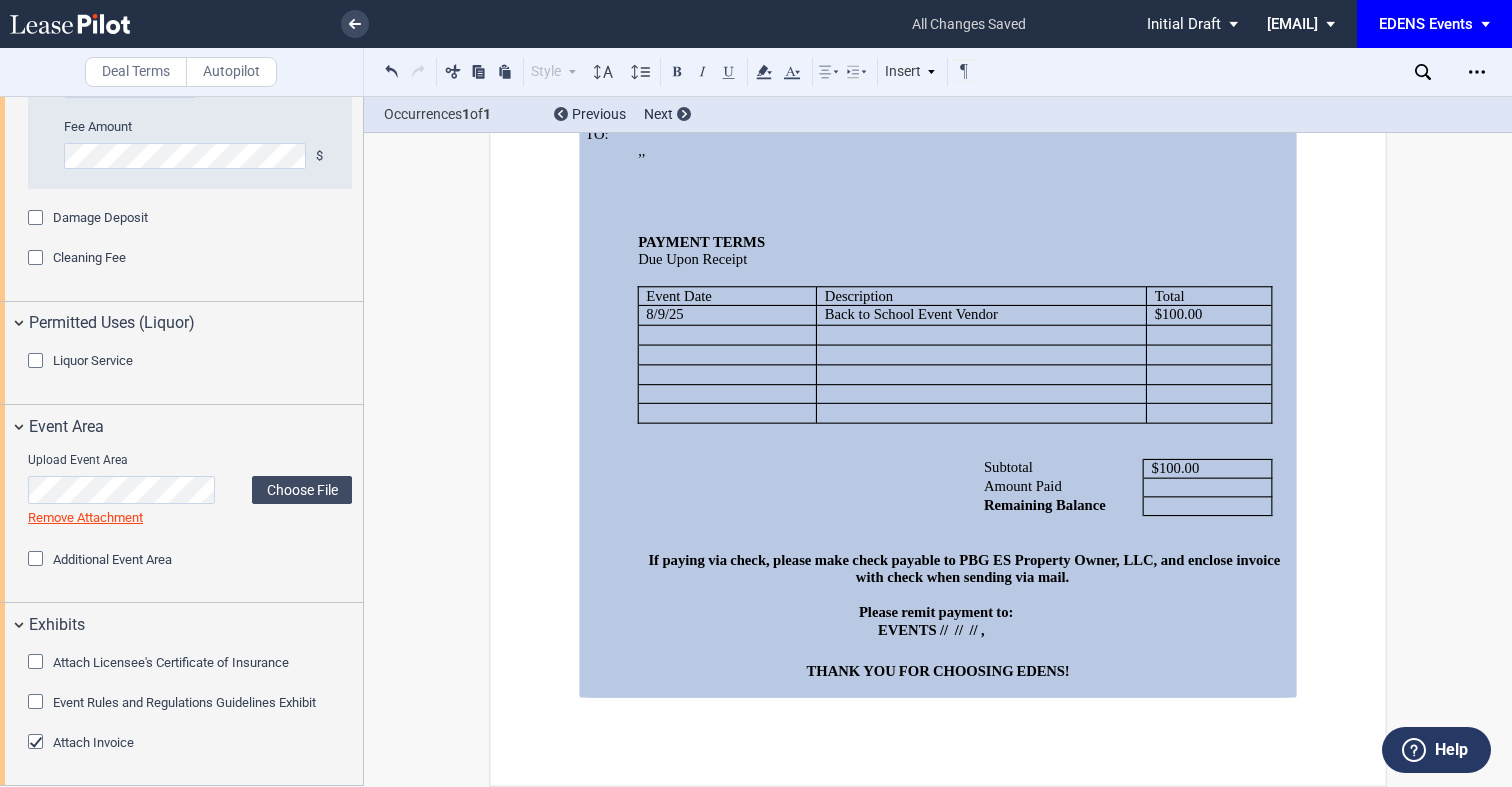 click at bounding box center [937, 595] 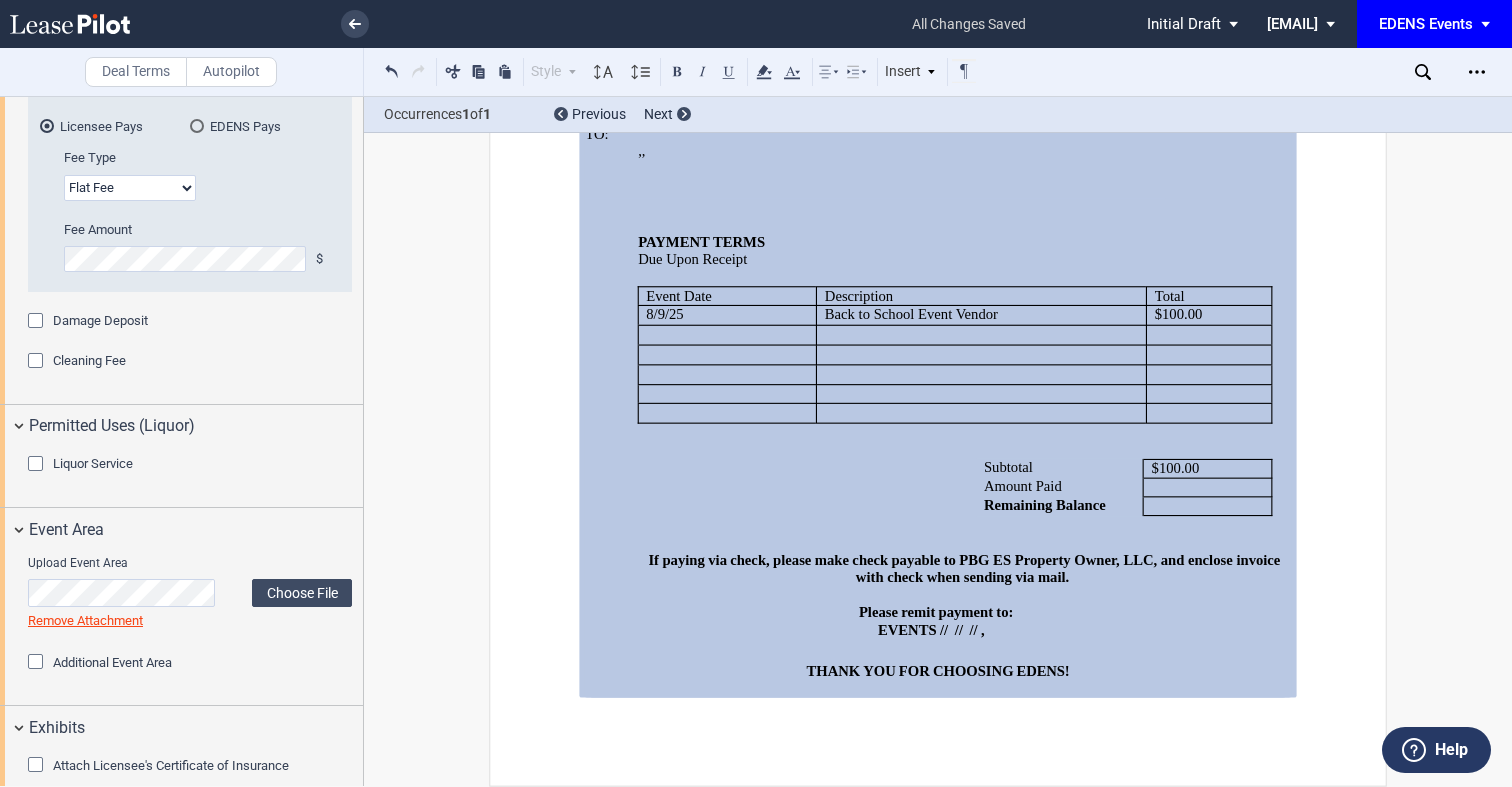 scroll, scrollTop: 3136, scrollLeft: 0, axis: vertical 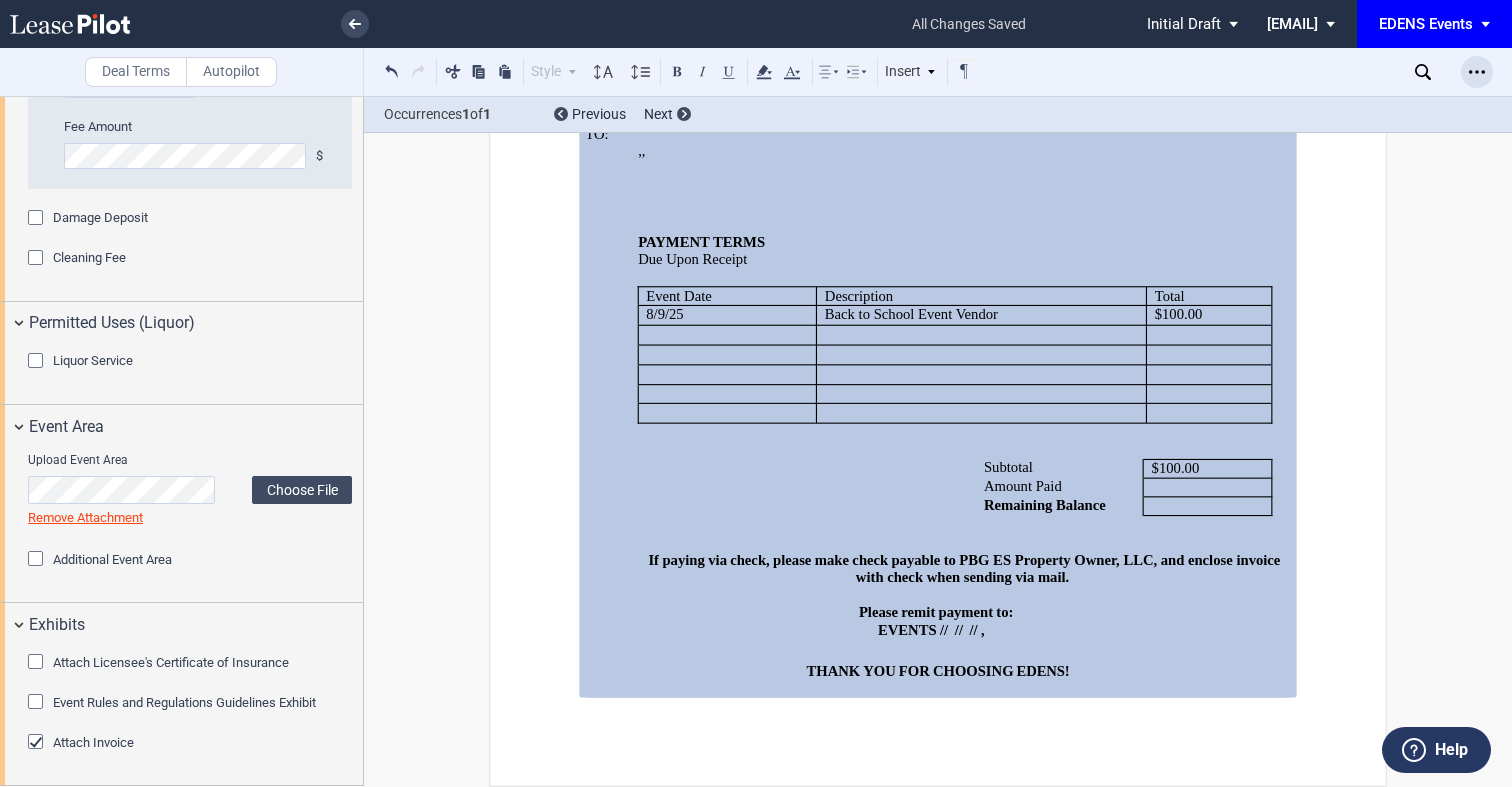 click at bounding box center [1477, 72] 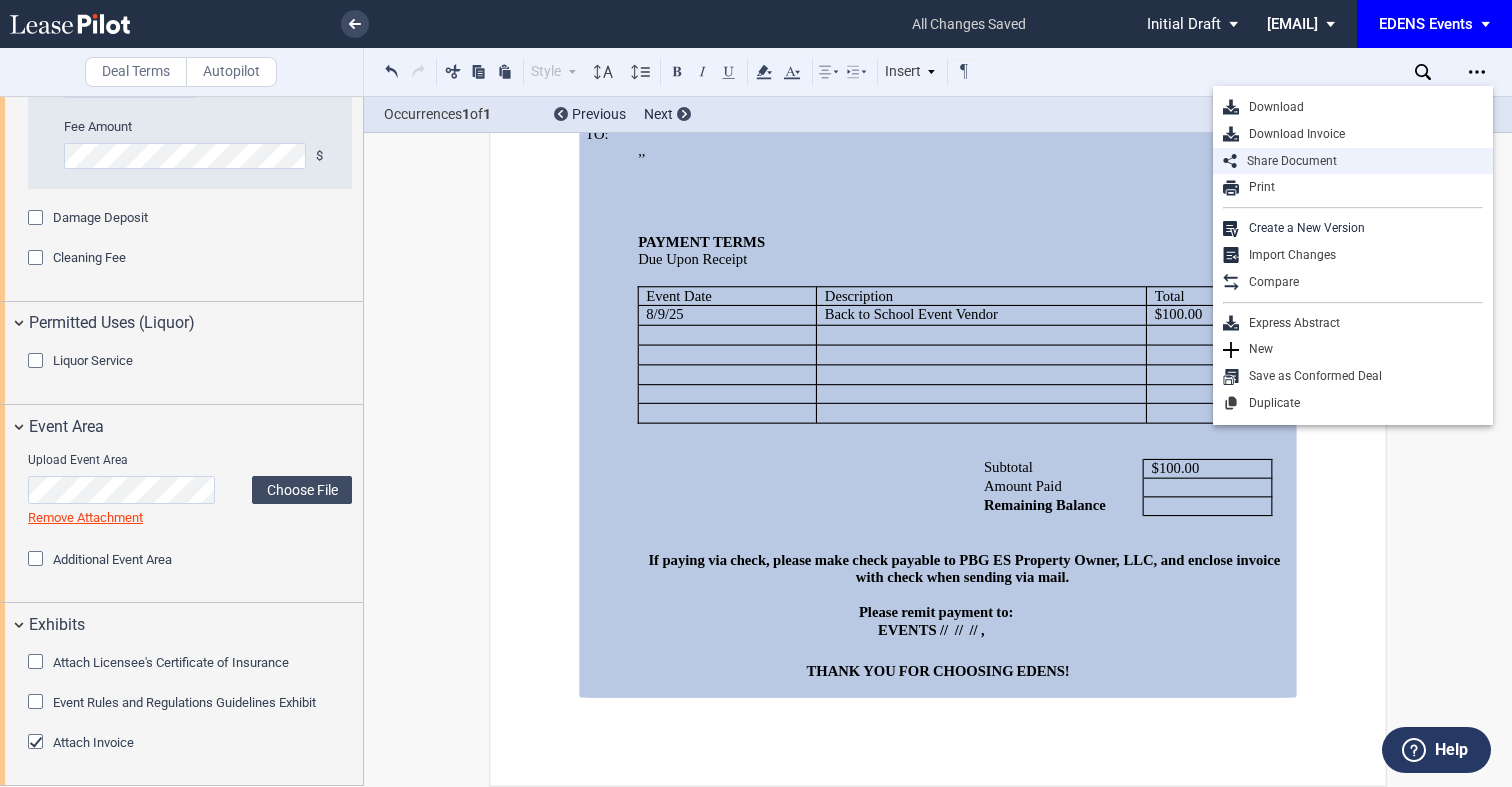 click on "Share Document" at bounding box center [1360, 161] 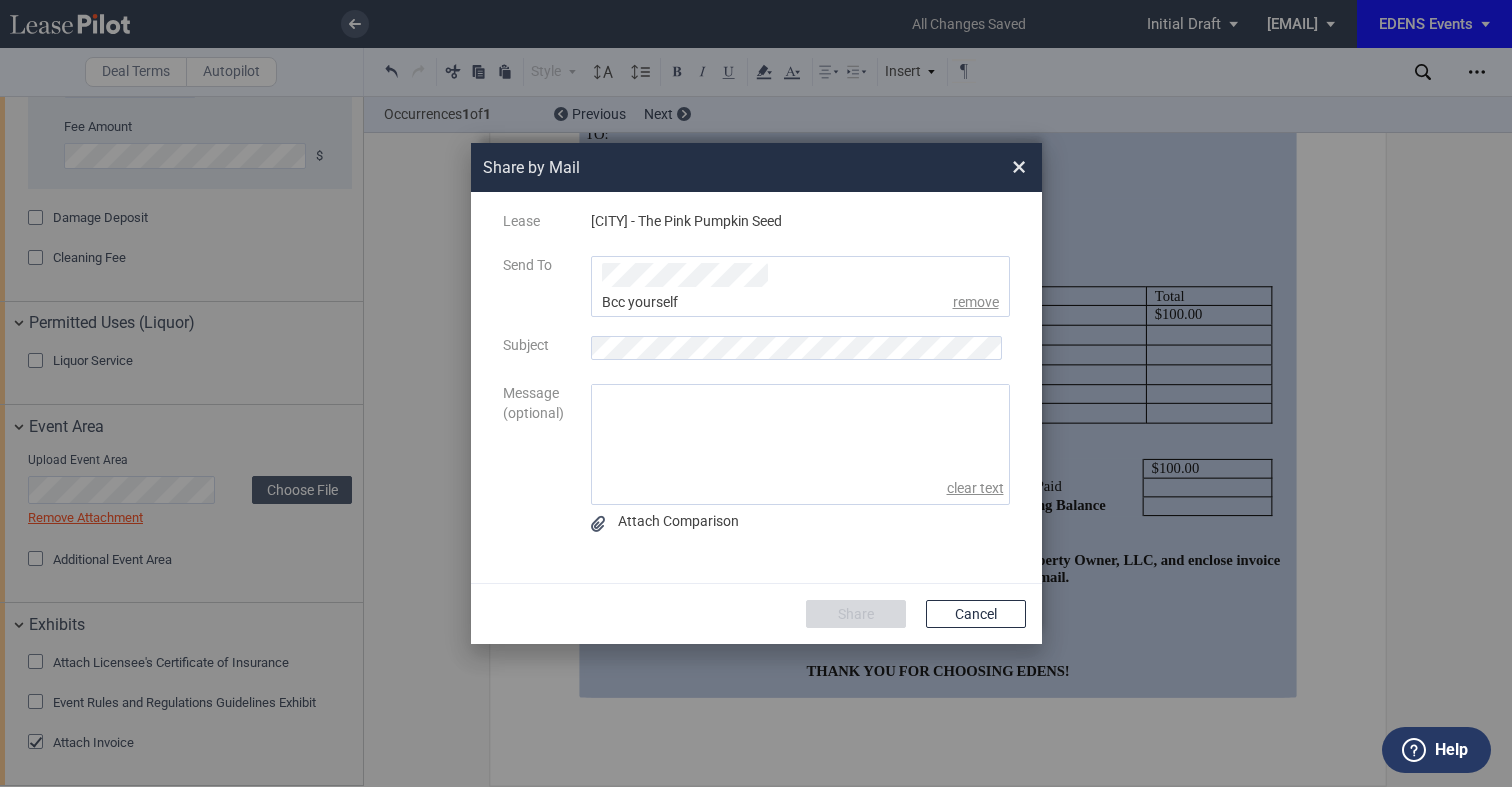 click 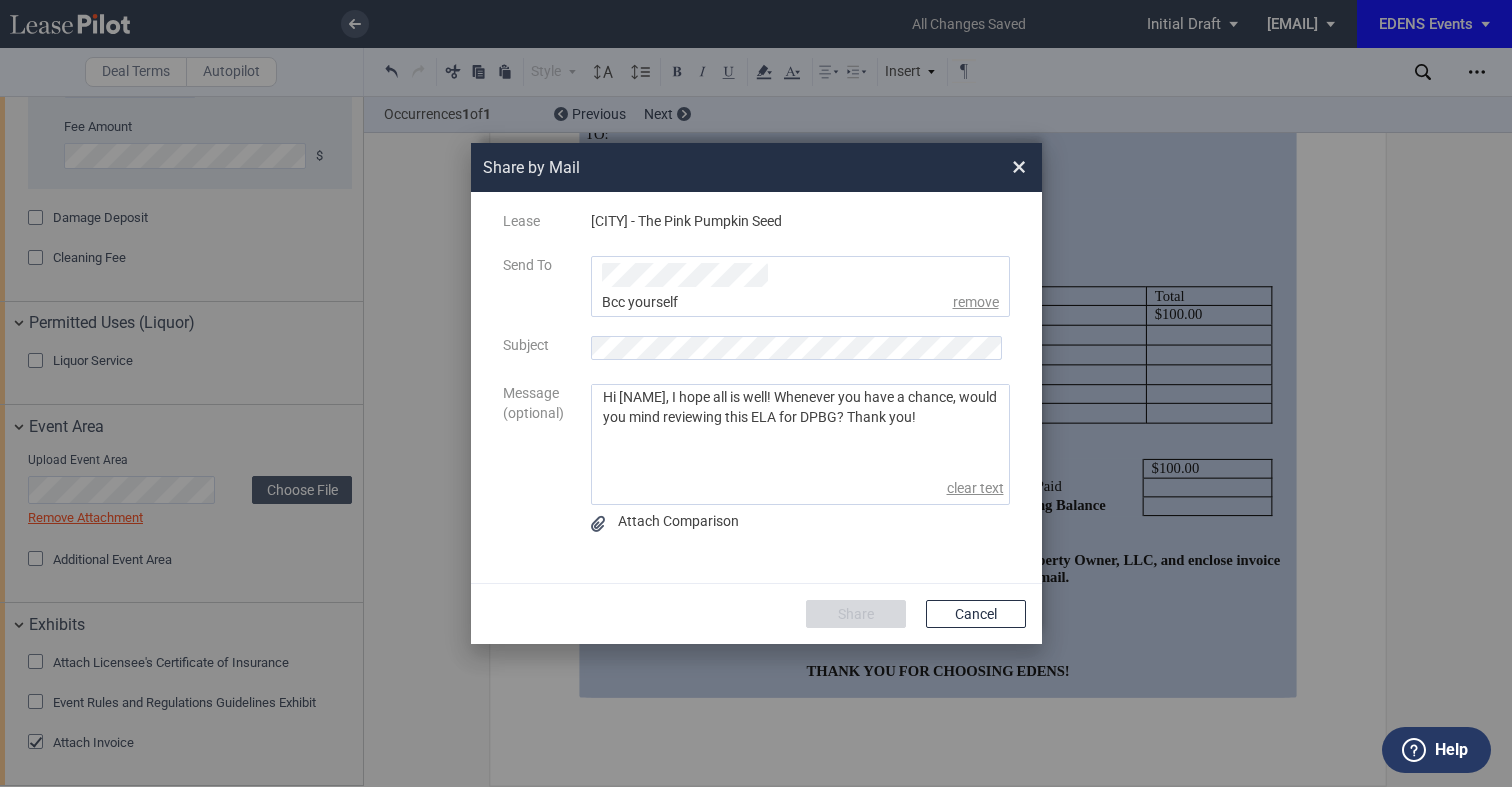 type on "Hi [NAME], I hope all is well! Whenever you have a chance, would you mind reviewing this ELA for DPBG? Thank you!" 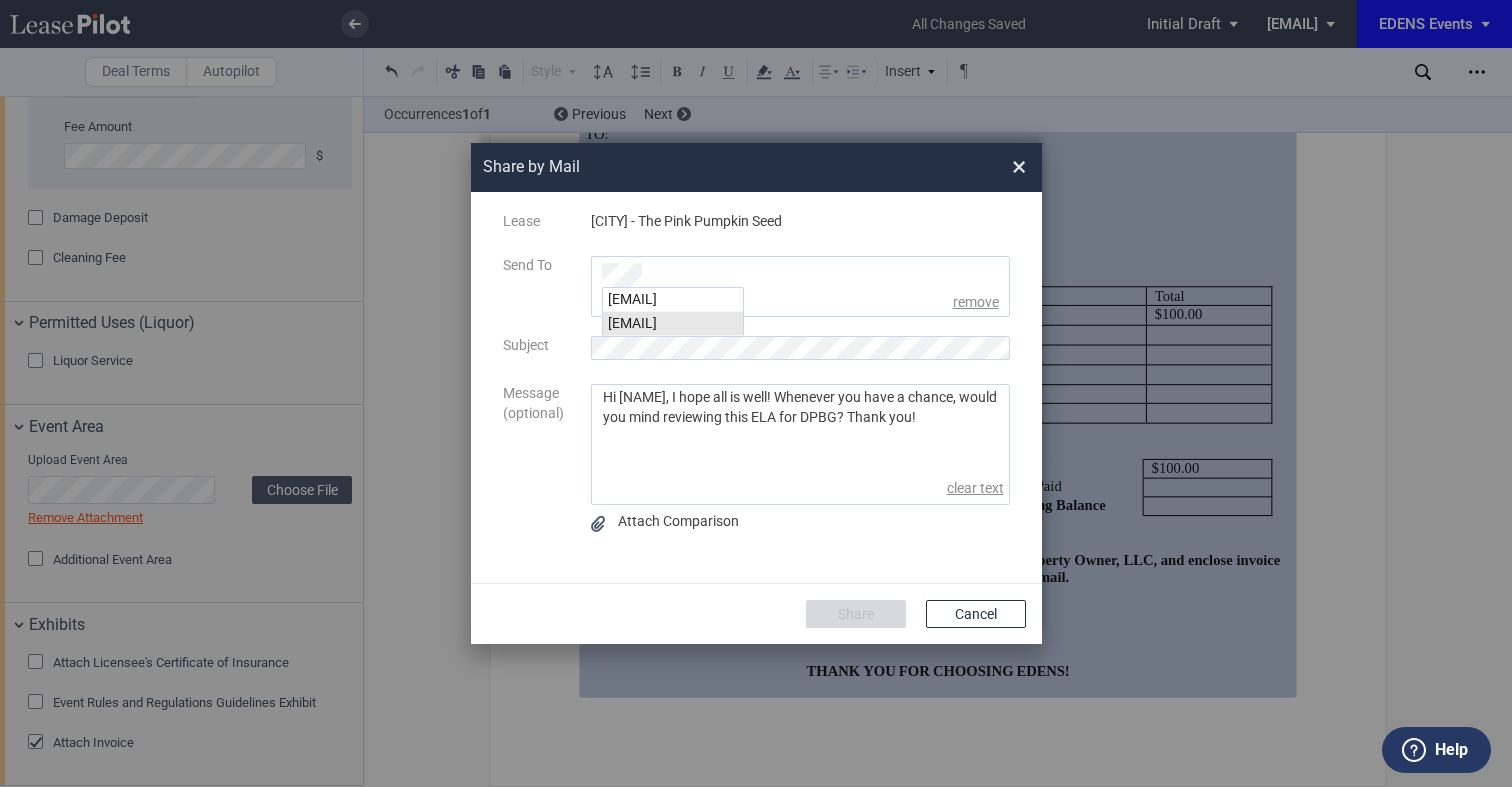 click on "[EMAIL]" at bounding box center [673, 324] 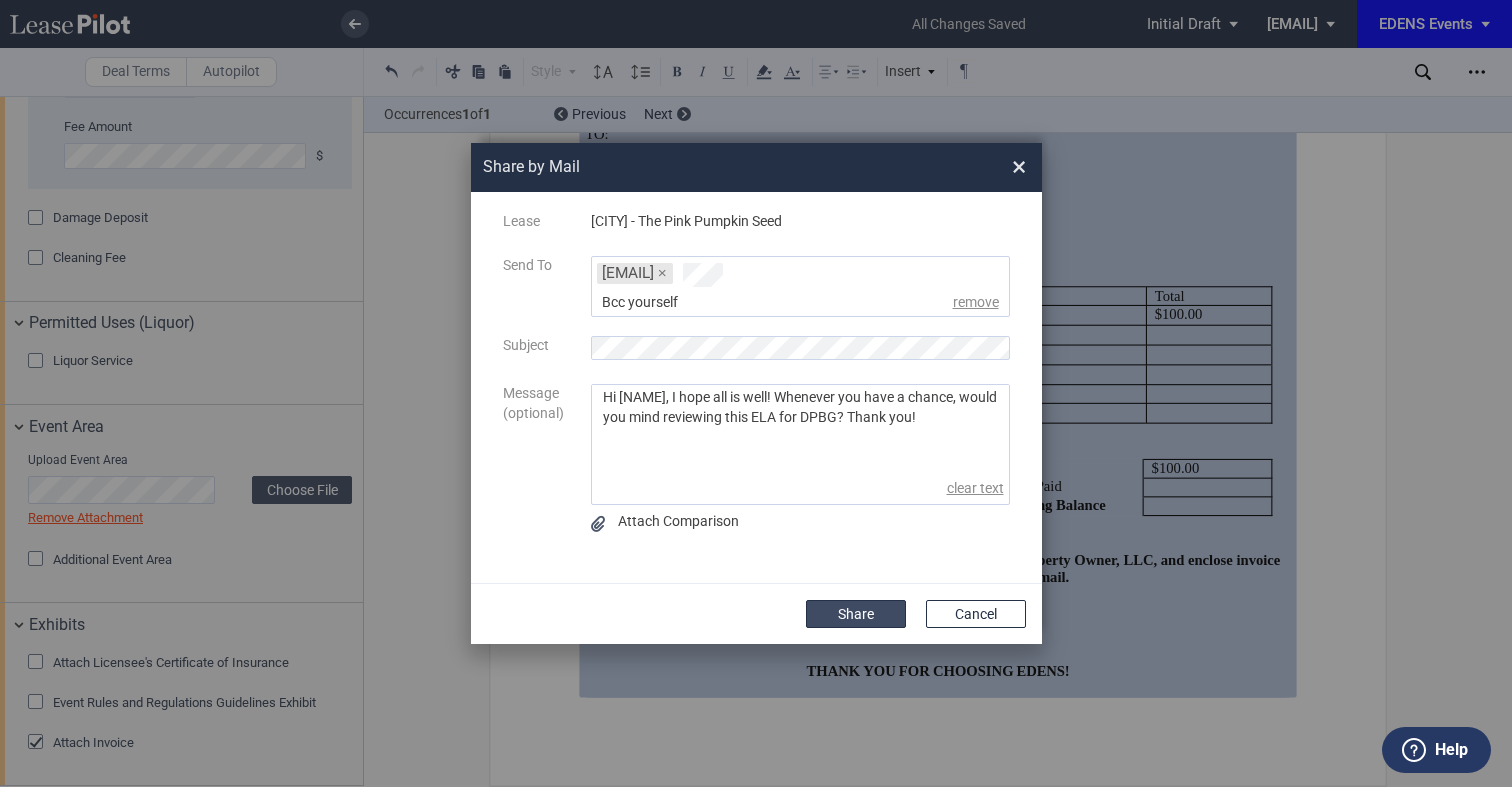 click on "Share" 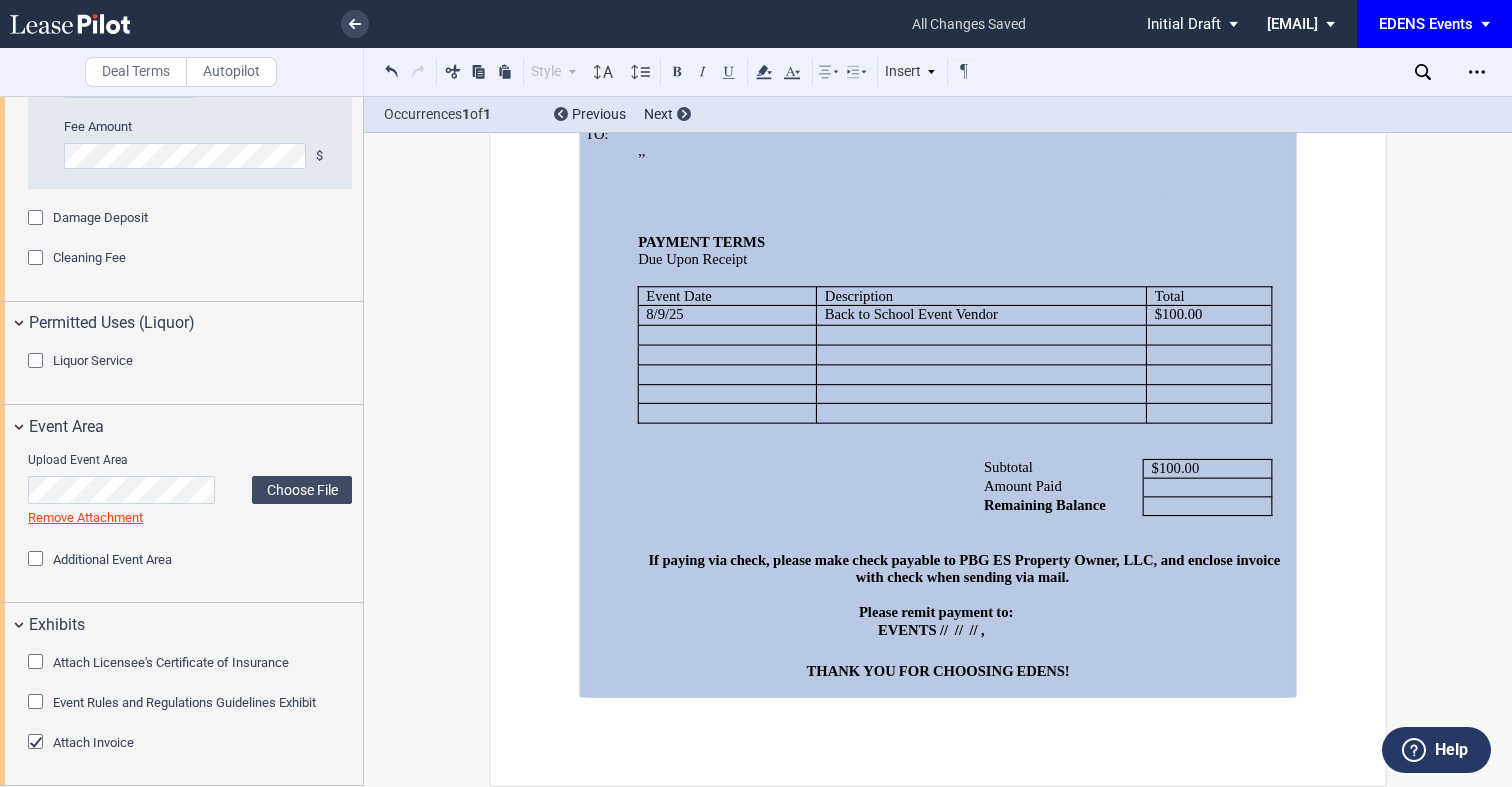 scroll, scrollTop: 5296, scrollLeft: 0, axis: vertical 